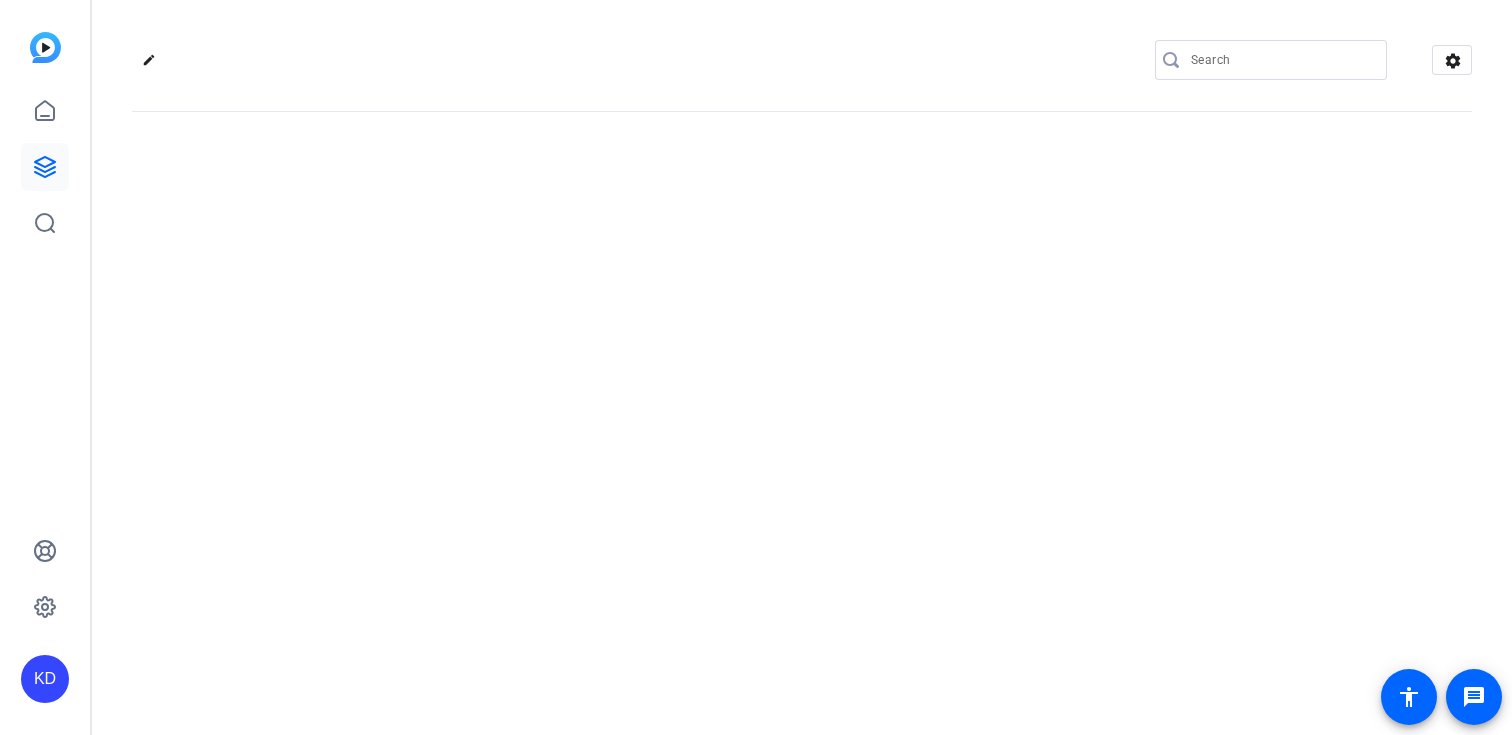 scroll, scrollTop: 0, scrollLeft: 0, axis: both 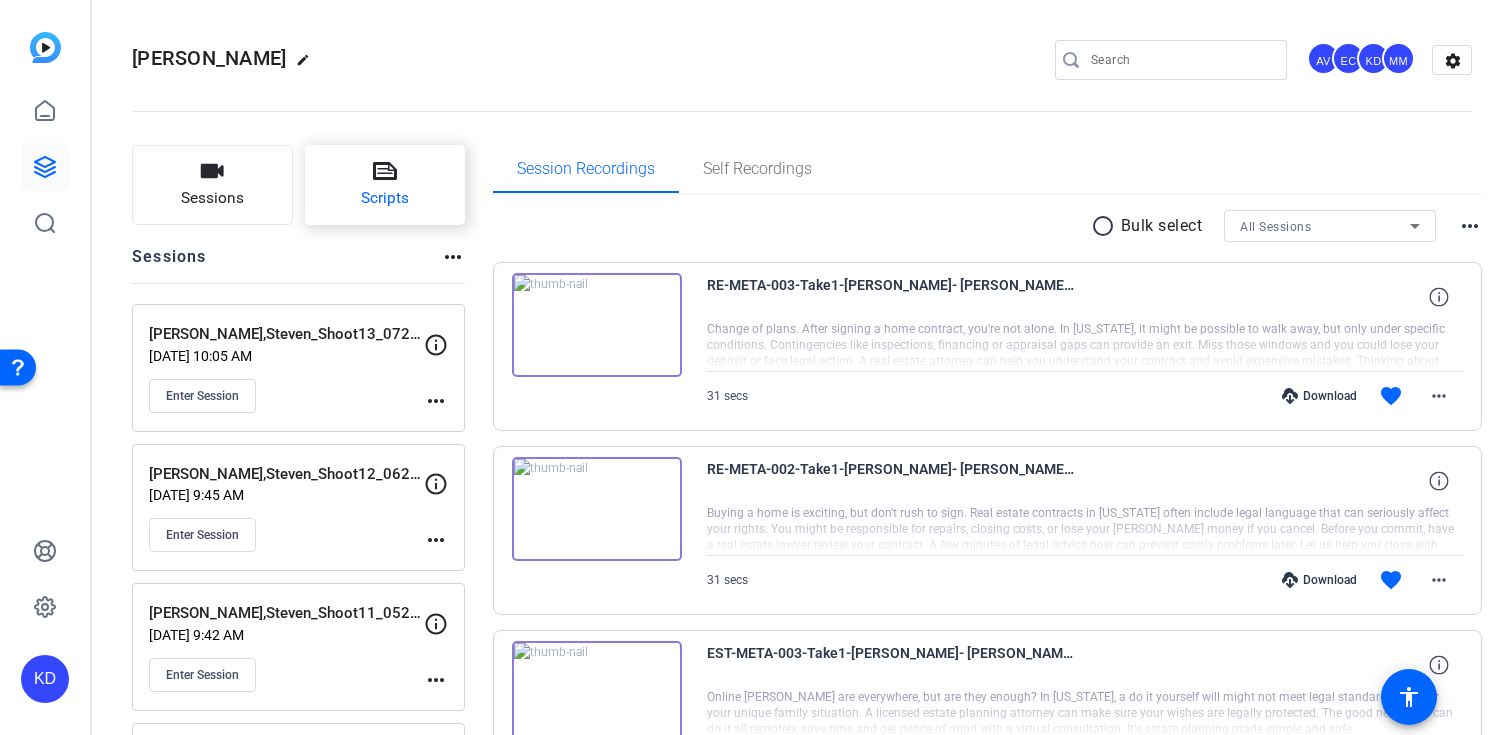 click on "Scripts" 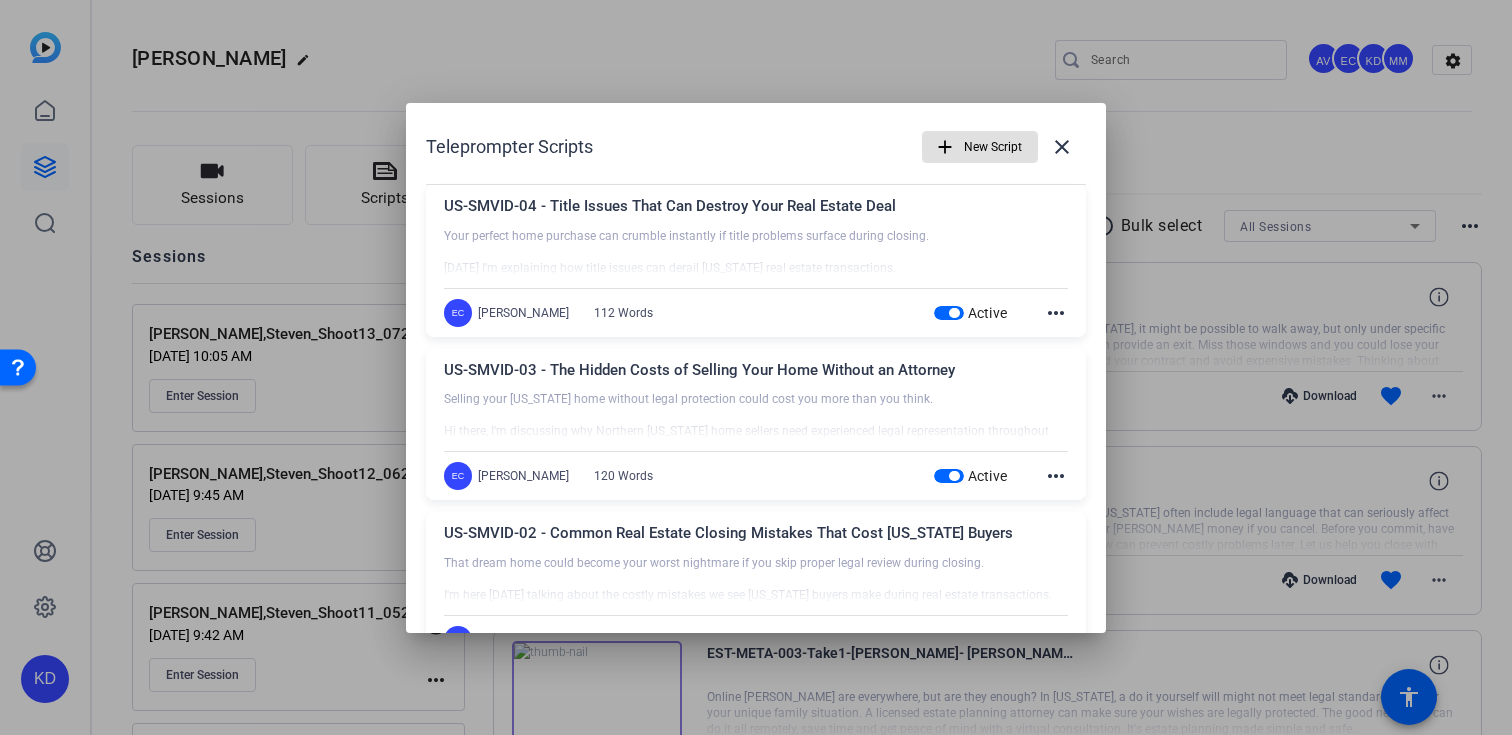 click on "add" at bounding box center [945, 147] 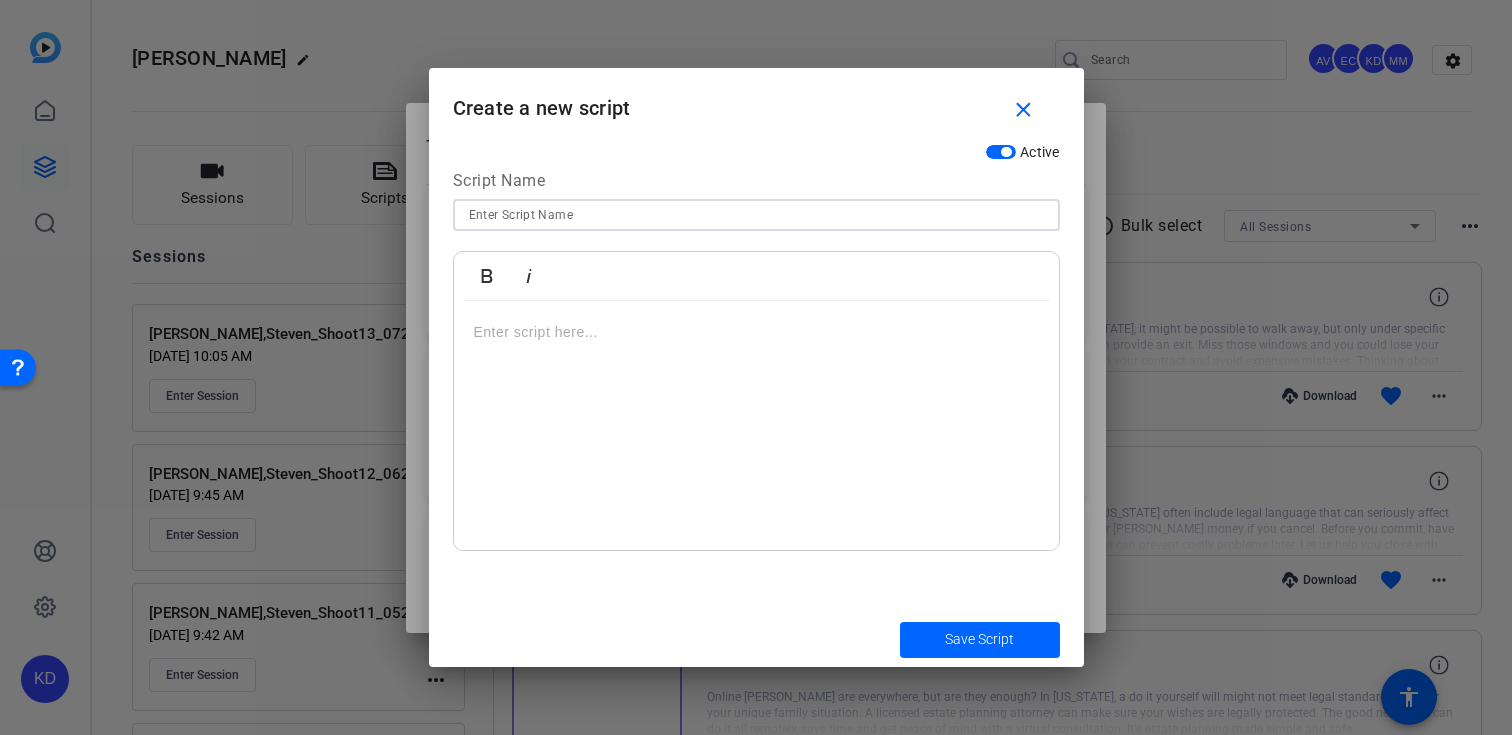 click at bounding box center (756, 215) 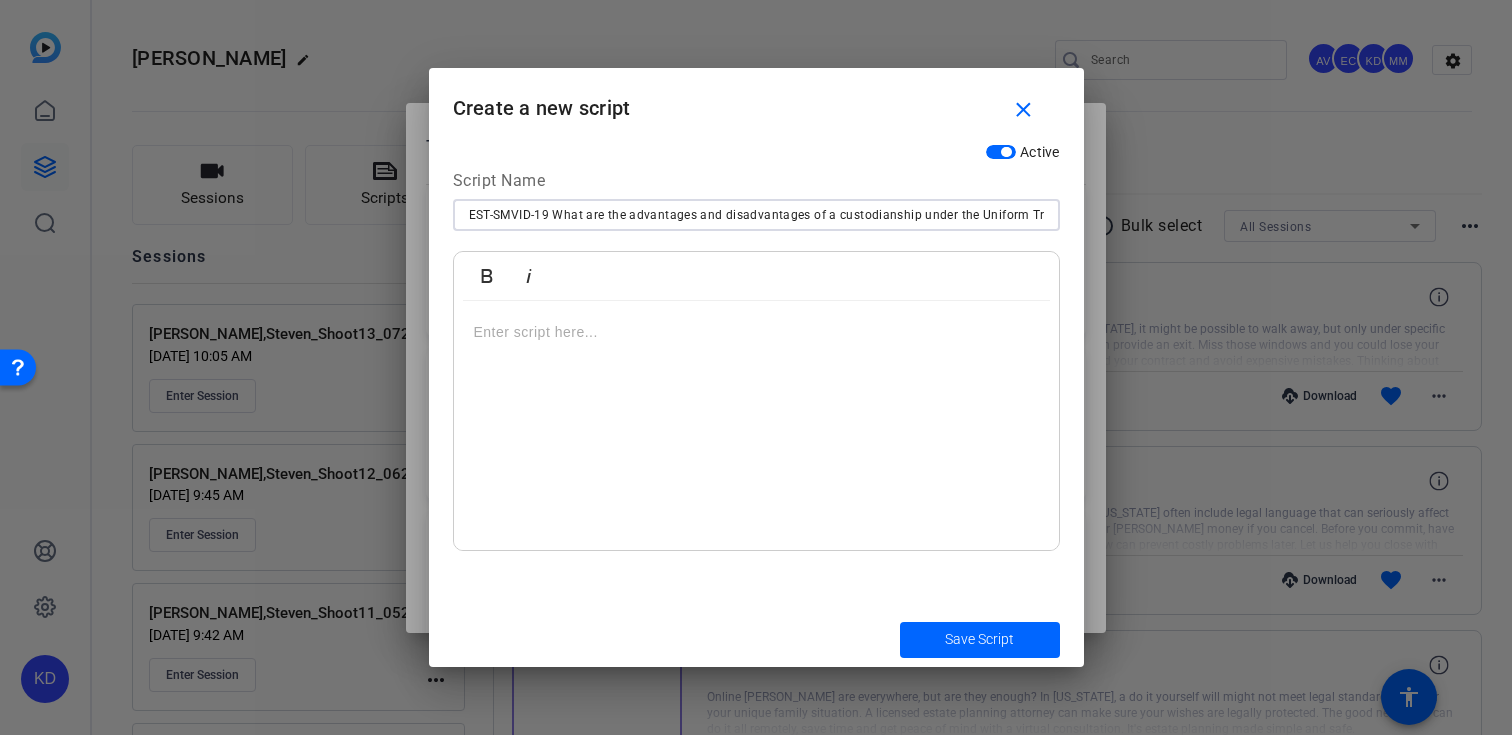 scroll, scrollTop: 0, scrollLeft: 112, axis: horizontal 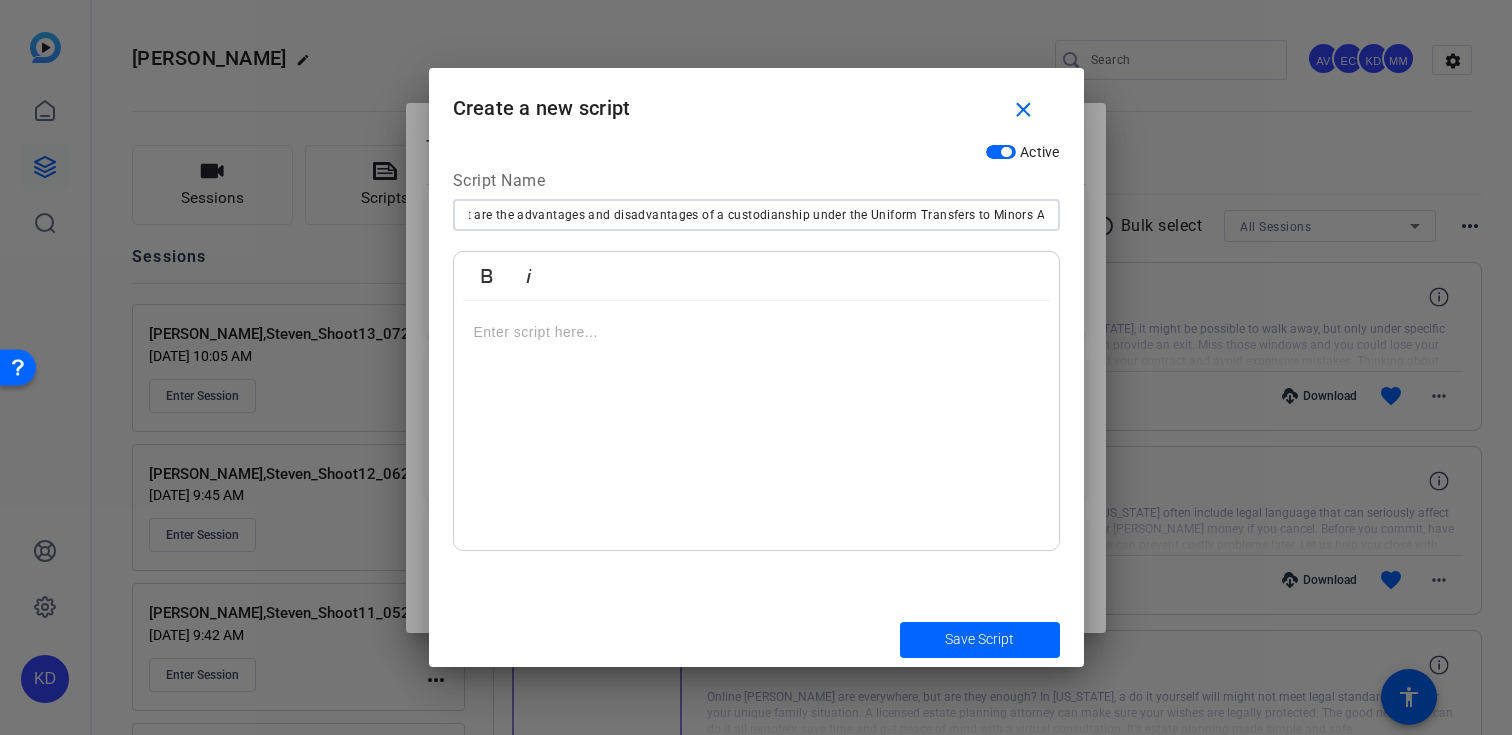 type on "EST-SMVID-19 What are the advantages and disadvantages of a custodianship under the Uniform Transfers to Minors Act" 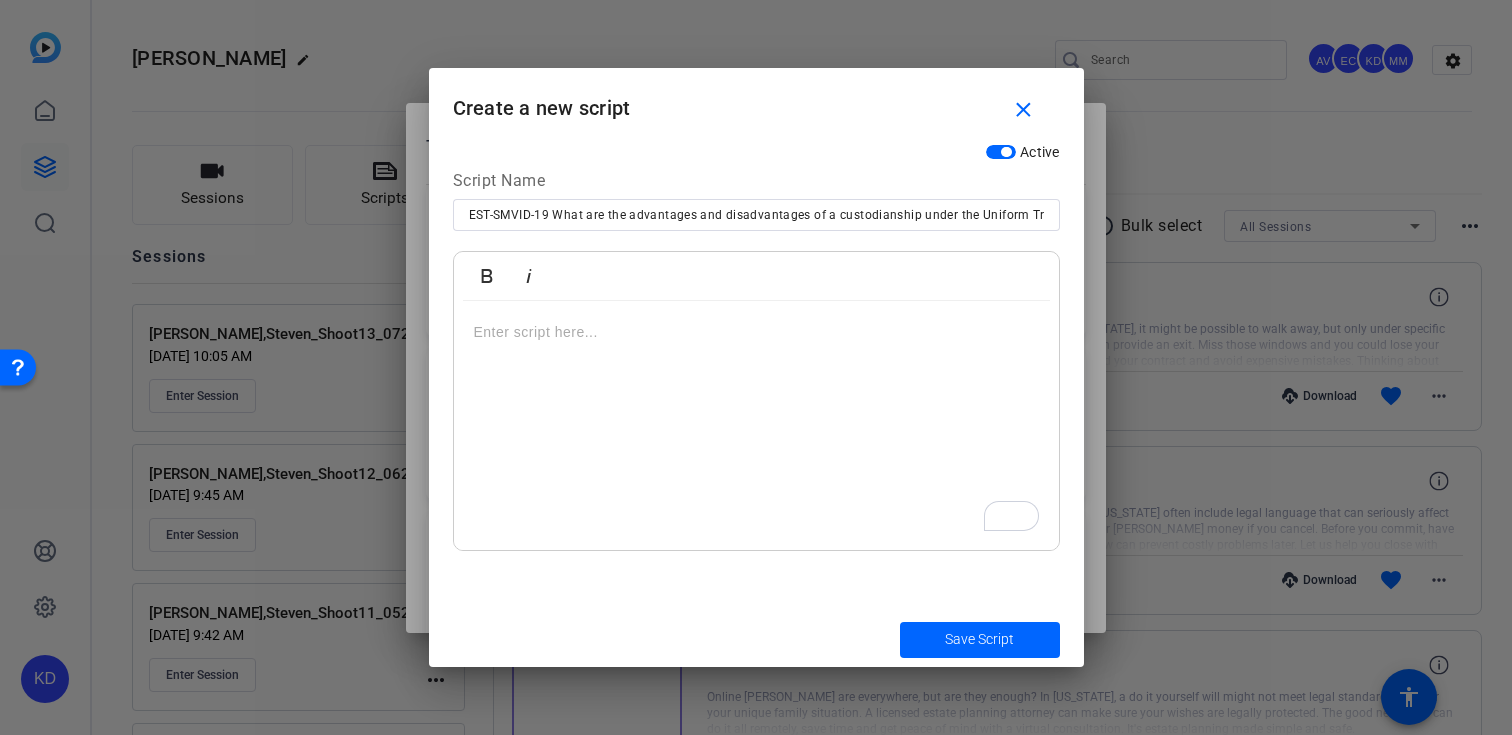 click at bounding box center (756, 426) 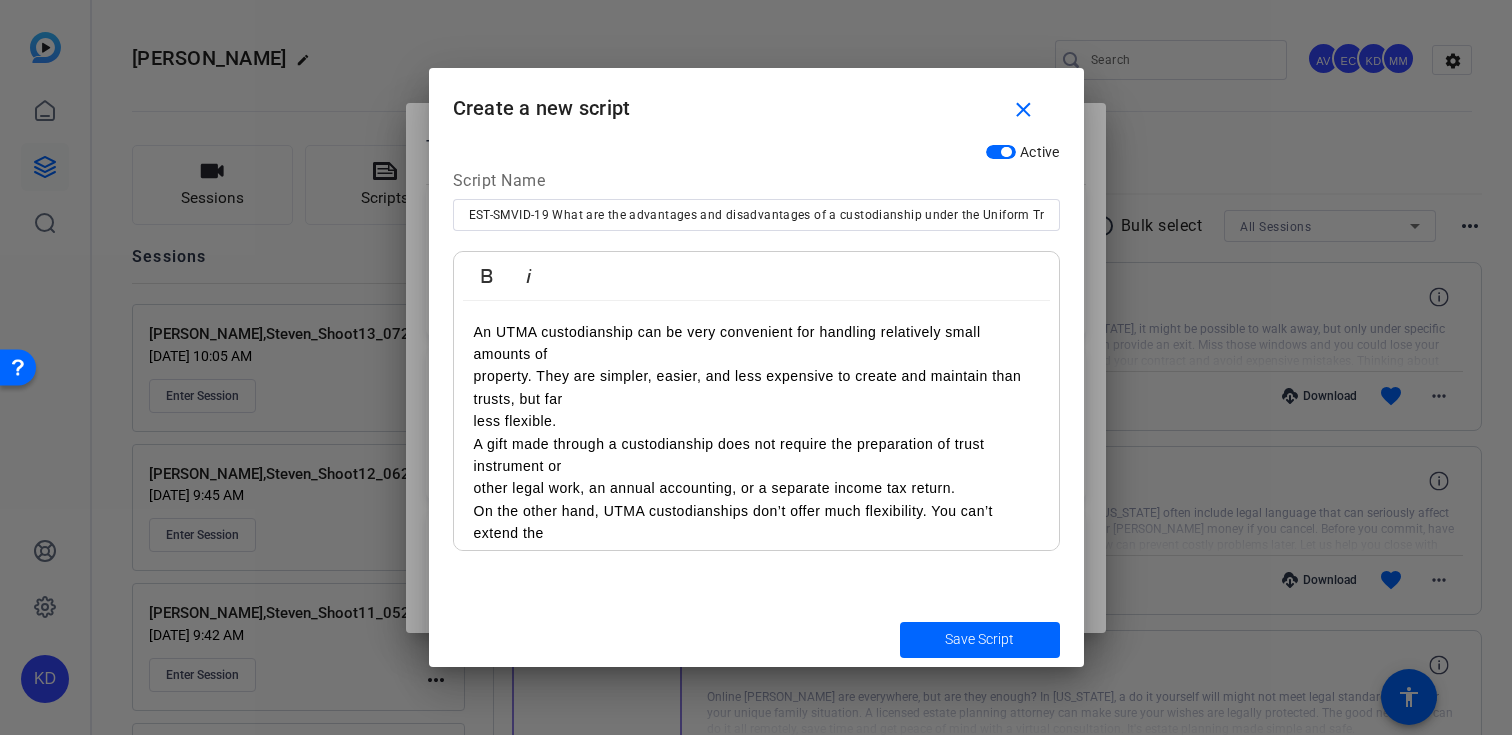 scroll, scrollTop: 151, scrollLeft: 0, axis: vertical 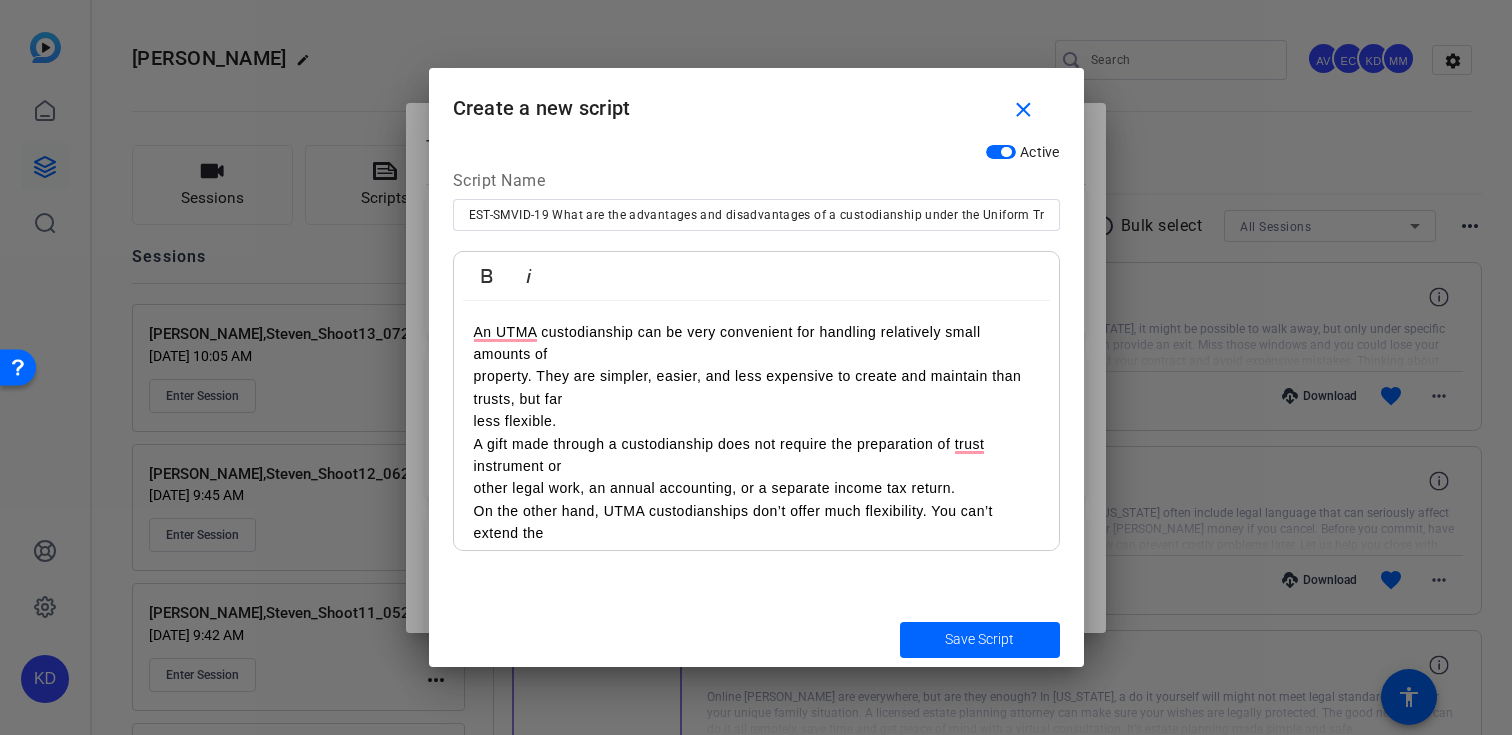 click on "property. They are simpler, easier, and less expensive to create and maintain than trusts, but far" at bounding box center (756, 387) 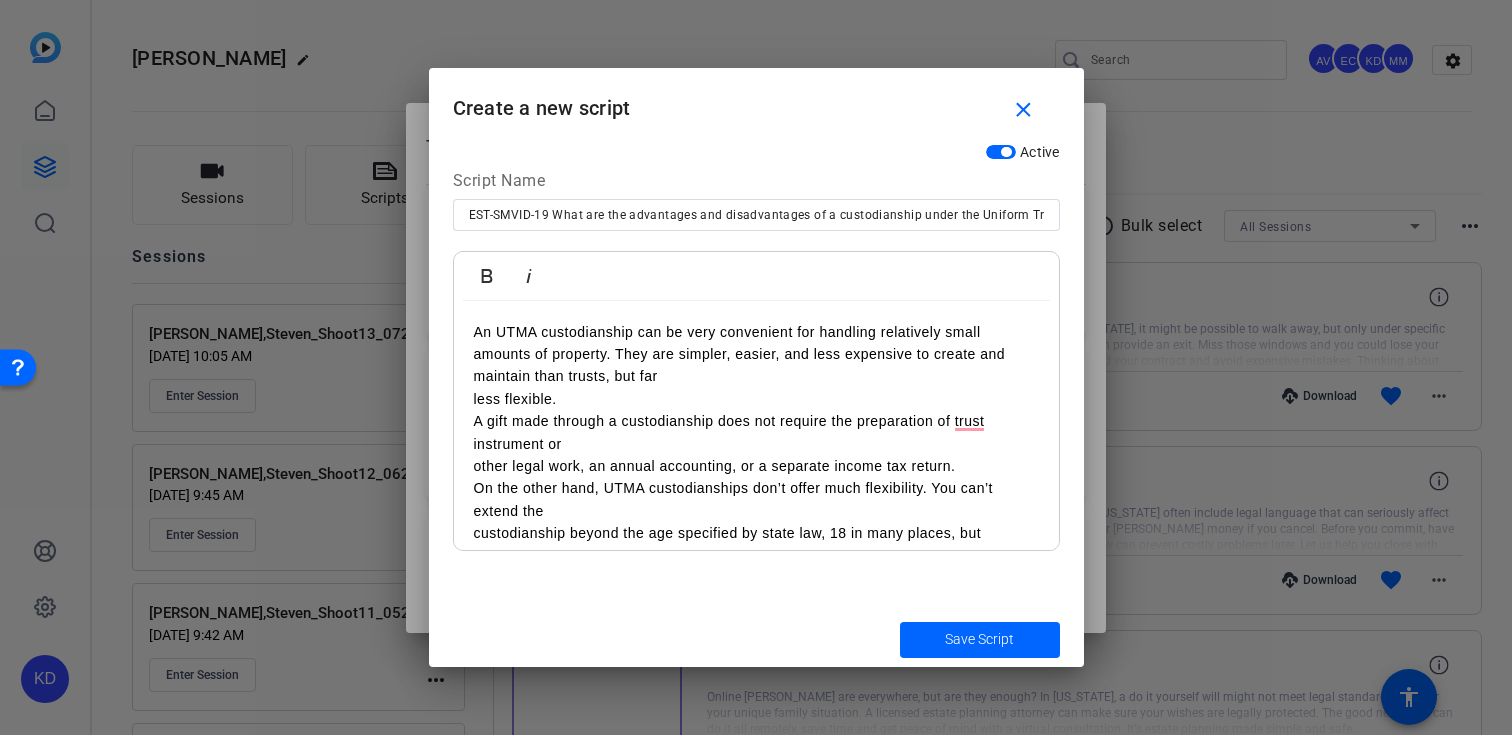 click on "less flexible." at bounding box center [756, 399] 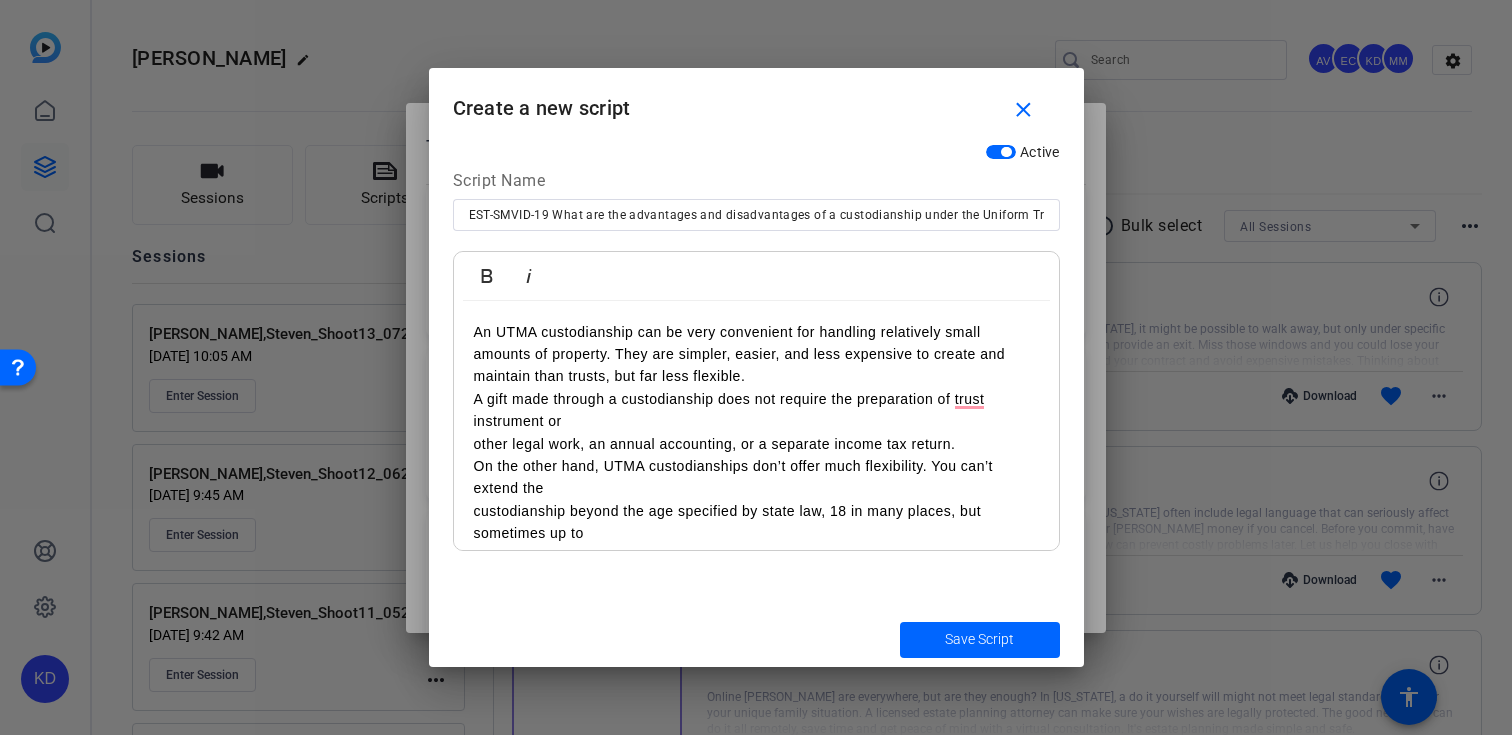 click on "other legal work, an annual accounting, or a separate income tax return." at bounding box center (756, 444) 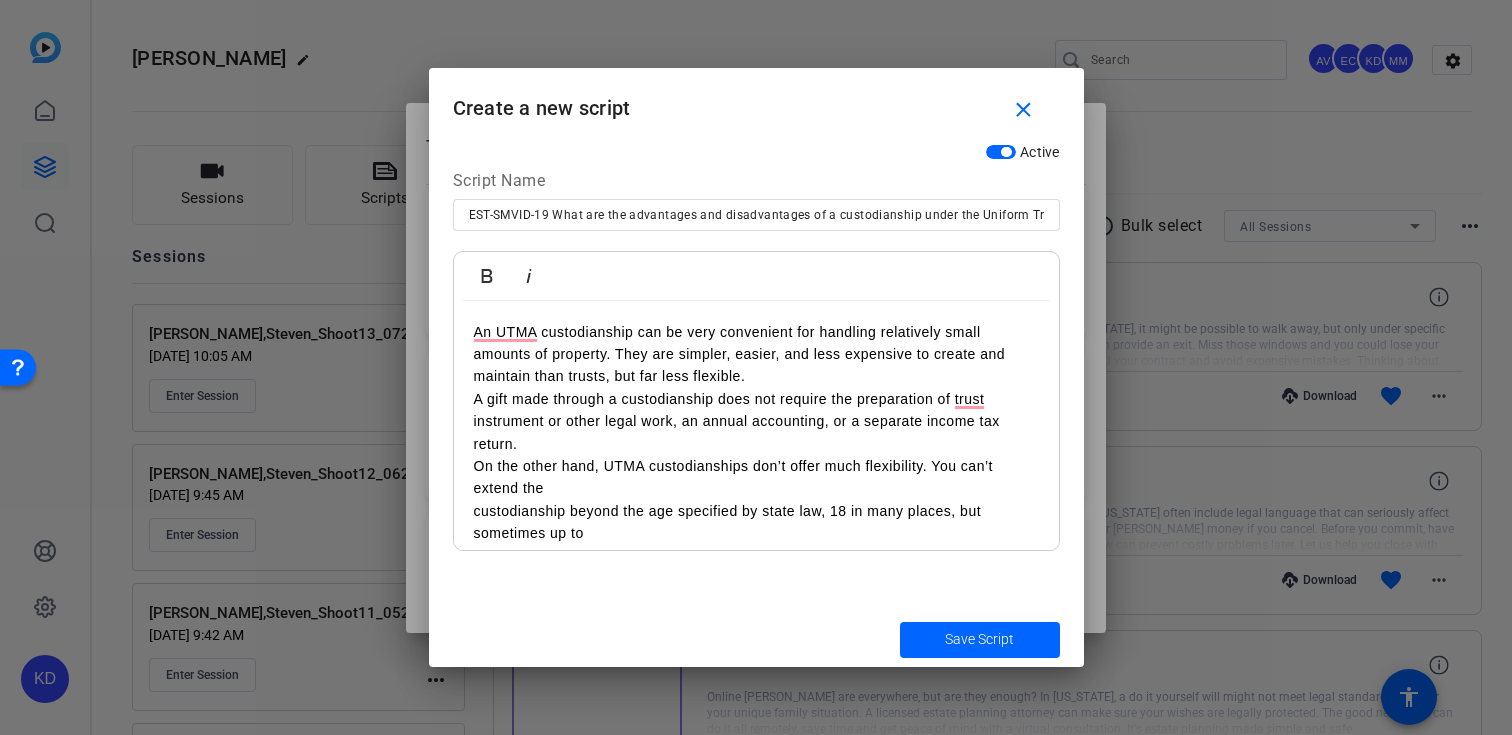 click on "An UTMA custodianship can be very convenient for handling relatively small amounts of property. They are simpler, easier, and less expensive to create and maintain than trusts, but far less flexible. A gift made through a custodianship does not require the preparation of trust instrument or other legal work, an annual accounting, or a separate income tax return. On the other hand, UTMA custodianships don’t offer much flexibility. You can’t extend the custodianship beyond the age specified by state law, 18 in many places, but sometimes up to 25. You can’t place any restrictions on the gift, such as requiring the recipient to complete school. The only discretion you have is the choice of custodian. Unlike a trust, a custodianship can’t have more than one beneficiary." at bounding box center [756, 489] 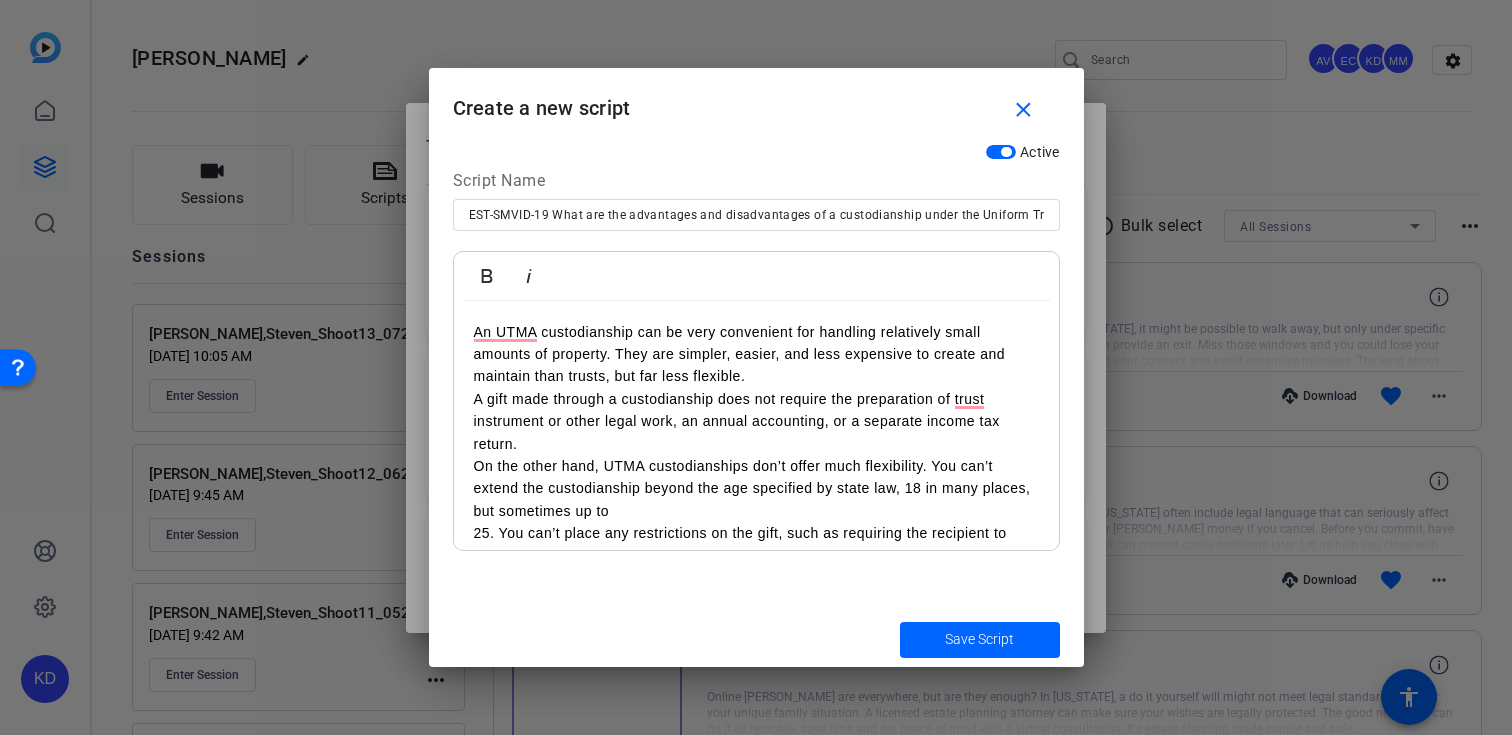 scroll, scrollTop: 89, scrollLeft: 0, axis: vertical 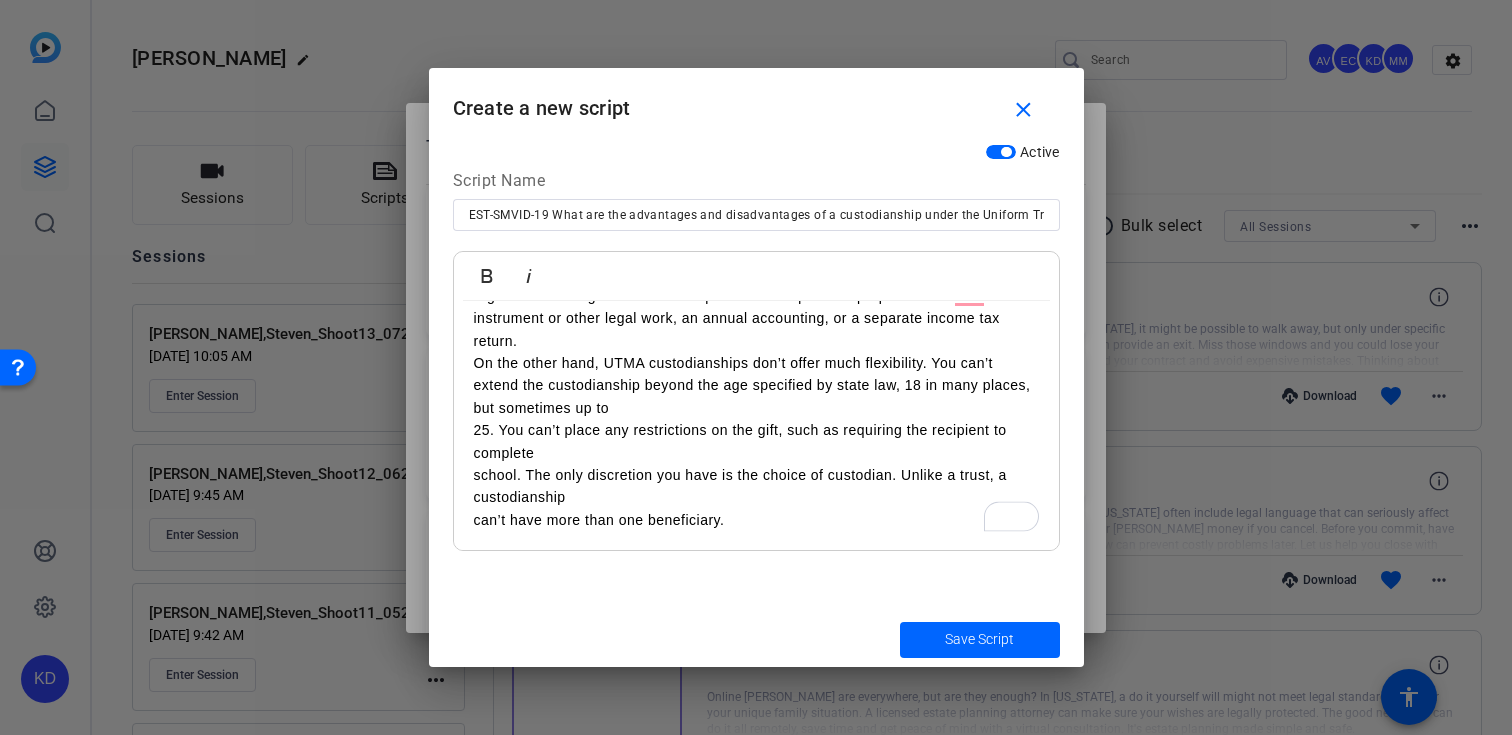 drag, startPoint x: 469, startPoint y: 430, endPoint x: 532, endPoint y: 451, distance: 66.40783 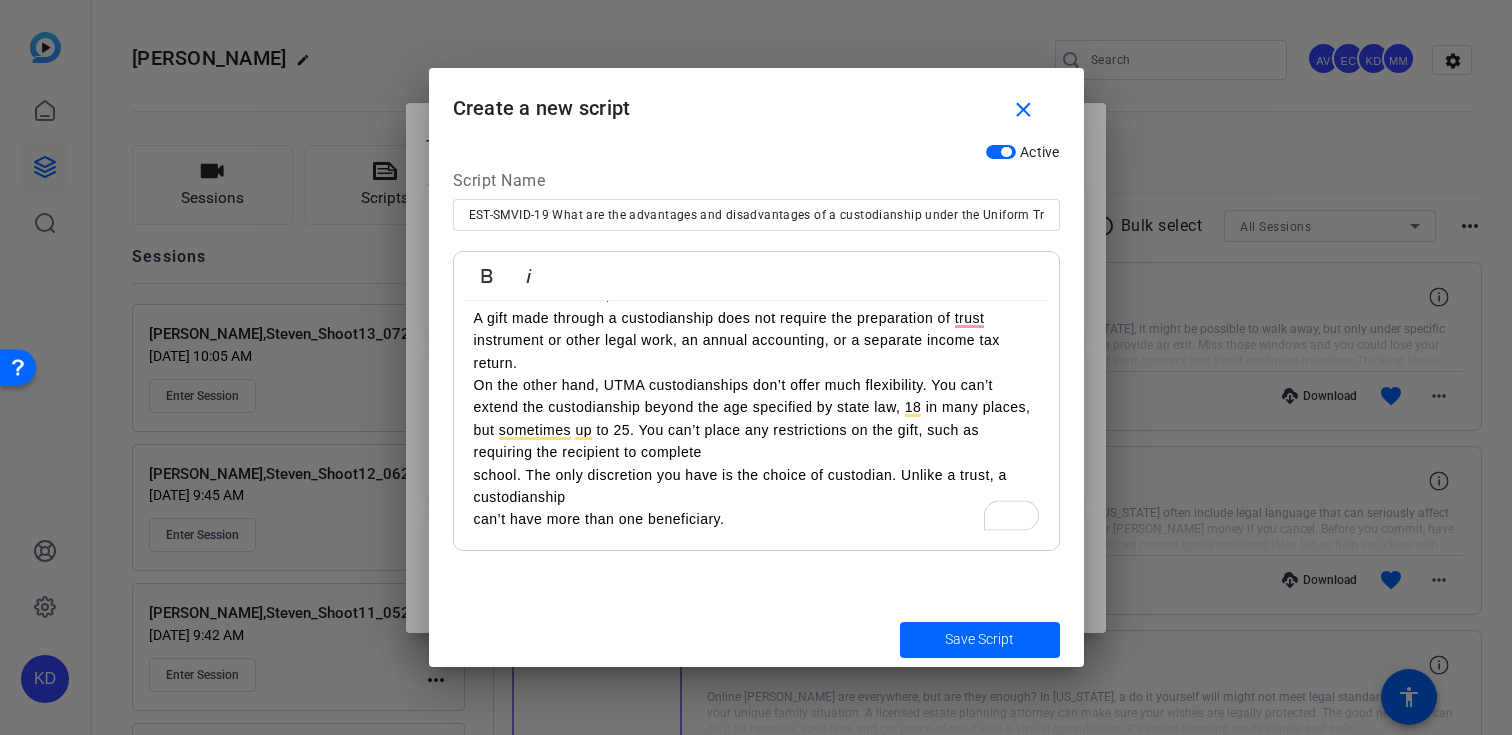 click on "An UTMA custodianship can be very convenient for handling relatively small amounts of property. They are simpler, easier, and less expensive to create and maintain than trusts, but far less flexible. A gift made through a custodianship does not require the preparation of trust instrument or other legal work, an annual accounting, or a separate income tax return. On the other hand, UTMA custodianships don’t offer much flexibility. You can’t extend the custodianship beyond the age specified by state law, 18 in many places, but sometimes up to 25. You can’t place any restrictions on the gift, such as requiring the recipient to complete school. The only discretion you have is the choice of custodian. Unlike a trust, a custodianship can’t have more than one beneficiary." at bounding box center (756, 385) 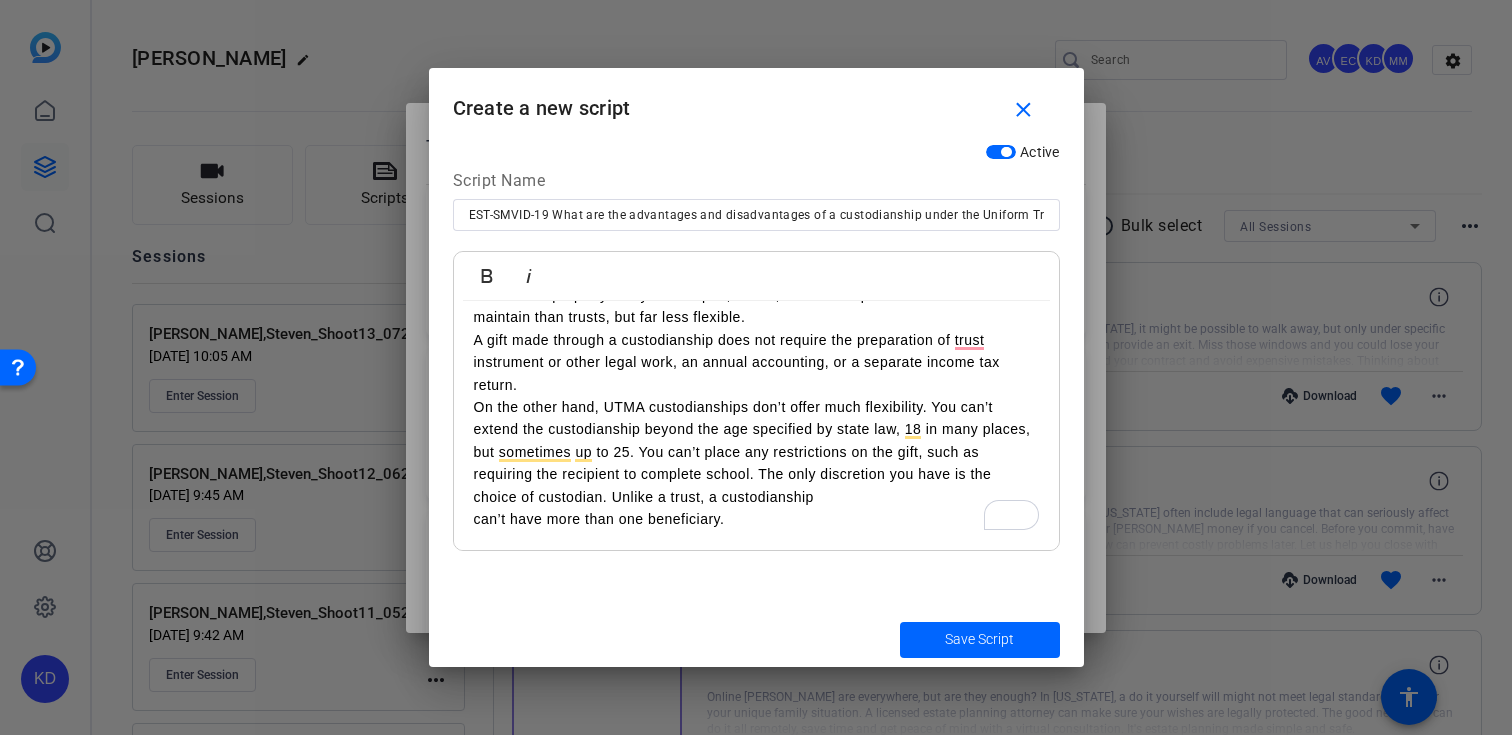 click on "An UTMA custodianship can be very convenient for handling relatively small amounts of property. They are simpler, easier, and less expensive to create and maintain than trusts, but far less flexible. A gift made through a custodianship does not require the preparation of trust instrument or other legal work, an annual accounting, or a separate income tax return. On the other hand, UTMA custodianships don’t offer much flexibility. You can’t extend the custodianship beyond the age specified by state law, 18 in many places, but sometimes up to 25. You can’t place any restrictions on the gift, such as requiring the recipient to complete school. The only discretion you have is the choice of custodian. Unlike a trust, a custodianship can’t have more than one beneficiary." at bounding box center (756, 396) 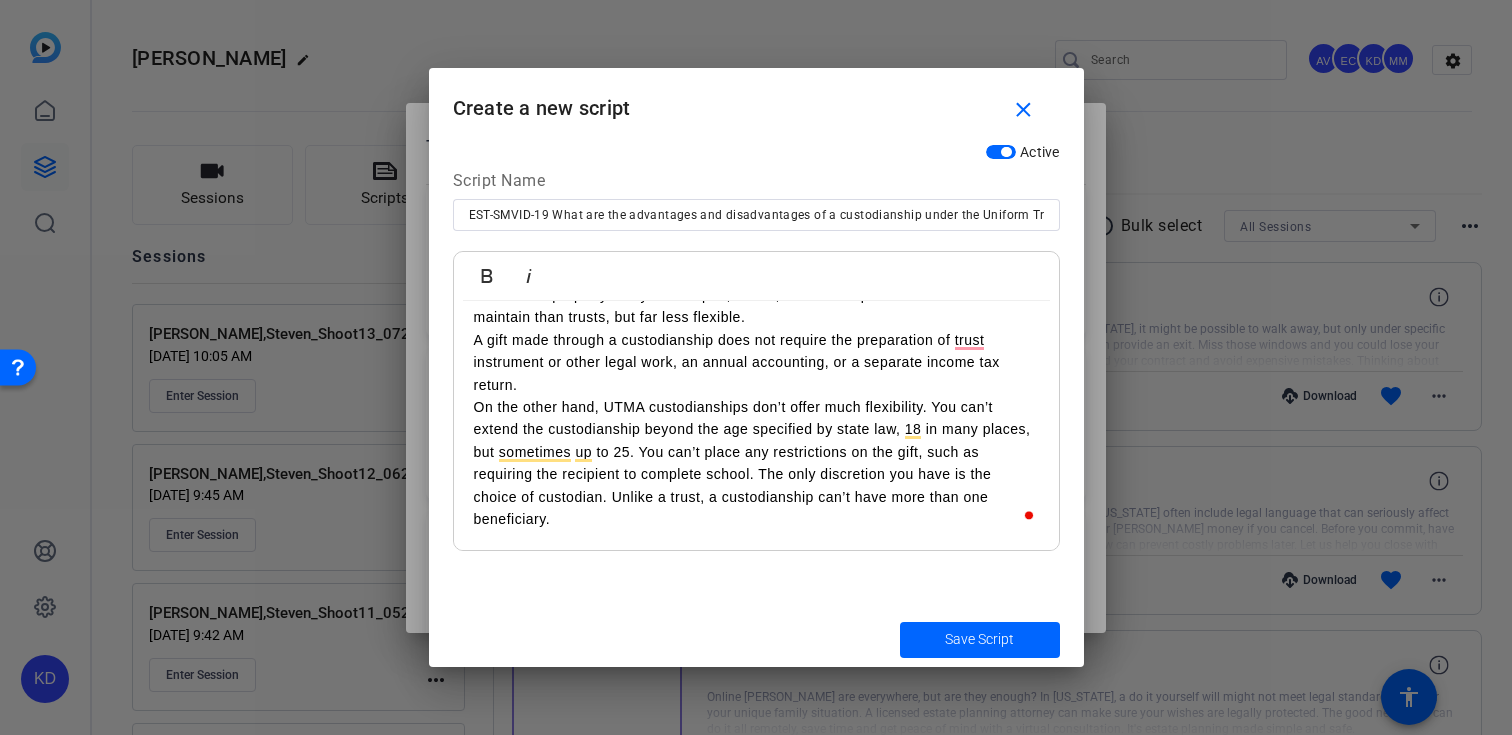 scroll, scrollTop: 0, scrollLeft: 0, axis: both 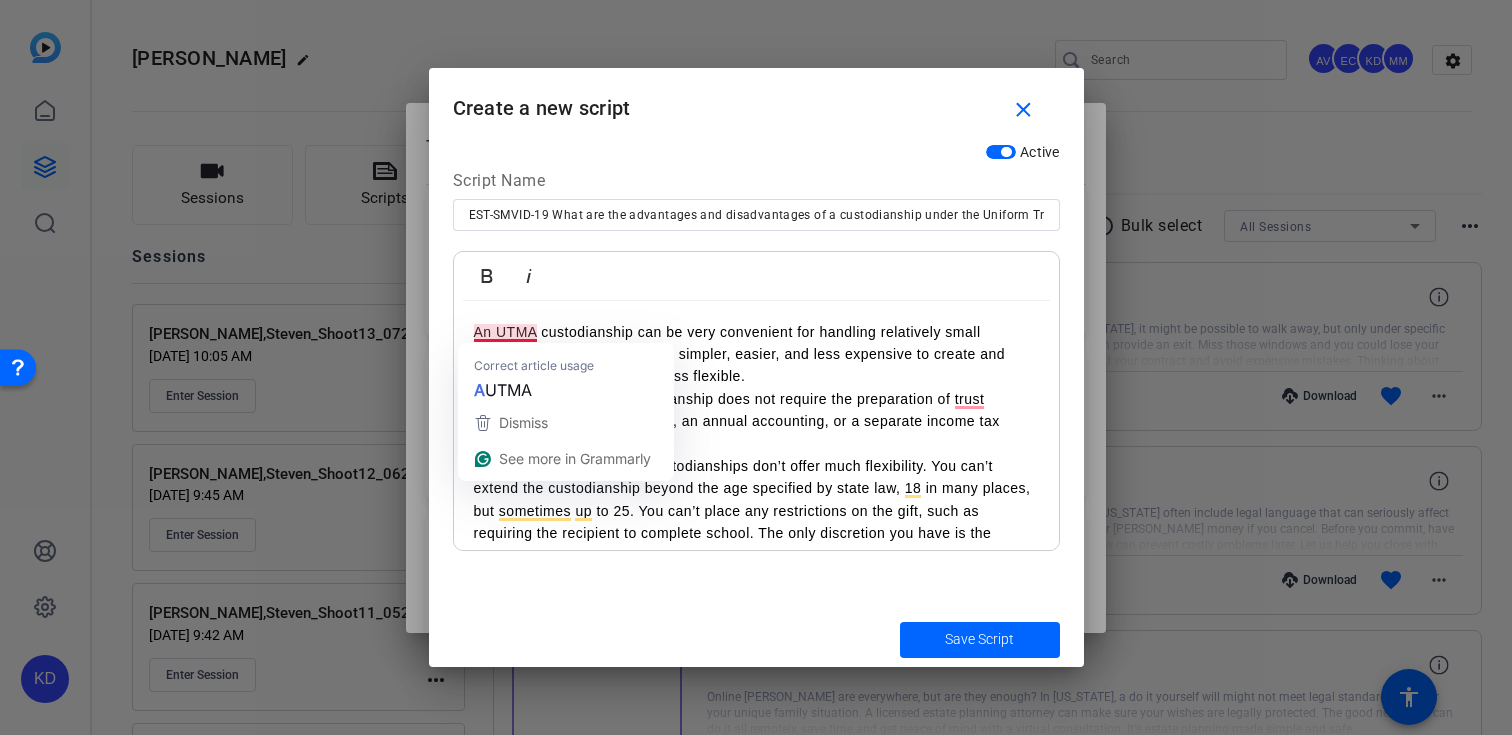 click on "An UTMA custodianship can be very convenient for handling relatively small amounts of property. They are simpler, easier, and less expensive to create and maintain than trusts, but far less flexible." at bounding box center (756, 354) 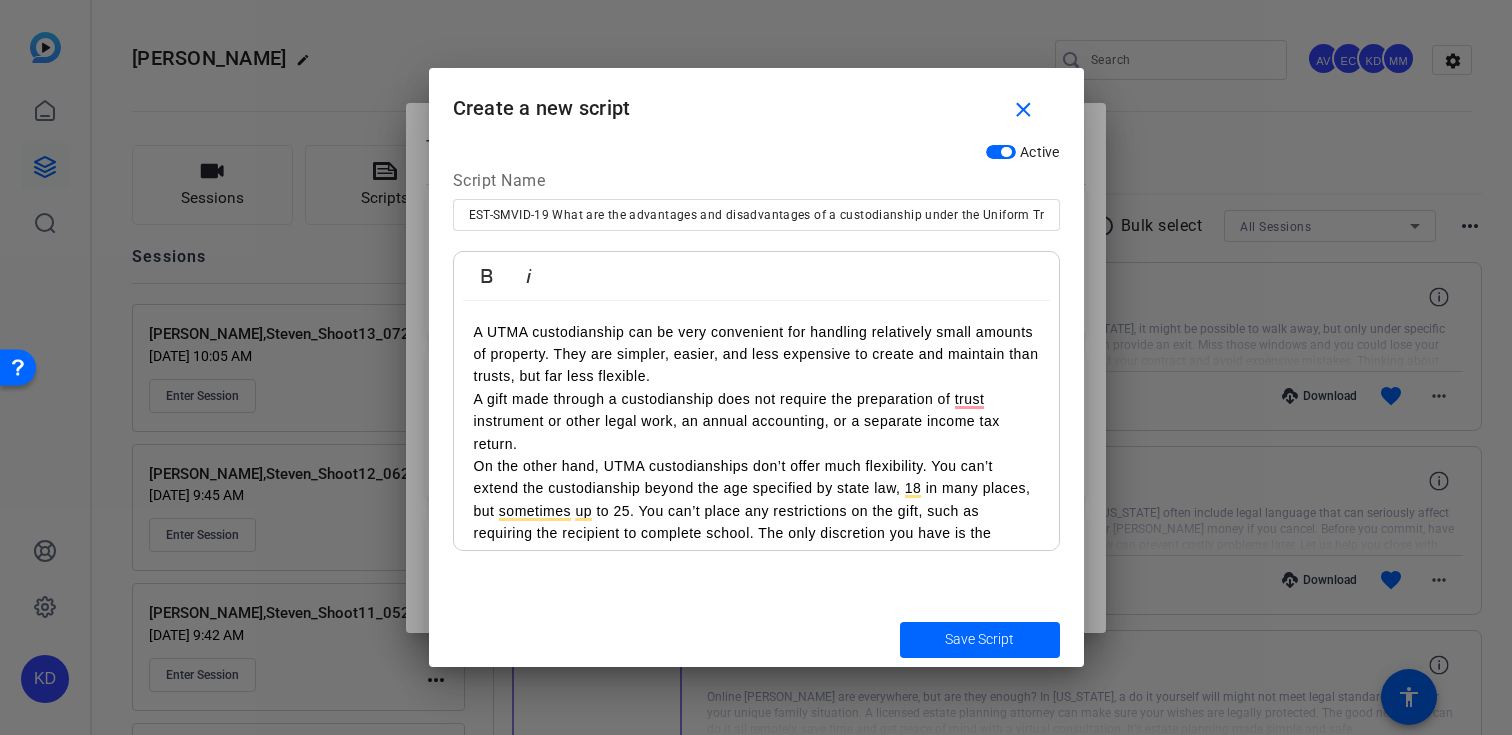 click on "On the other hand, UTMA custodianships don’t offer much flexibility. You can’t extend the custodianship beyond the age specified by state law, 18 in many places, but sometimes up to 25. You can’t place any restrictions on the gift, such as requiring the recipient to complete school. The only discretion you have is the choice of custodian. Unlike a trust, a custodianship can’t have more than one beneficiary." at bounding box center [756, 522] 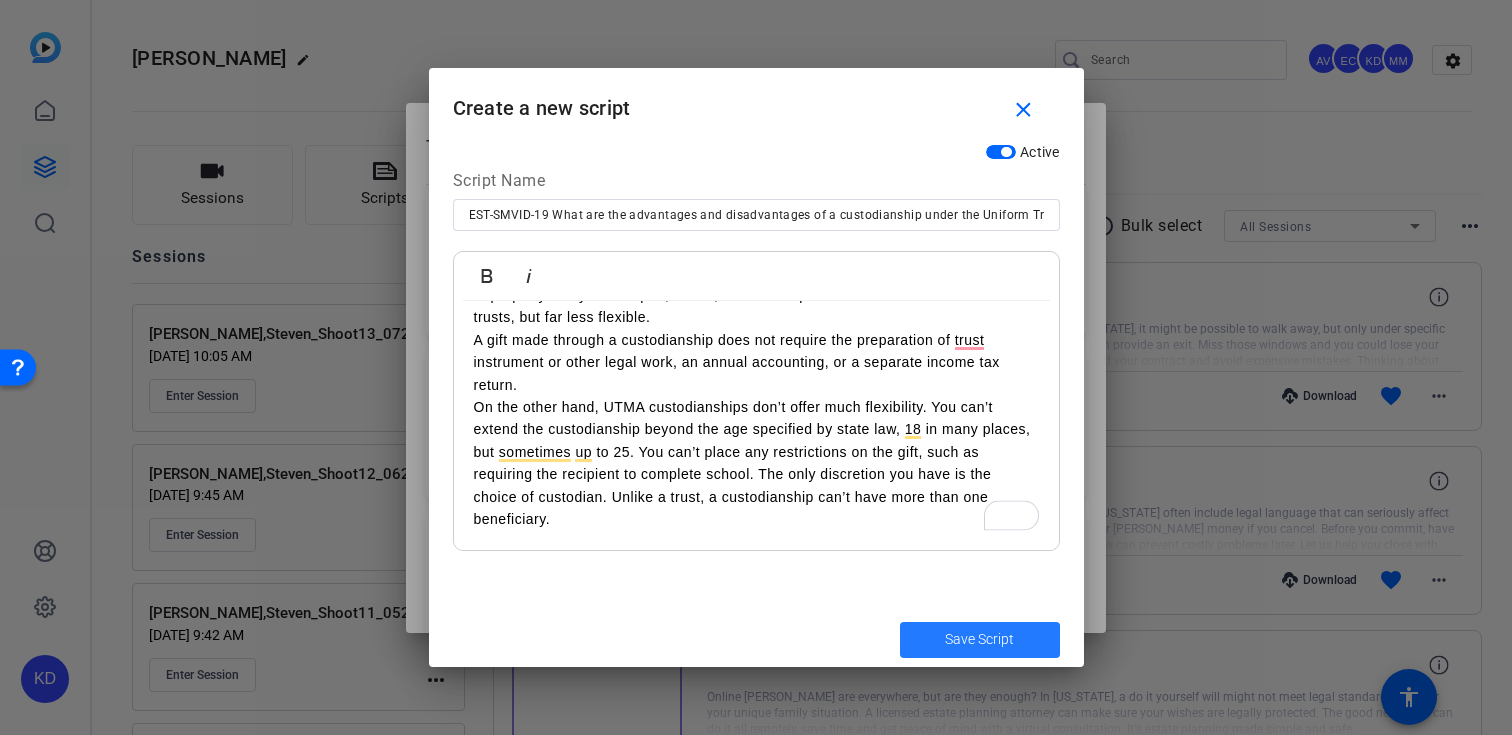 click at bounding box center (980, 640) 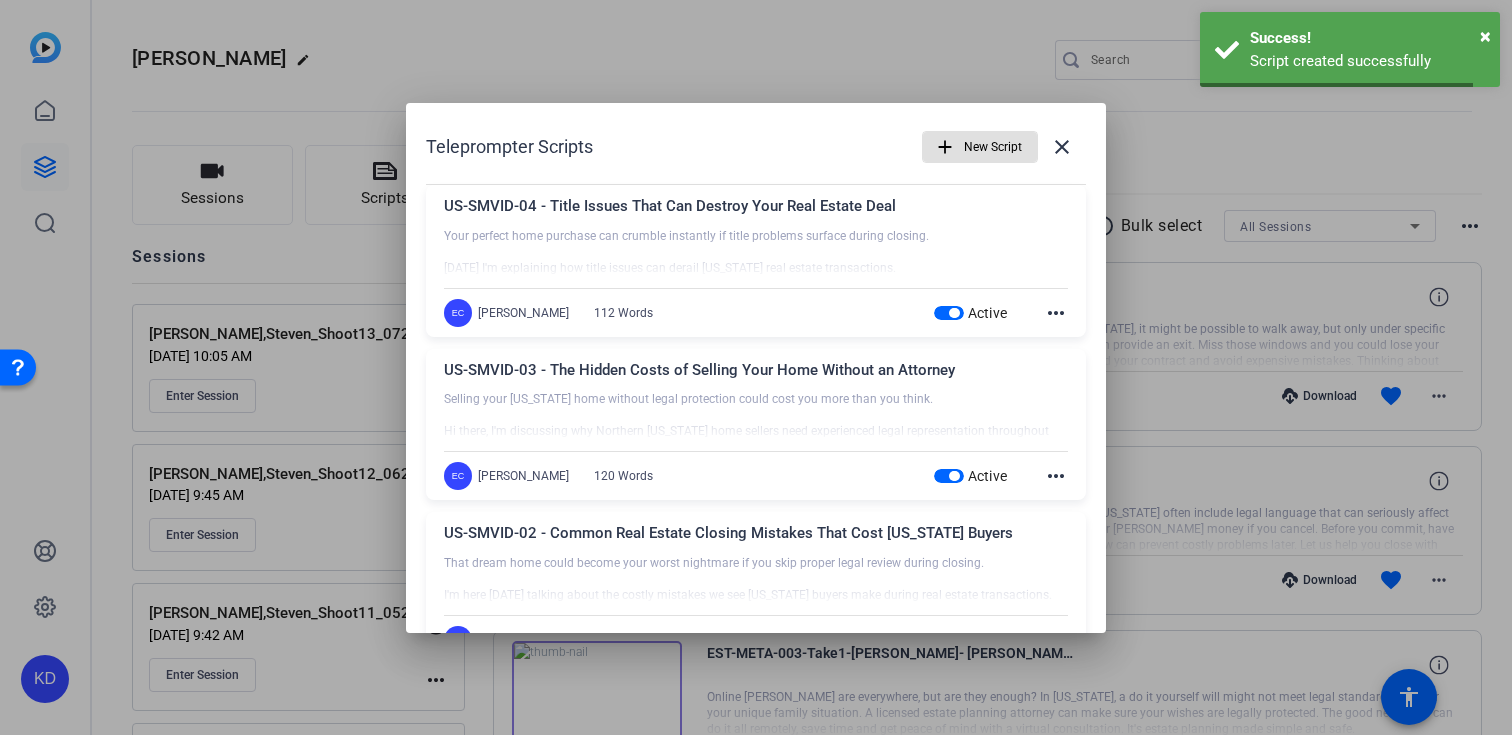 click on "add" at bounding box center (945, 147) 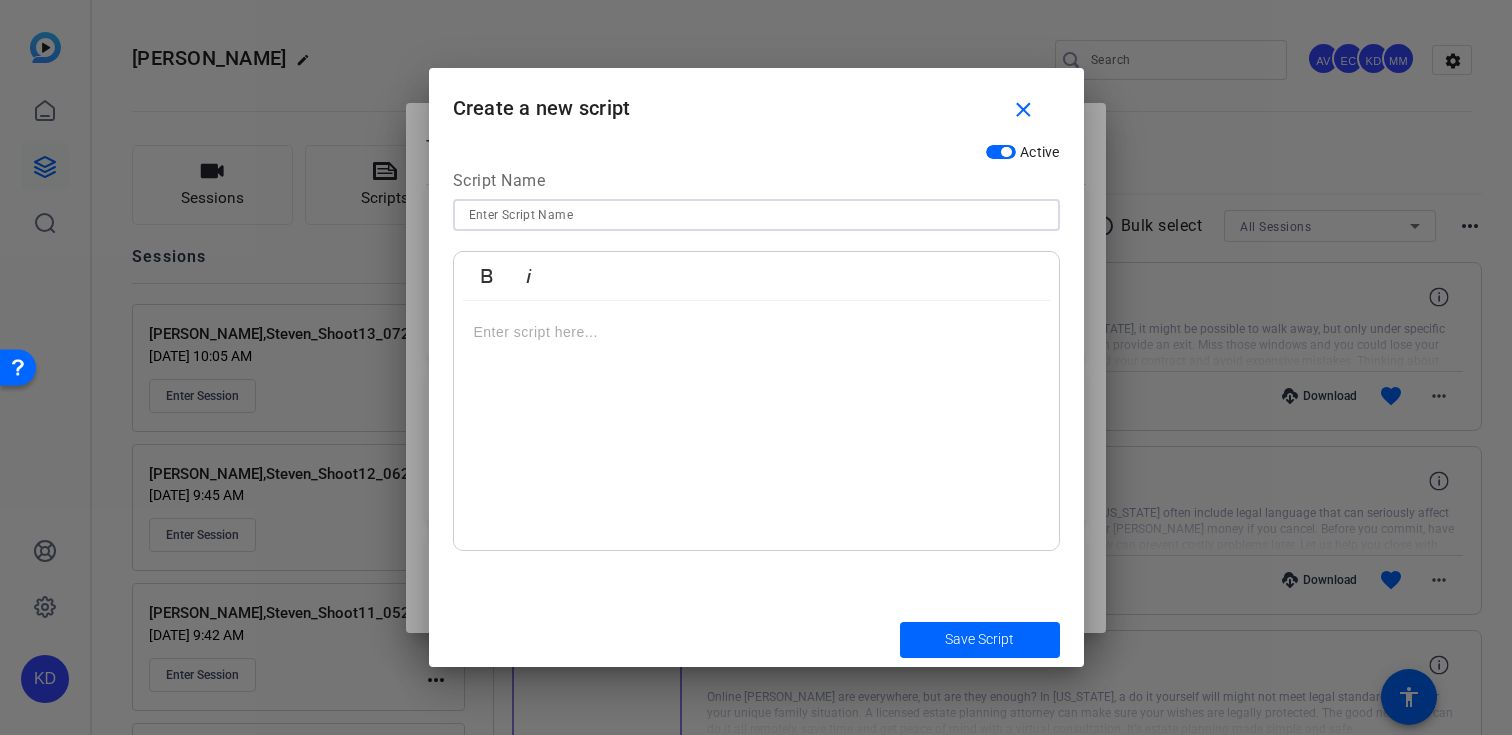 click at bounding box center (756, 215) 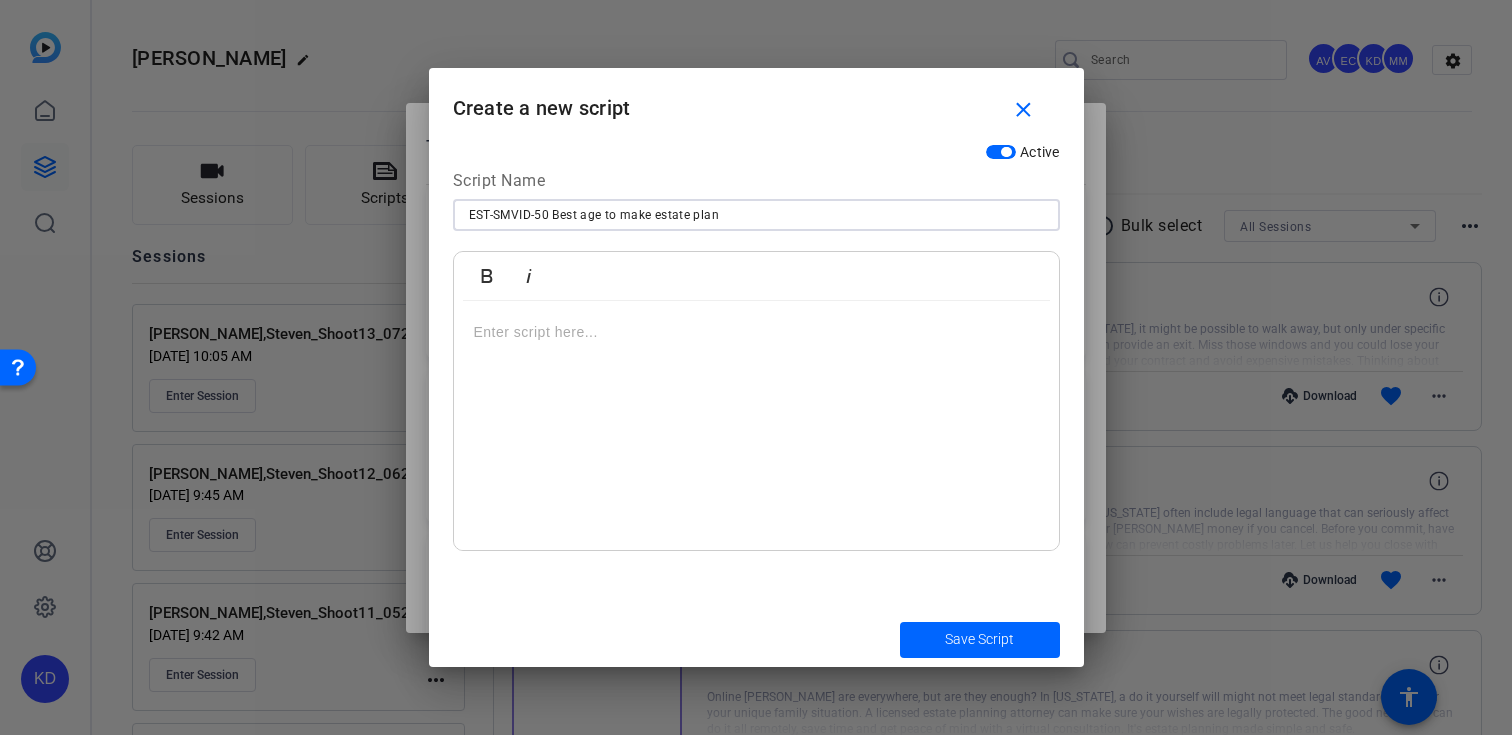 type on "EST-SMVID-50 Best age to make estate plan" 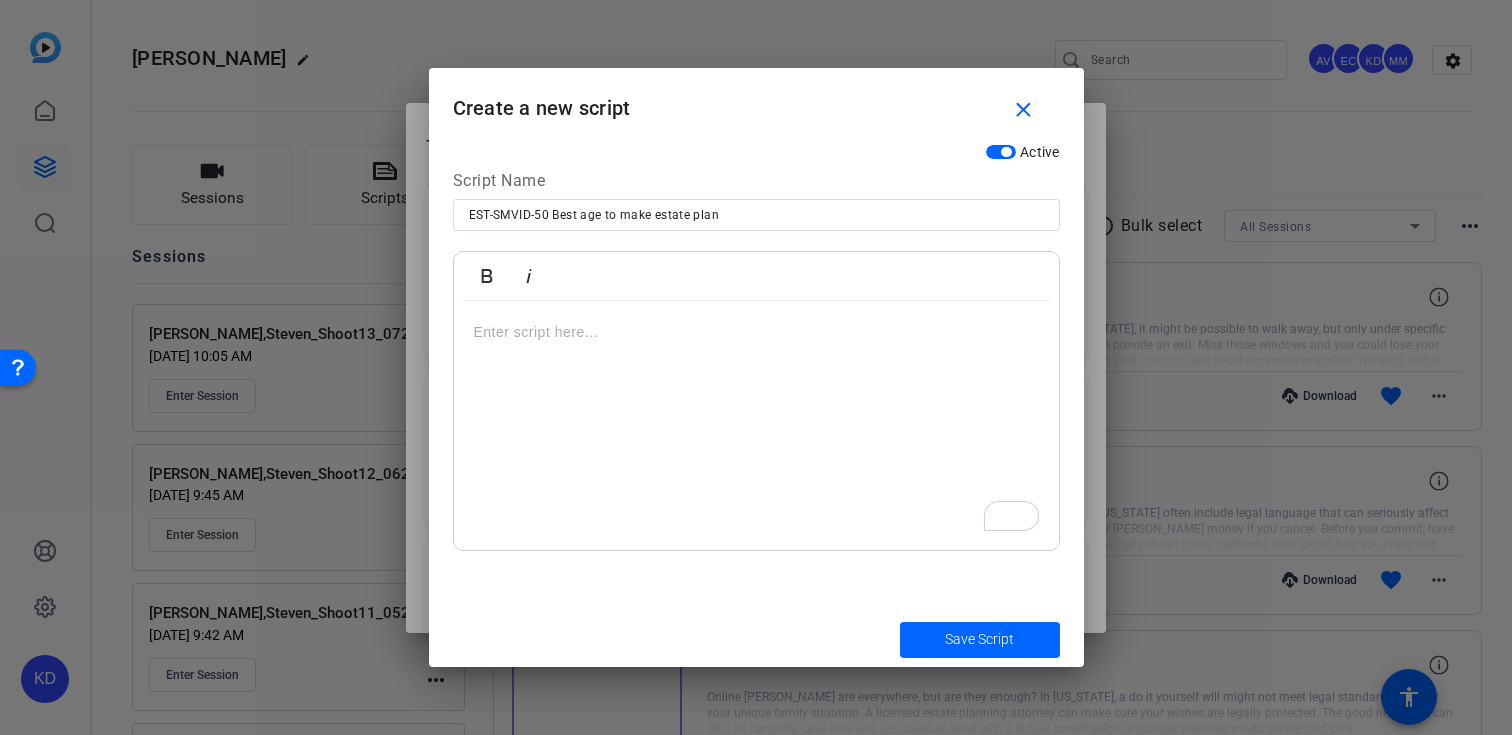 click at bounding box center [756, 426] 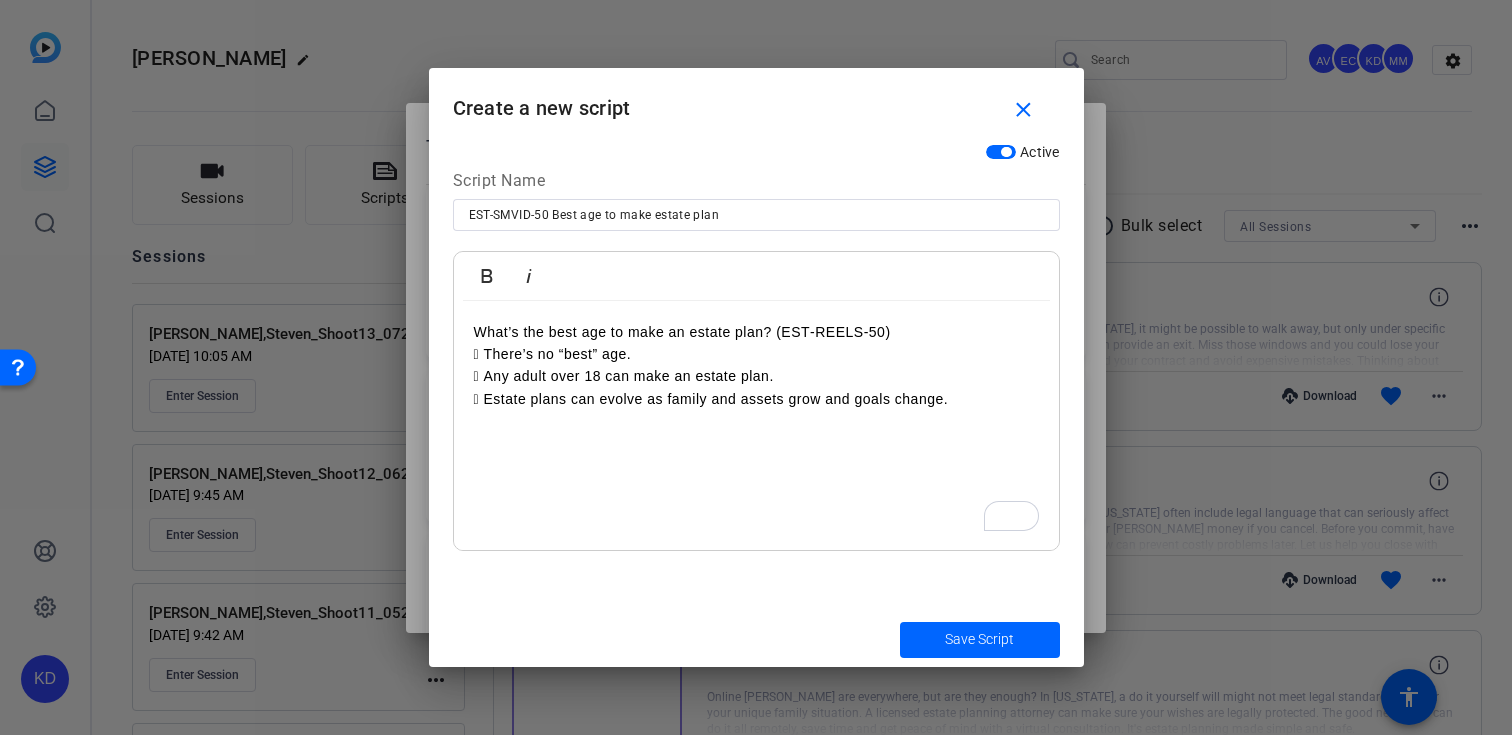 scroll, scrollTop: 2869, scrollLeft: 3, axis: both 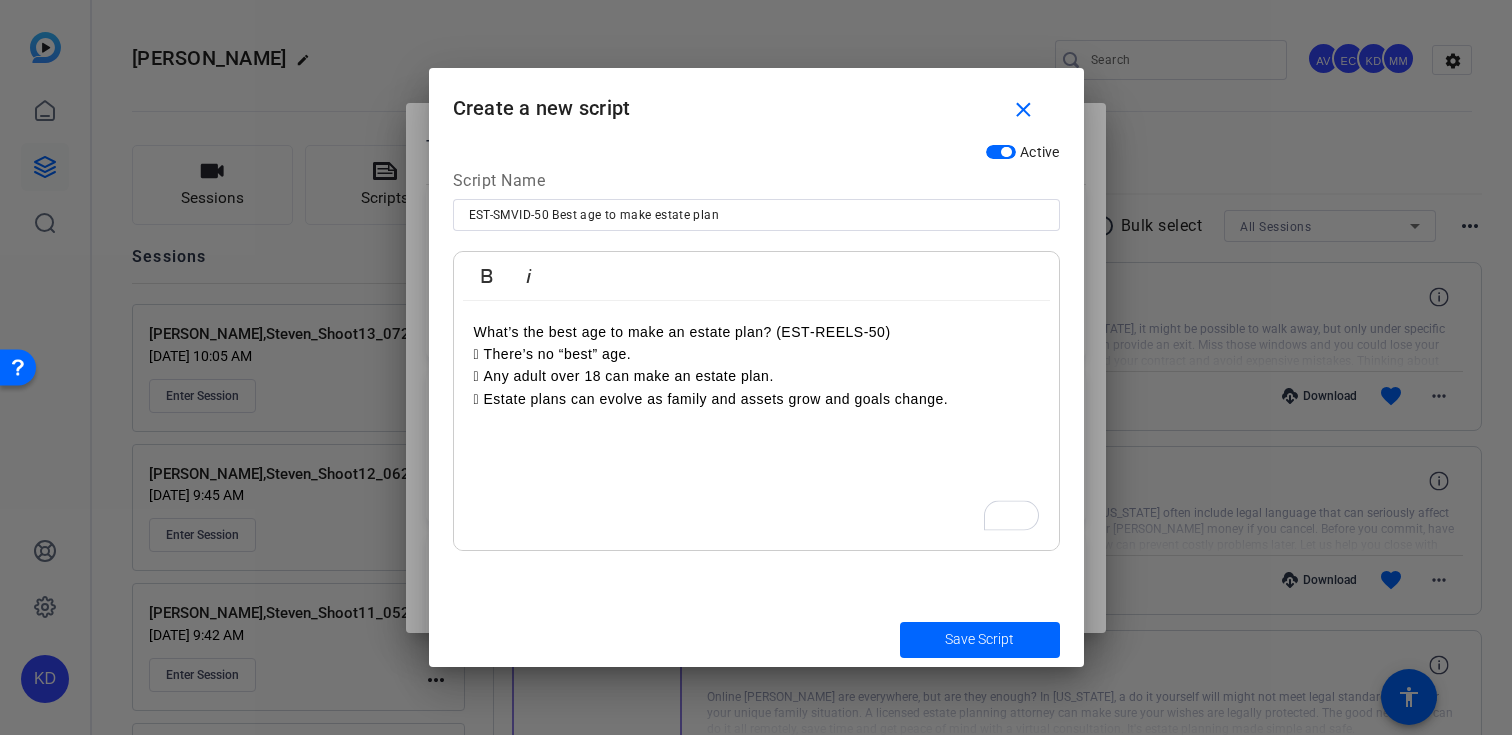 click on " There’s no “best” age." at bounding box center (756, 354) 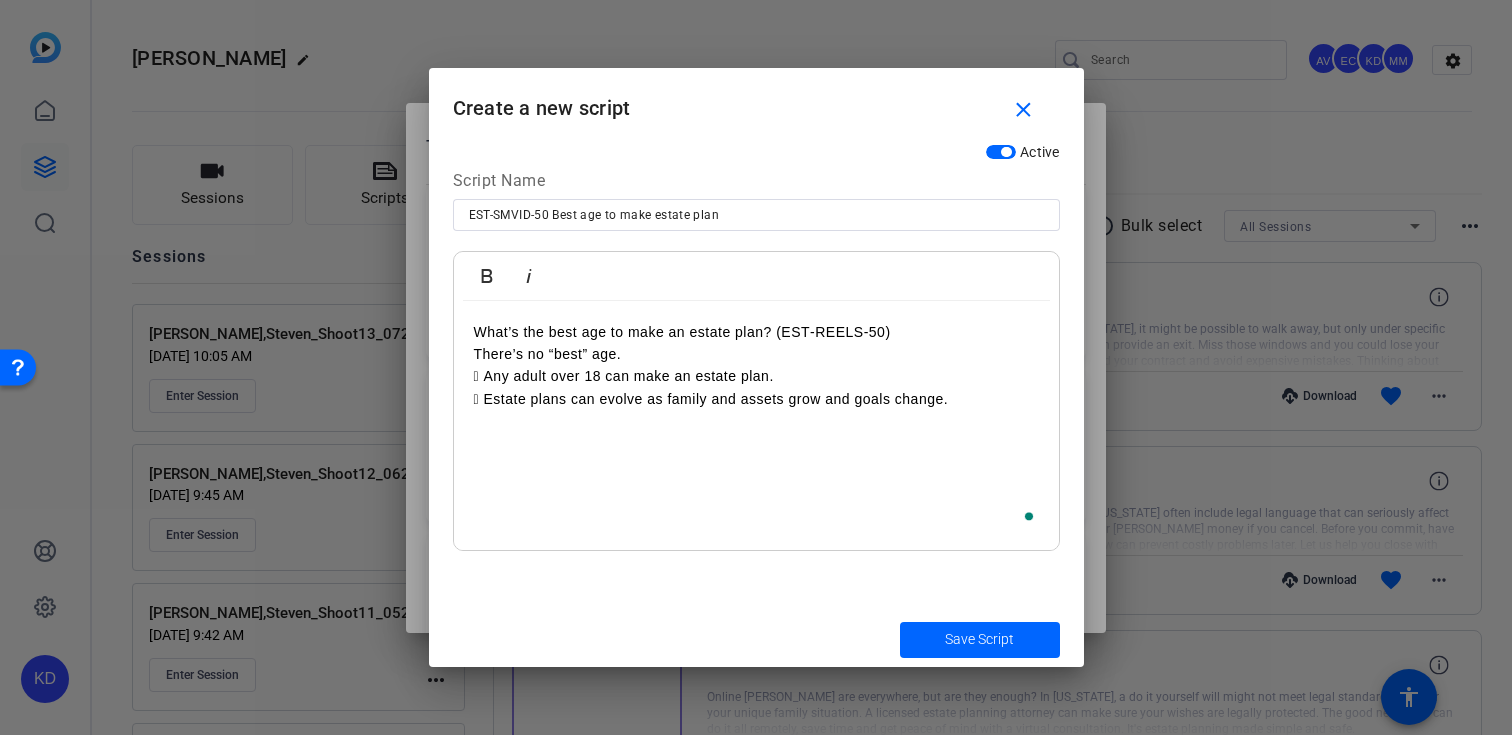 type 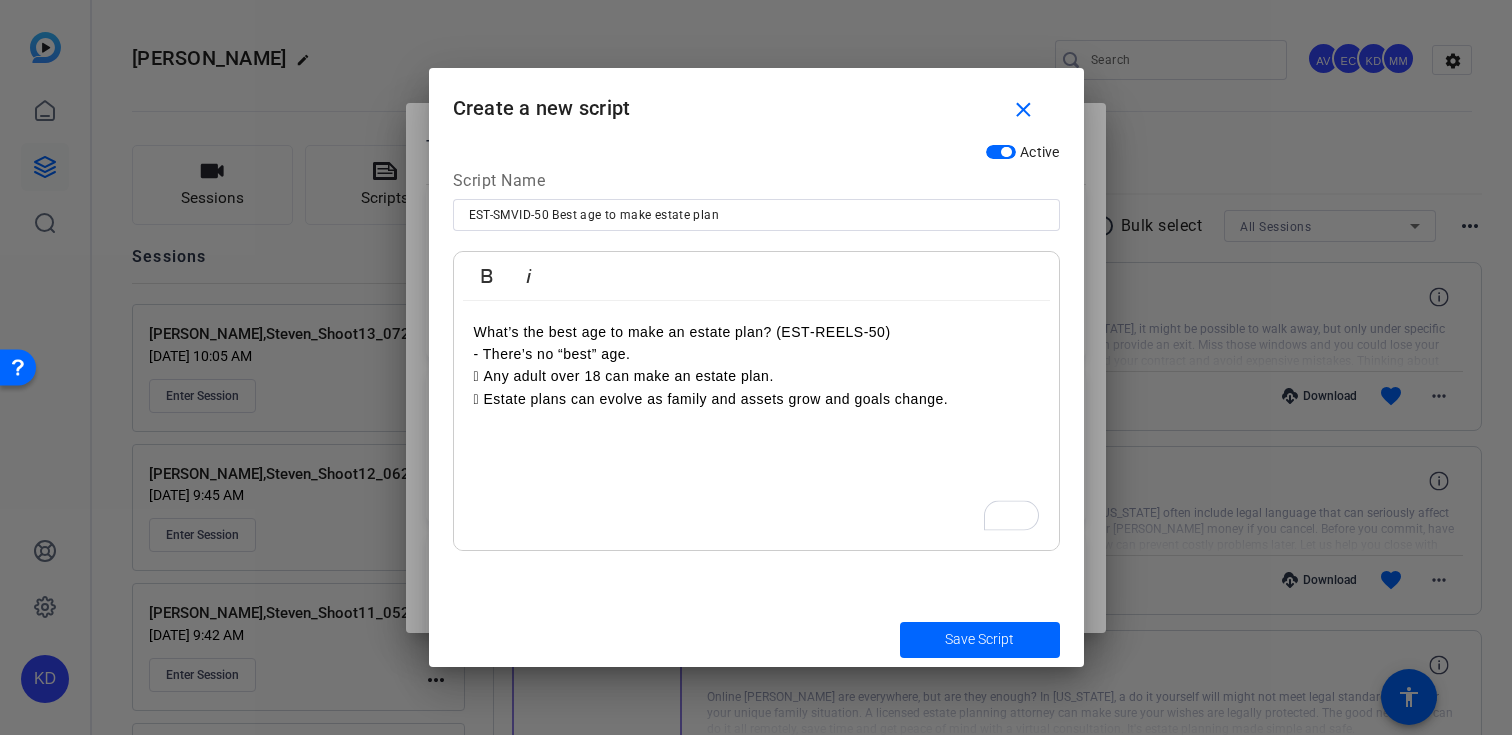 drag, startPoint x: 492, startPoint y: 372, endPoint x: 529, endPoint y: 400, distance: 46.400433 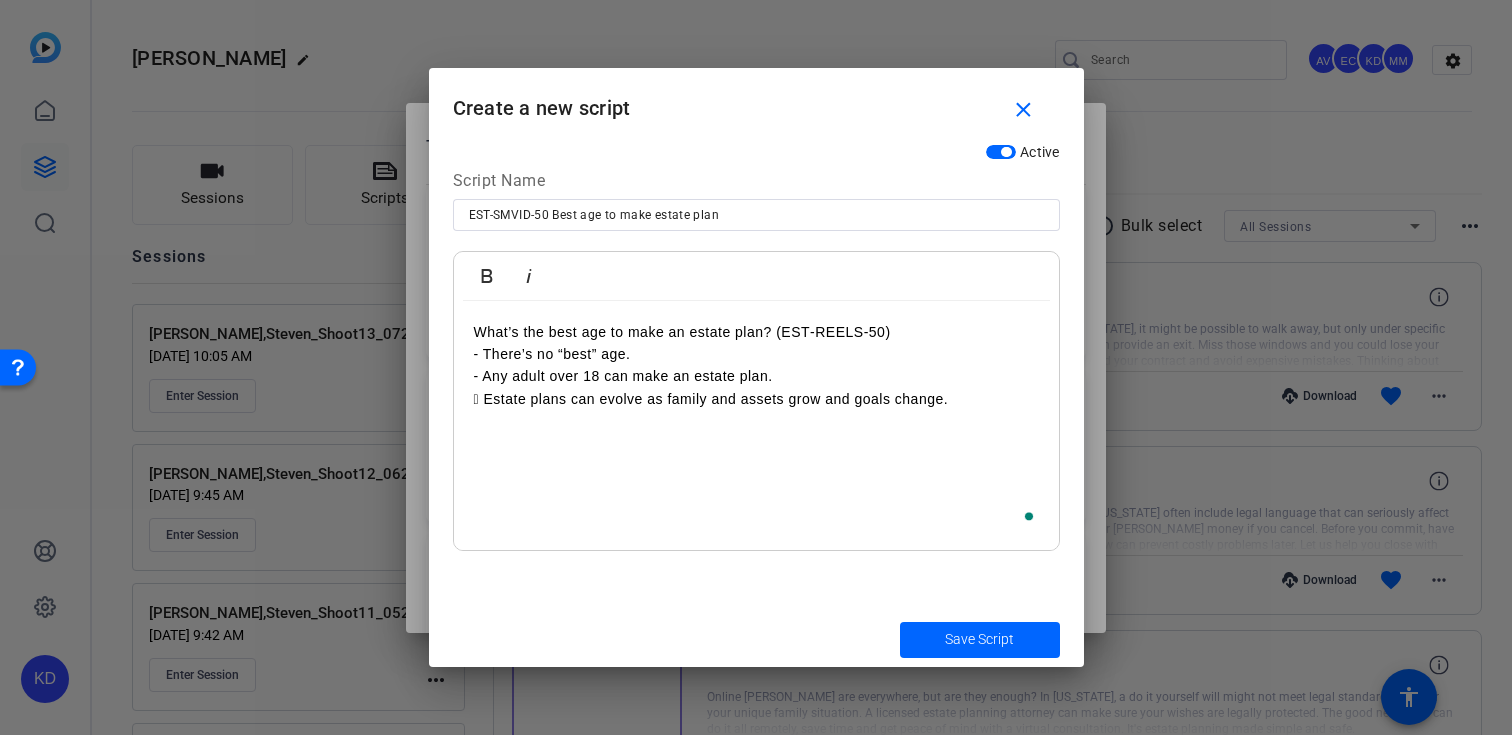 drag, startPoint x: 489, startPoint y: 396, endPoint x: 501, endPoint y: 423, distance: 29.546574 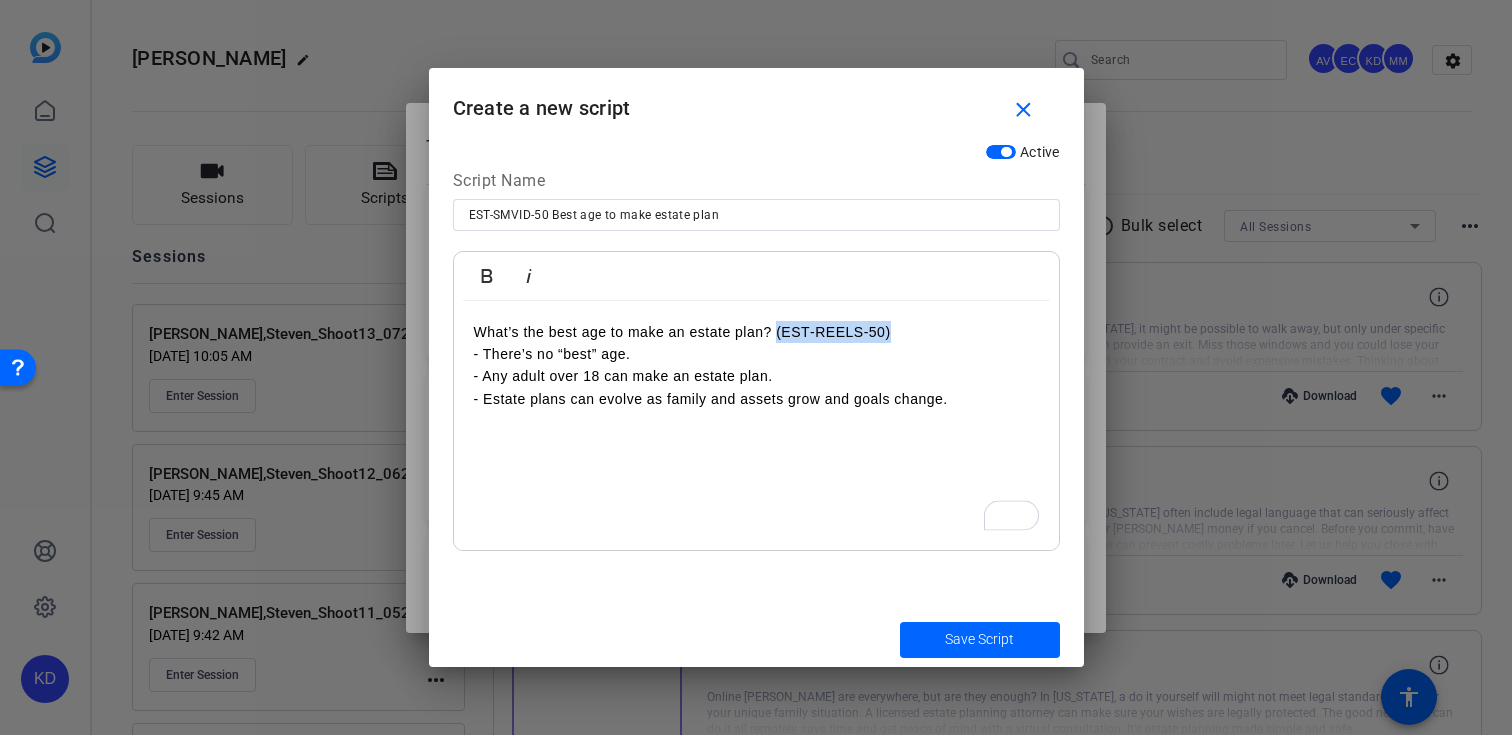 drag, startPoint x: 911, startPoint y: 336, endPoint x: 776, endPoint y: 339, distance: 135.03333 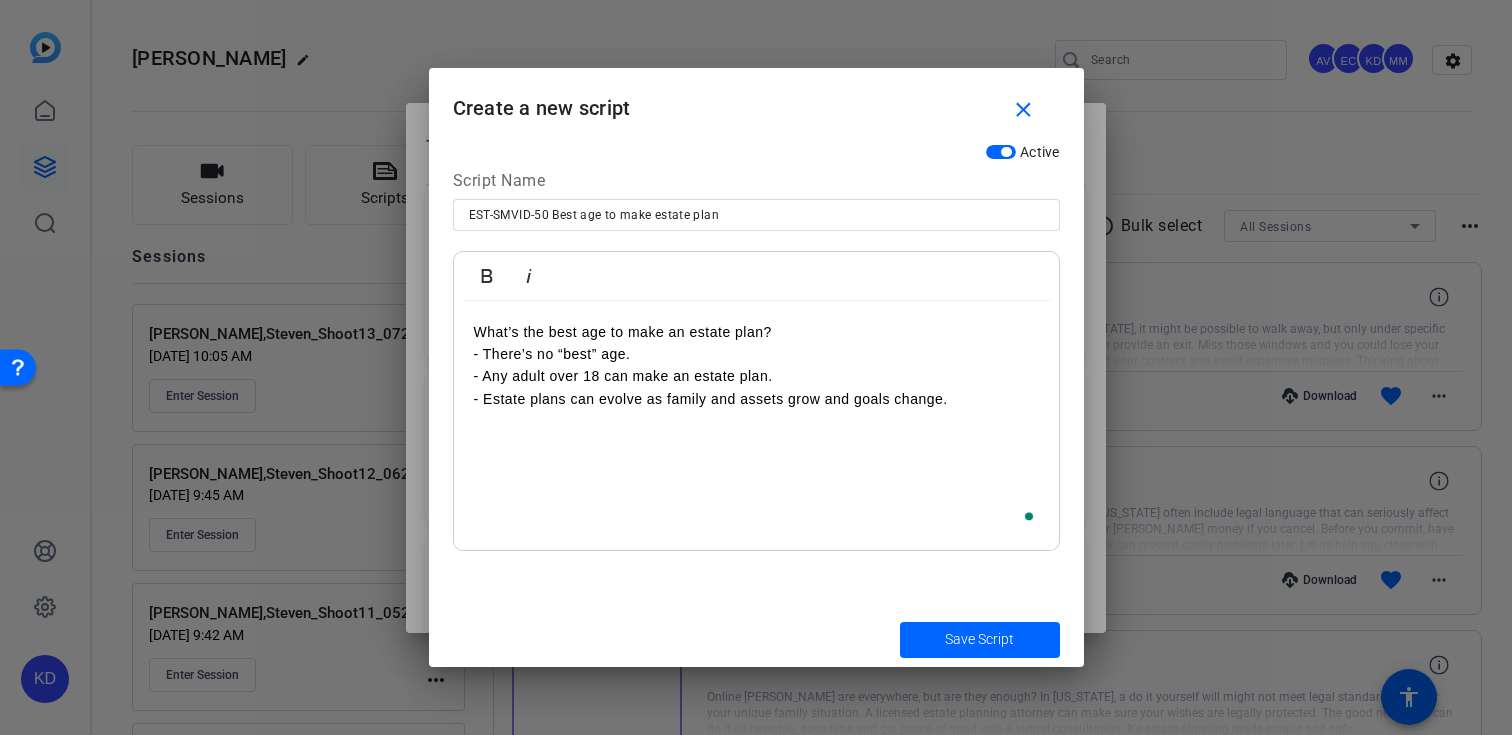 click at bounding box center [756, 367] 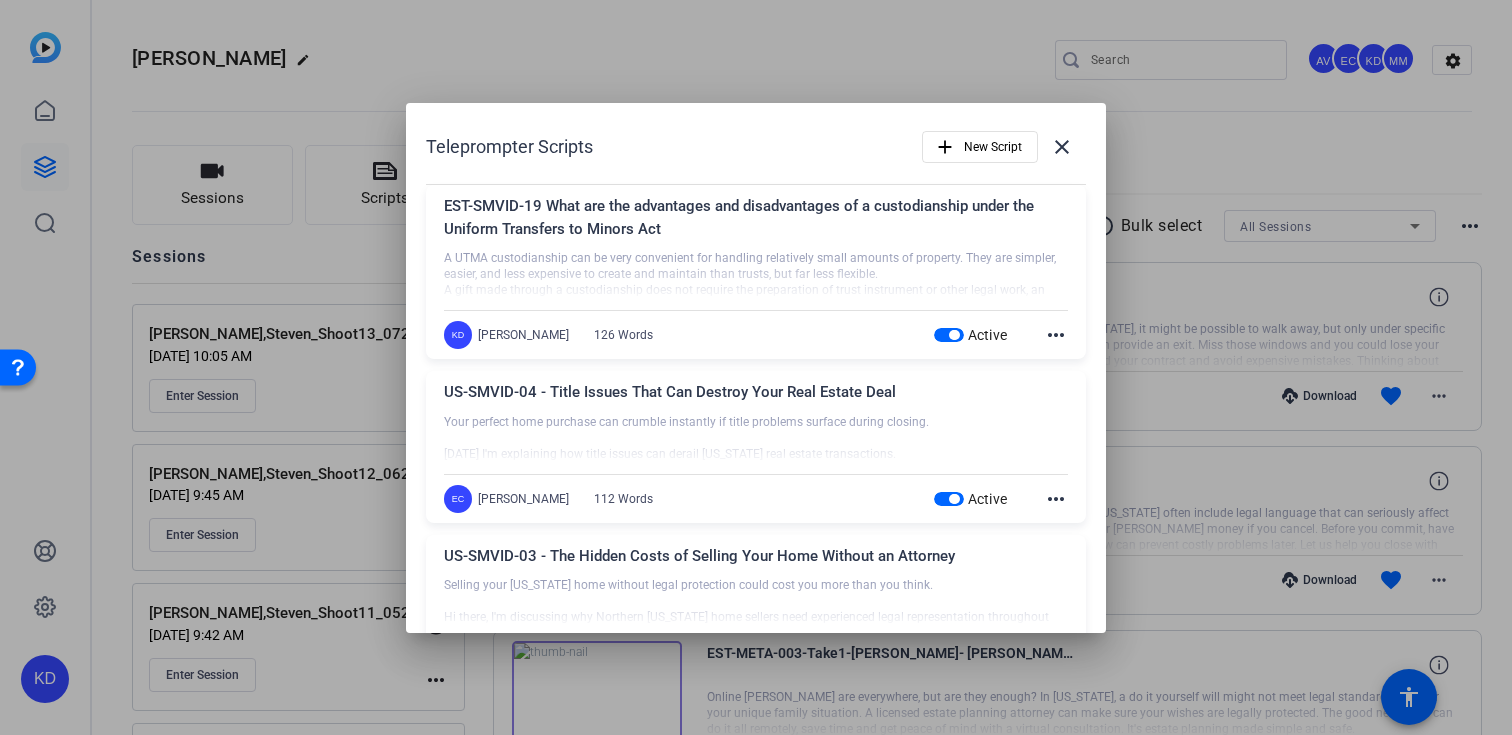 click at bounding box center (756, 367) 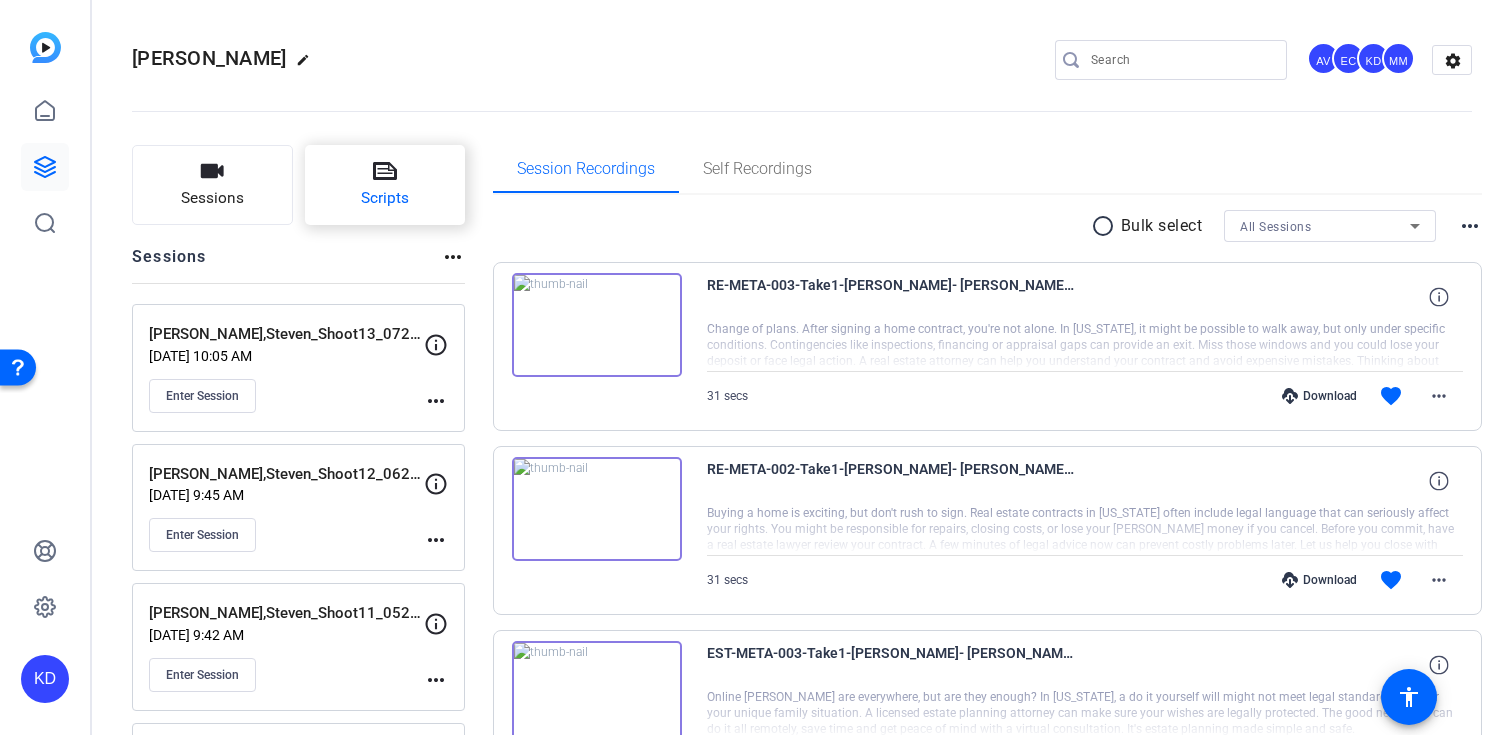 click on "Scripts" 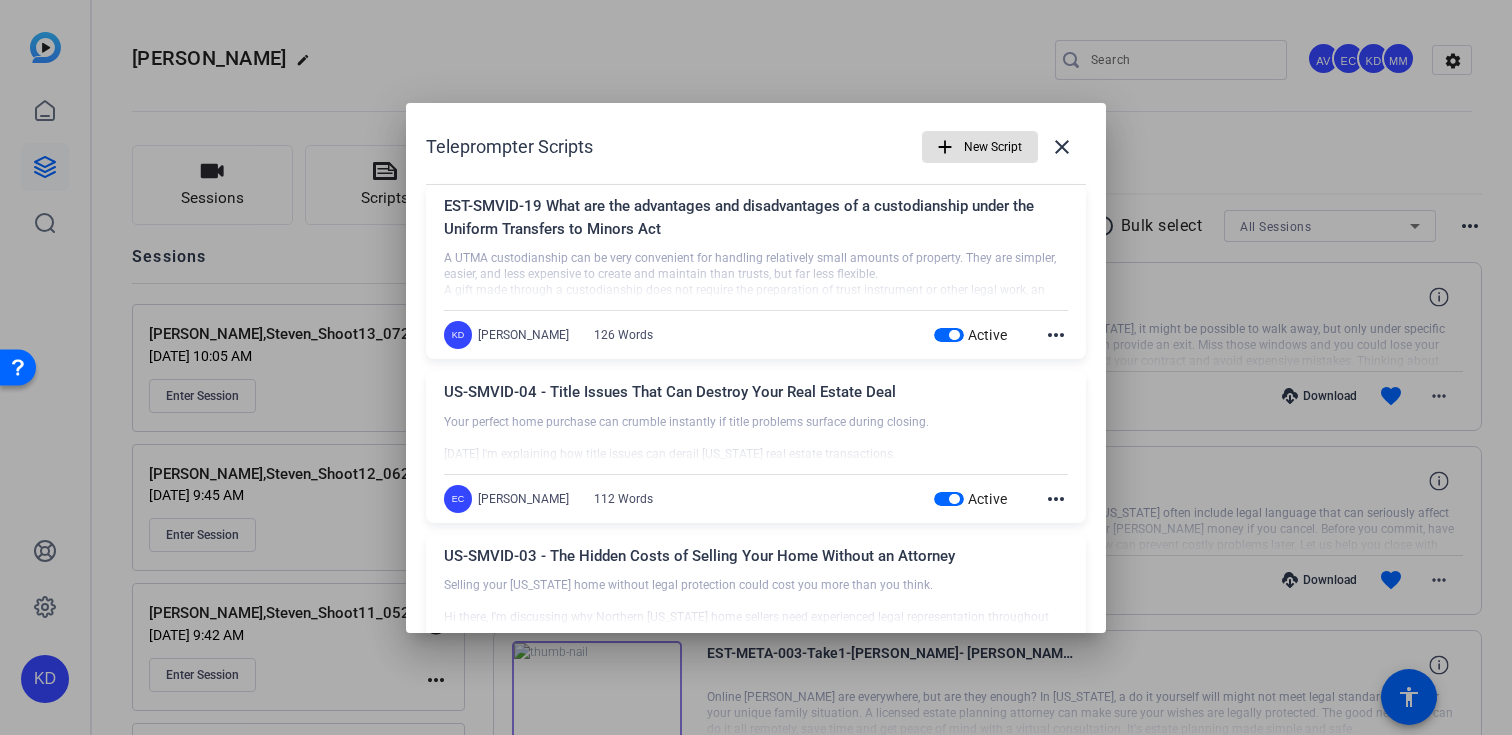 click on "New Script" at bounding box center (993, 147) 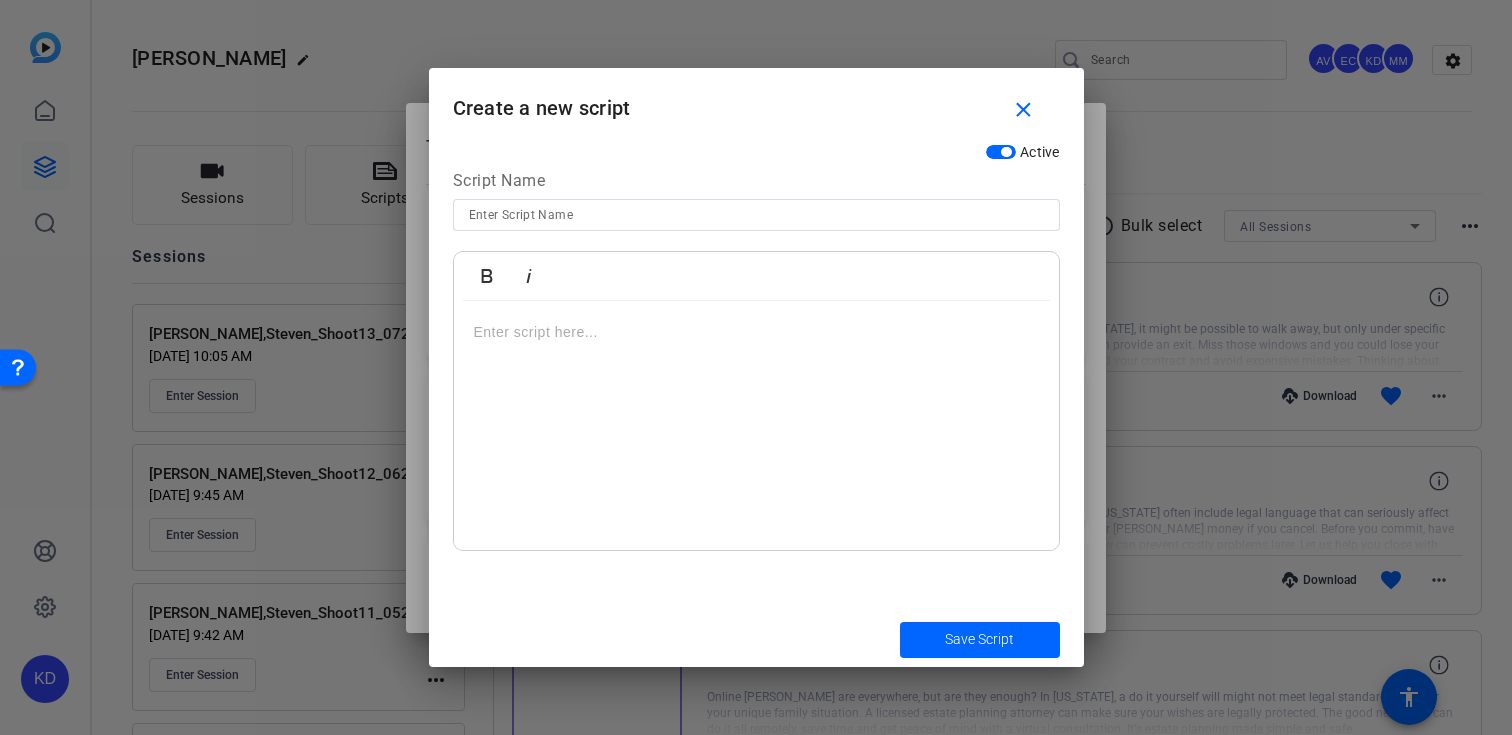 click at bounding box center (756, 426) 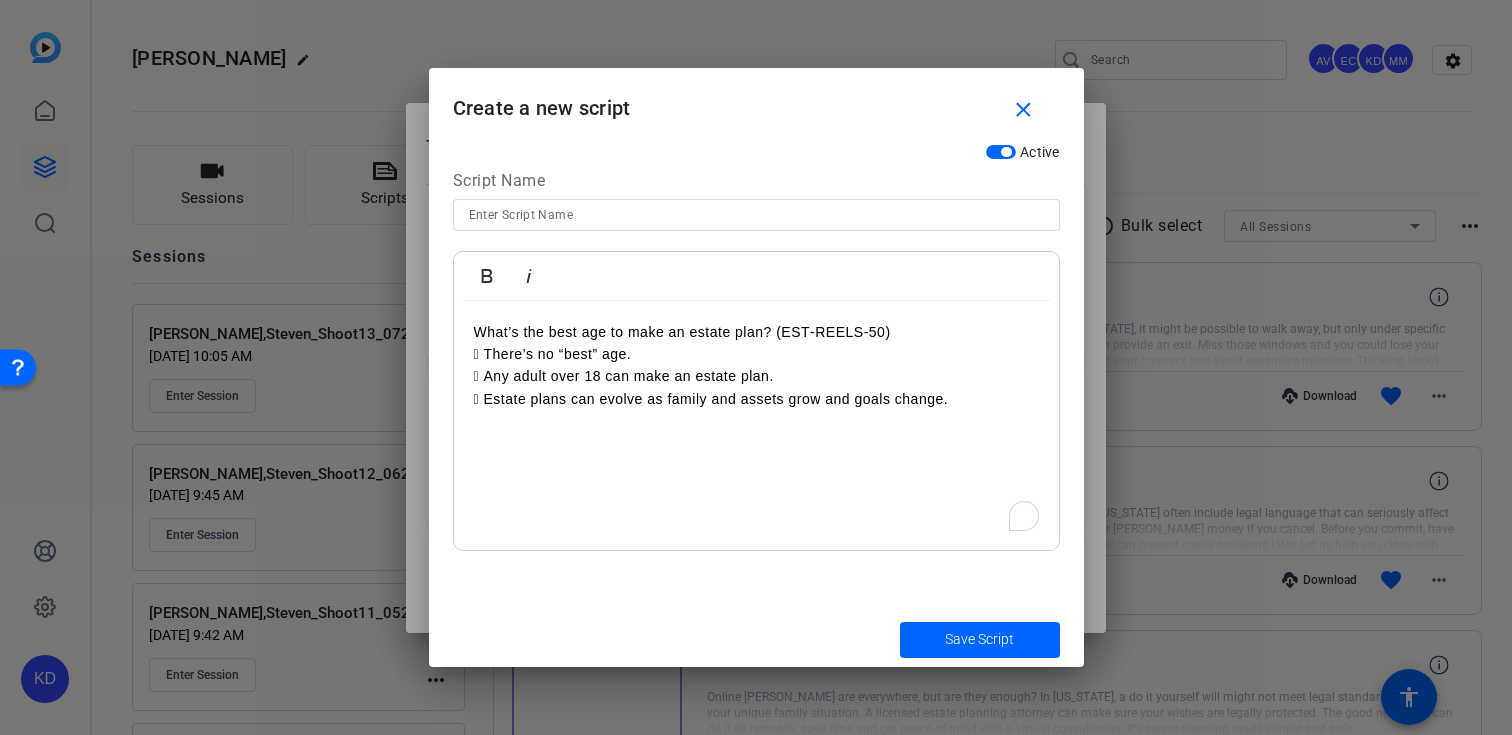 scroll, scrollTop: 2869, scrollLeft: 3, axis: both 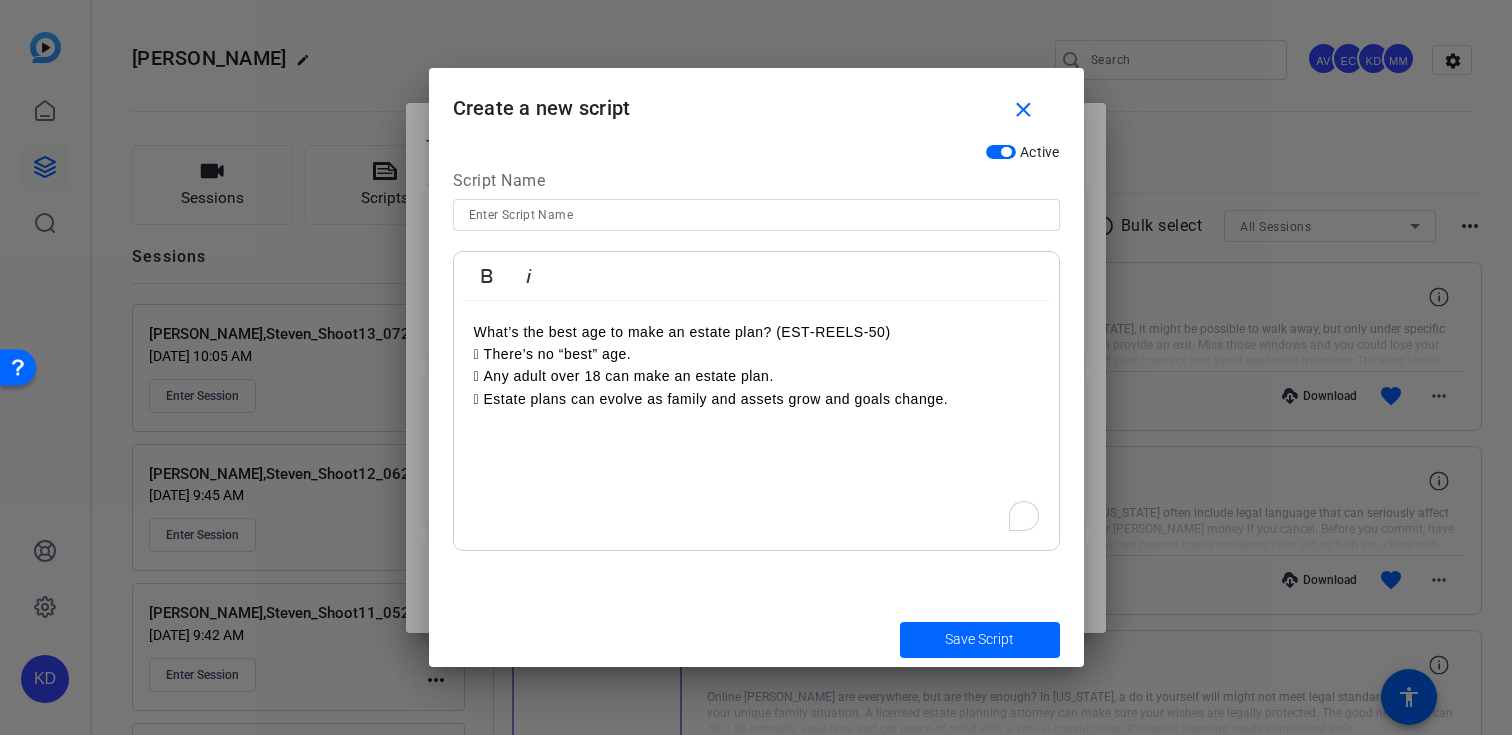 drag, startPoint x: 483, startPoint y: 344, endPoint x: 483, endPoint y: 362, distance: 18 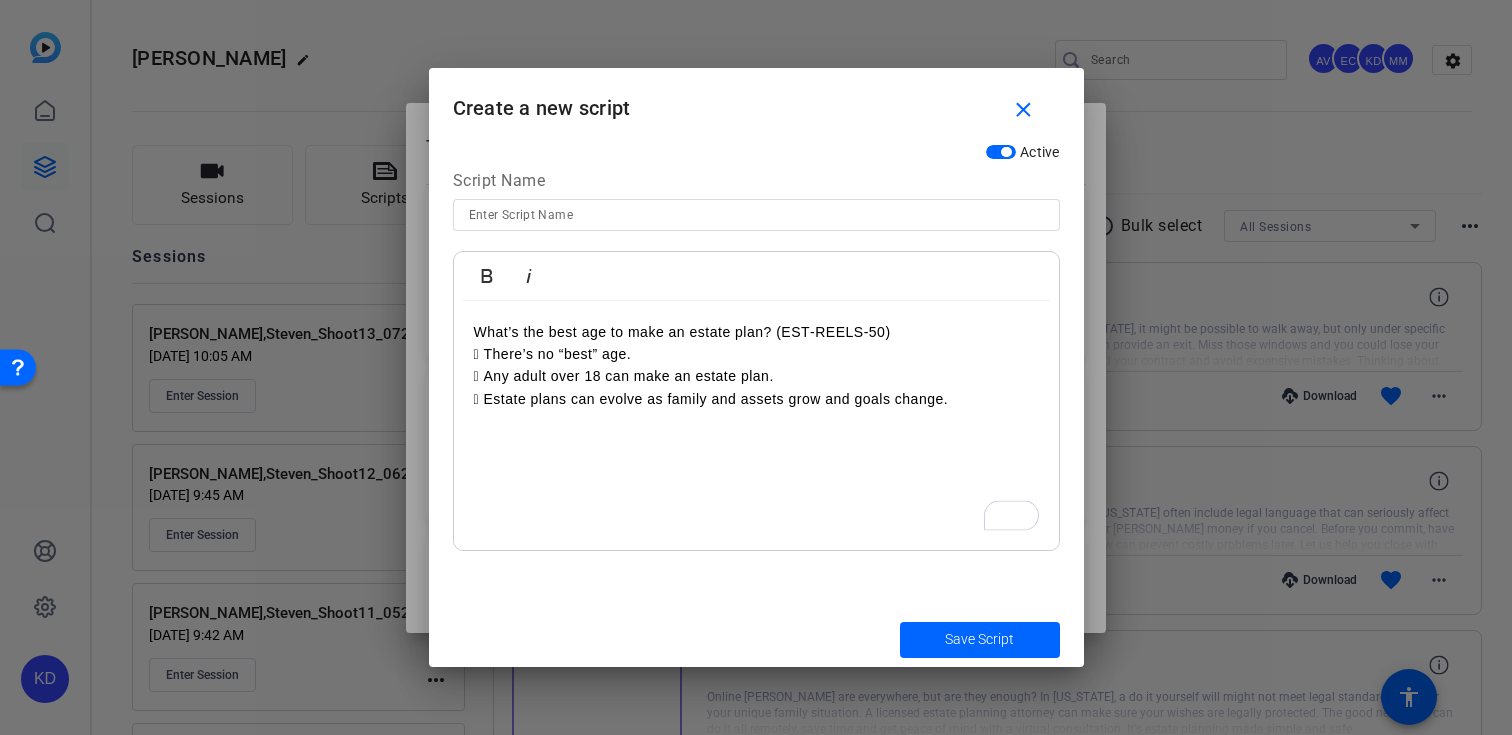 type 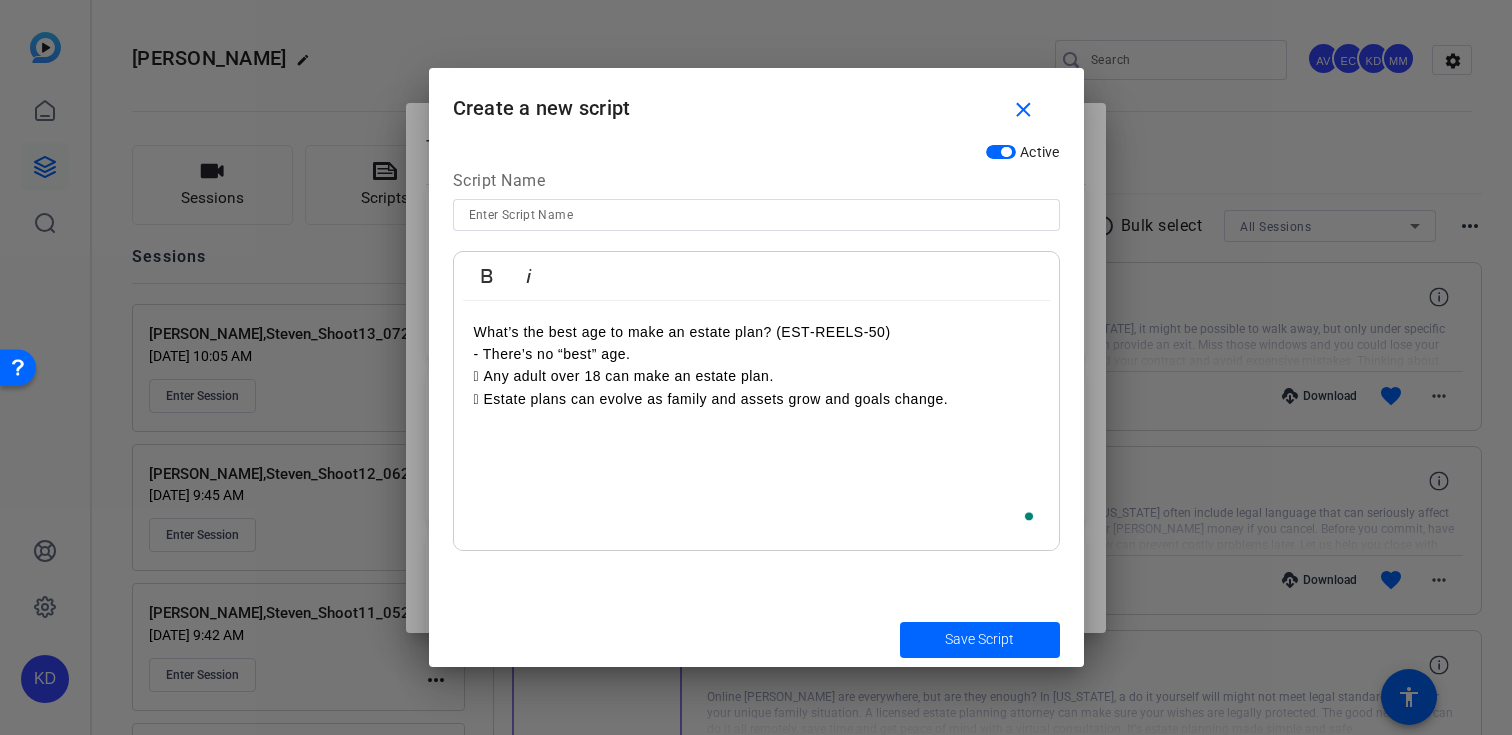 click on " Any adult over 18 can make an estate plan." at bounding box center [756, 376] 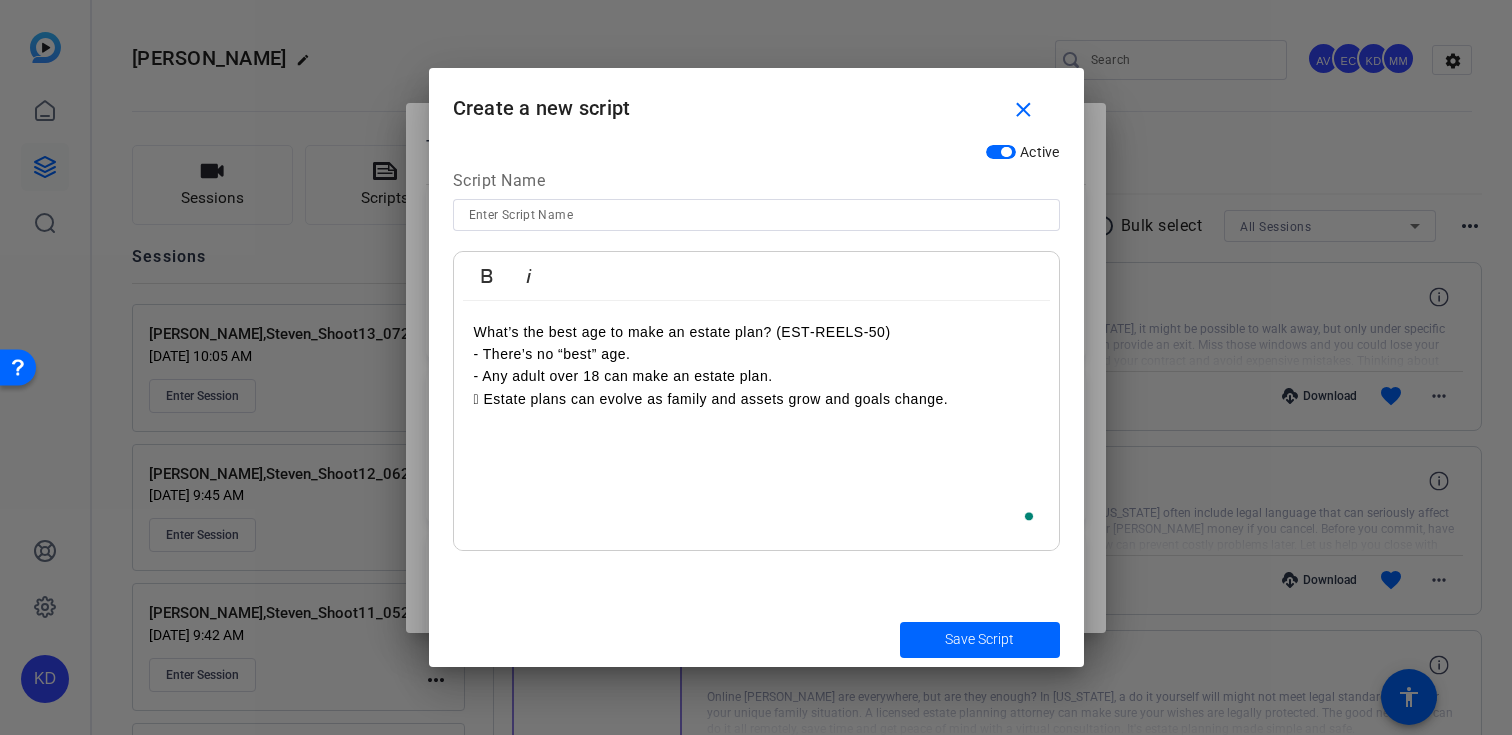 click on " Estate plans can evolve as family and assets grow and goals change." at bounding box center (756, 399) 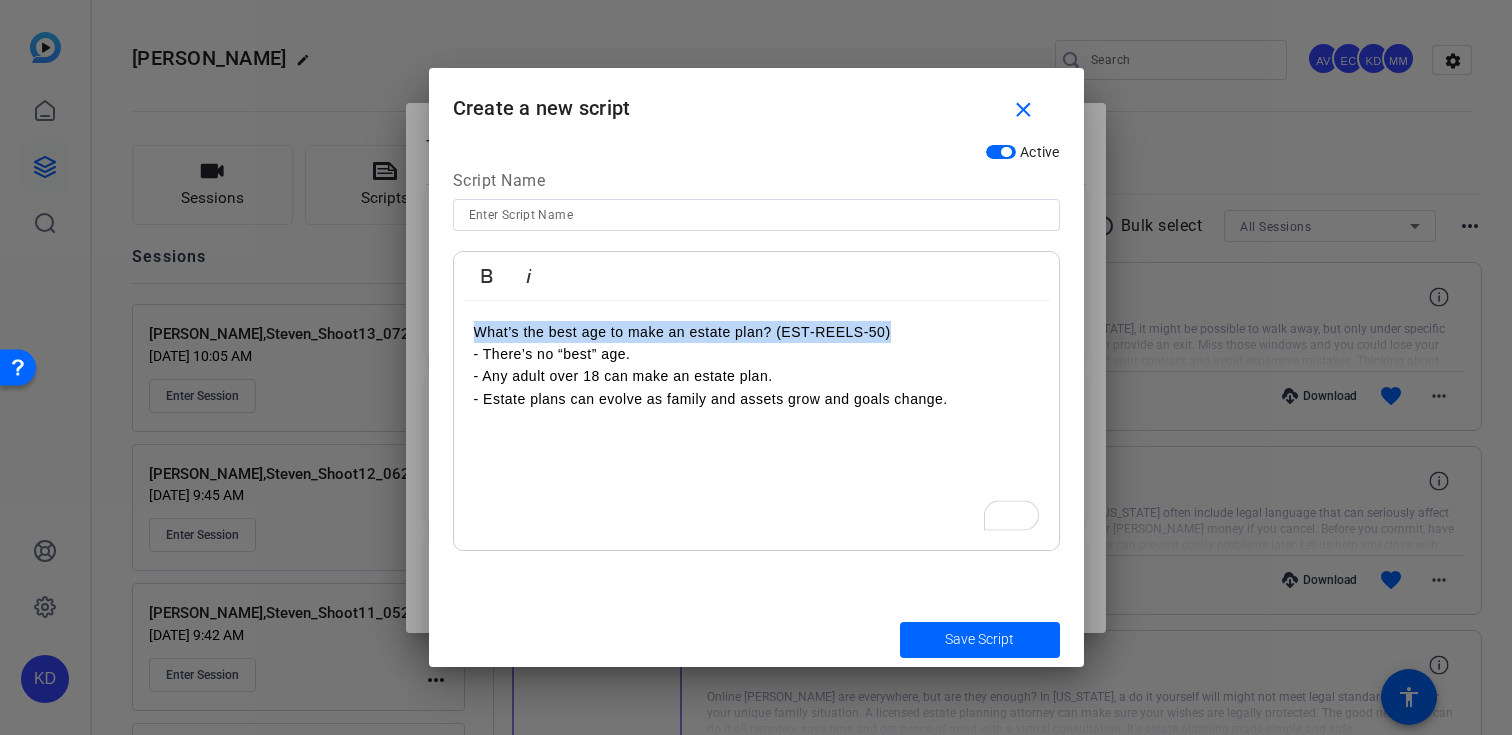 drag, startPoint x: 912, startPoint y: 335, endPoint x: 465, endPoint y: 324, distance: 447.1353 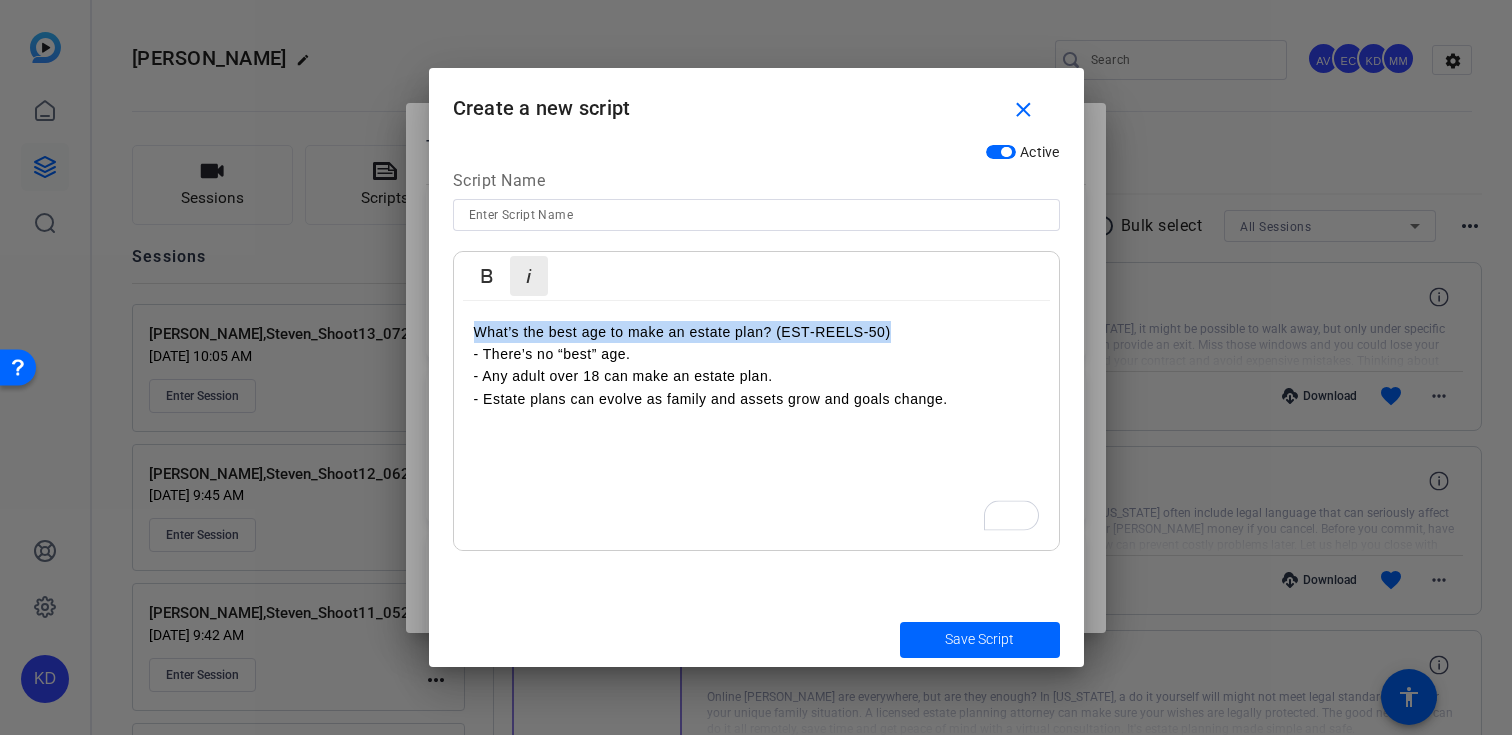 copy on "What’s the best age to make an estate plan? (EST‐REELS‐50)" 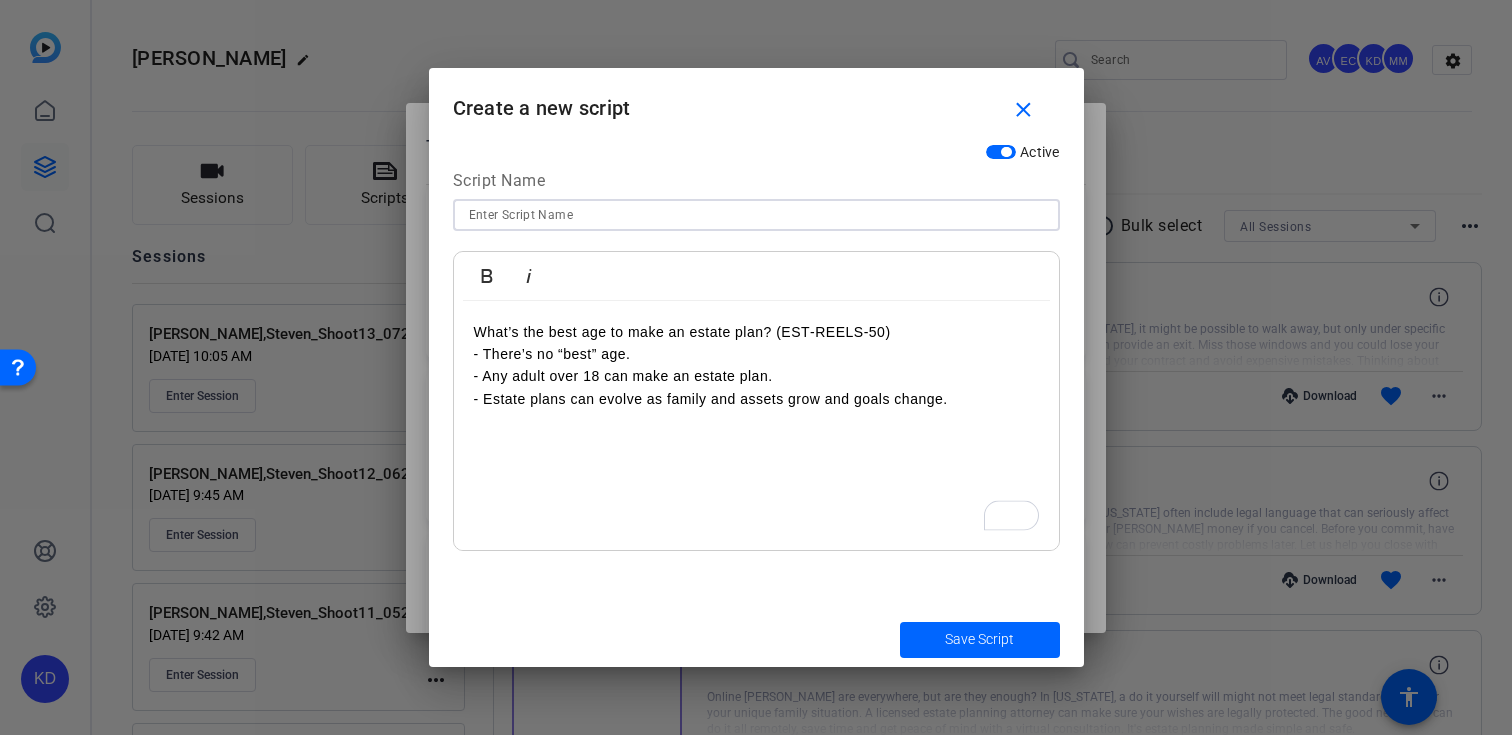 click at bounding box center (756, 215) 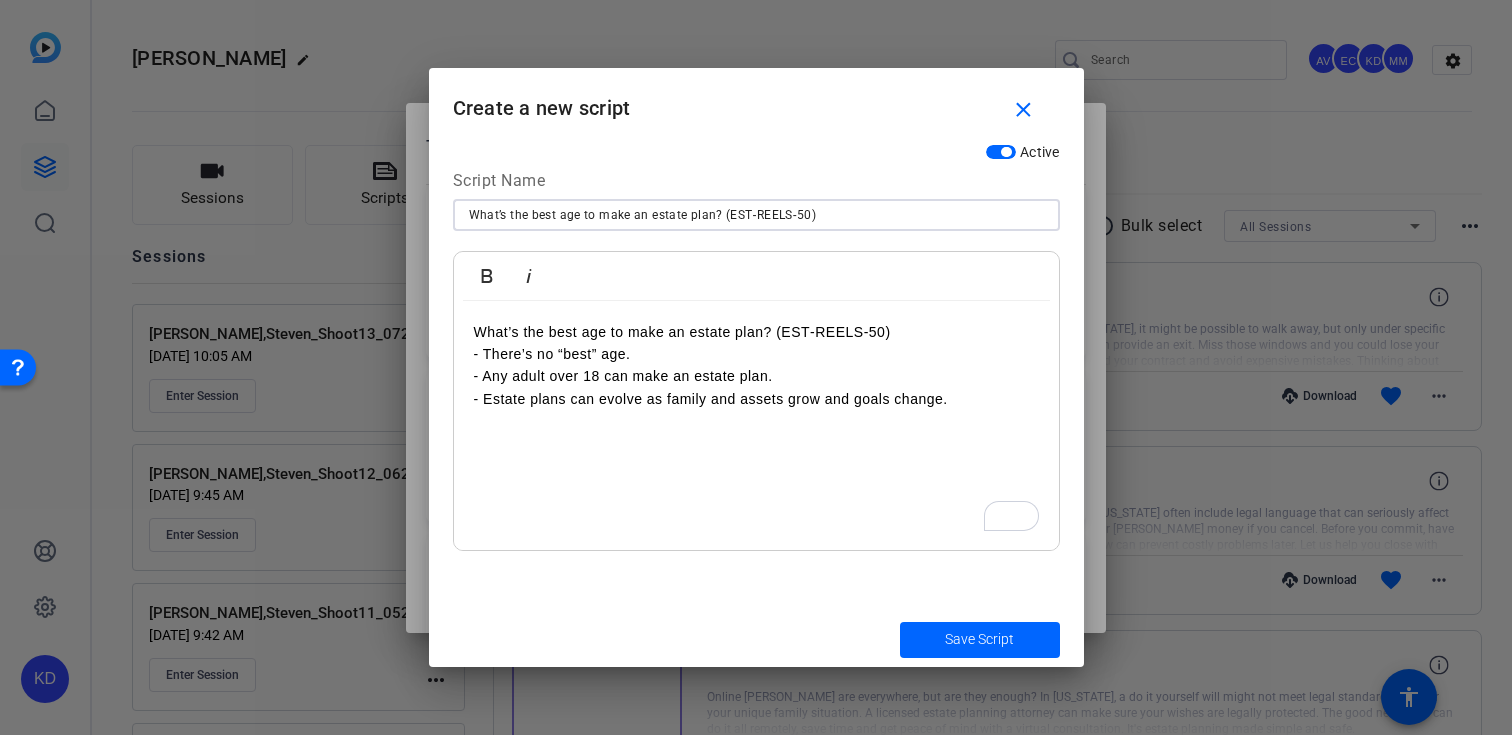 drag, startPoint x: 821, startPoint y: 208, endPoint x: 718, endPoint y: 226, distance: 104.56099 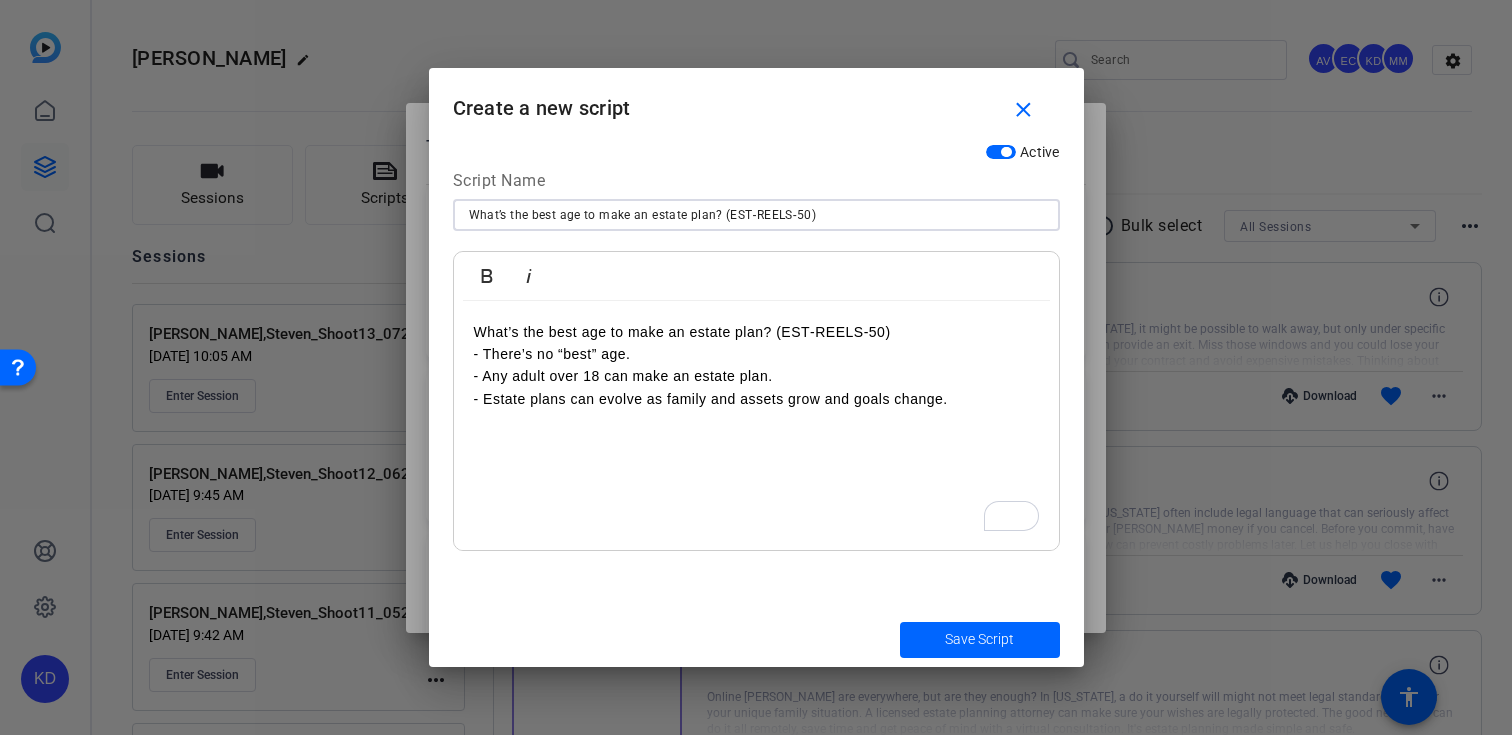 click on "What’s the best age to make an estate plan? (EST‐REELS‐50)" at bounding box center [756, 215] 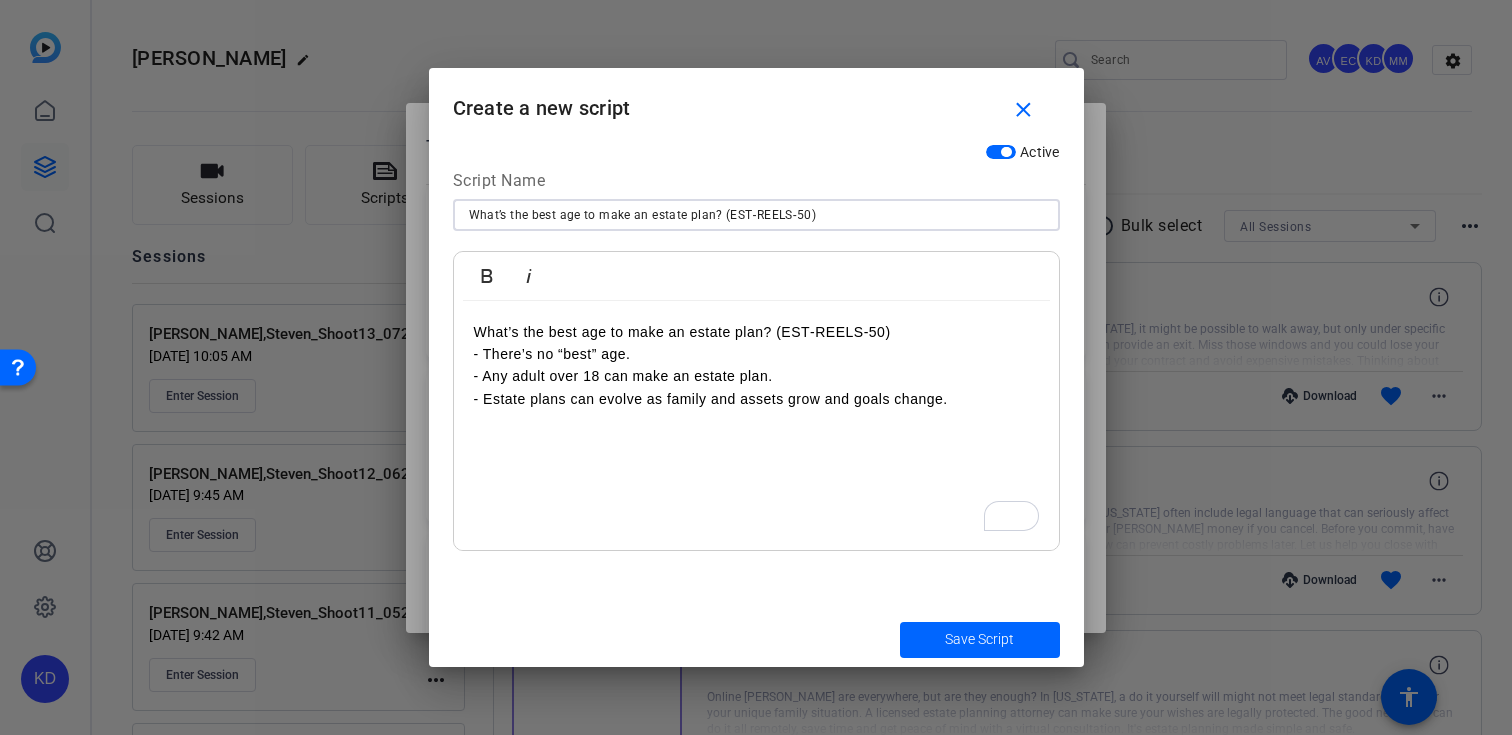 drag, startPoint x: 832, startPoint y: 213, endPoint x: 717, endPoint y: 214, distance: 115.00435 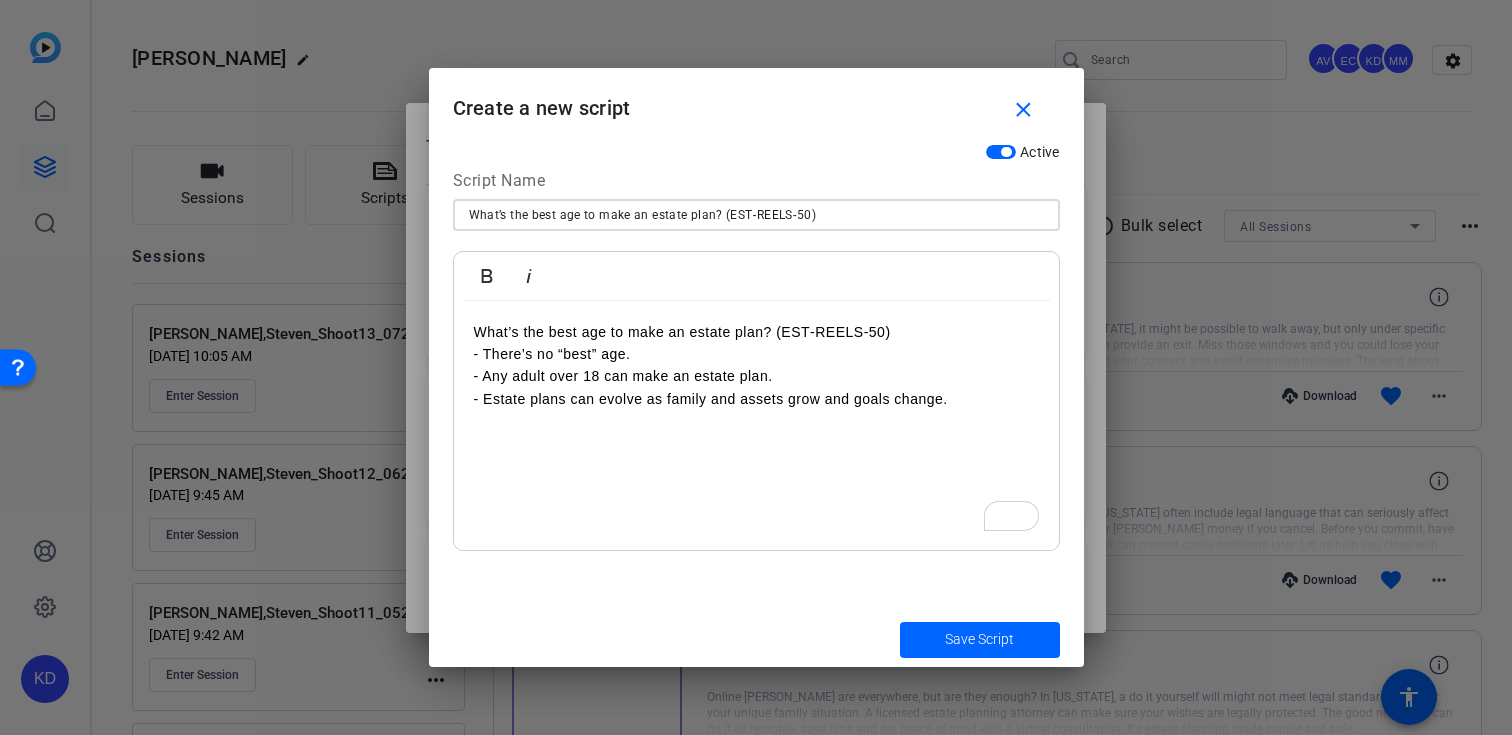 click on "What’s the best age to make an estate plan? (EST‐REELS‐50)" at bounding box center (756, 215) 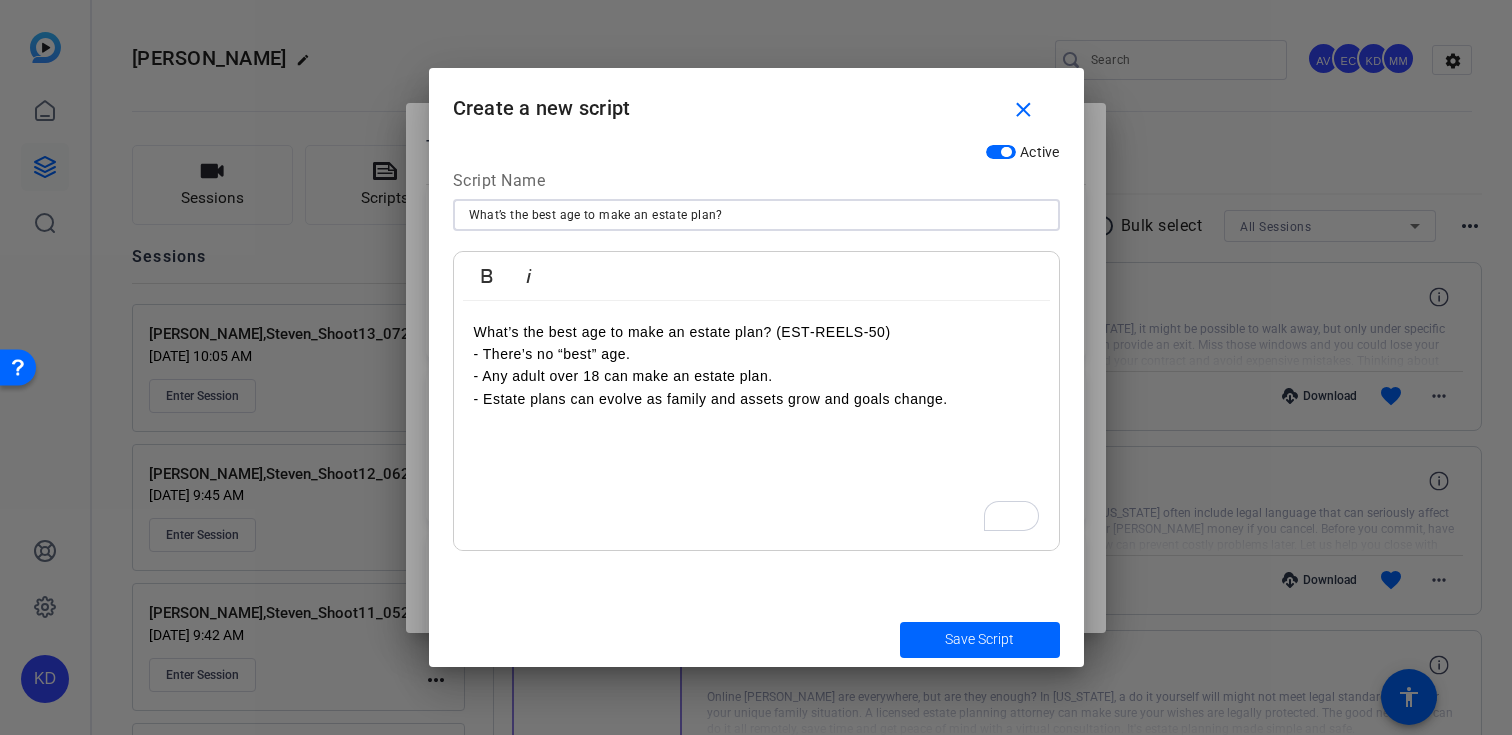 click on "What’s the best age to make an estate plan?" at bounding box center (756, 215) 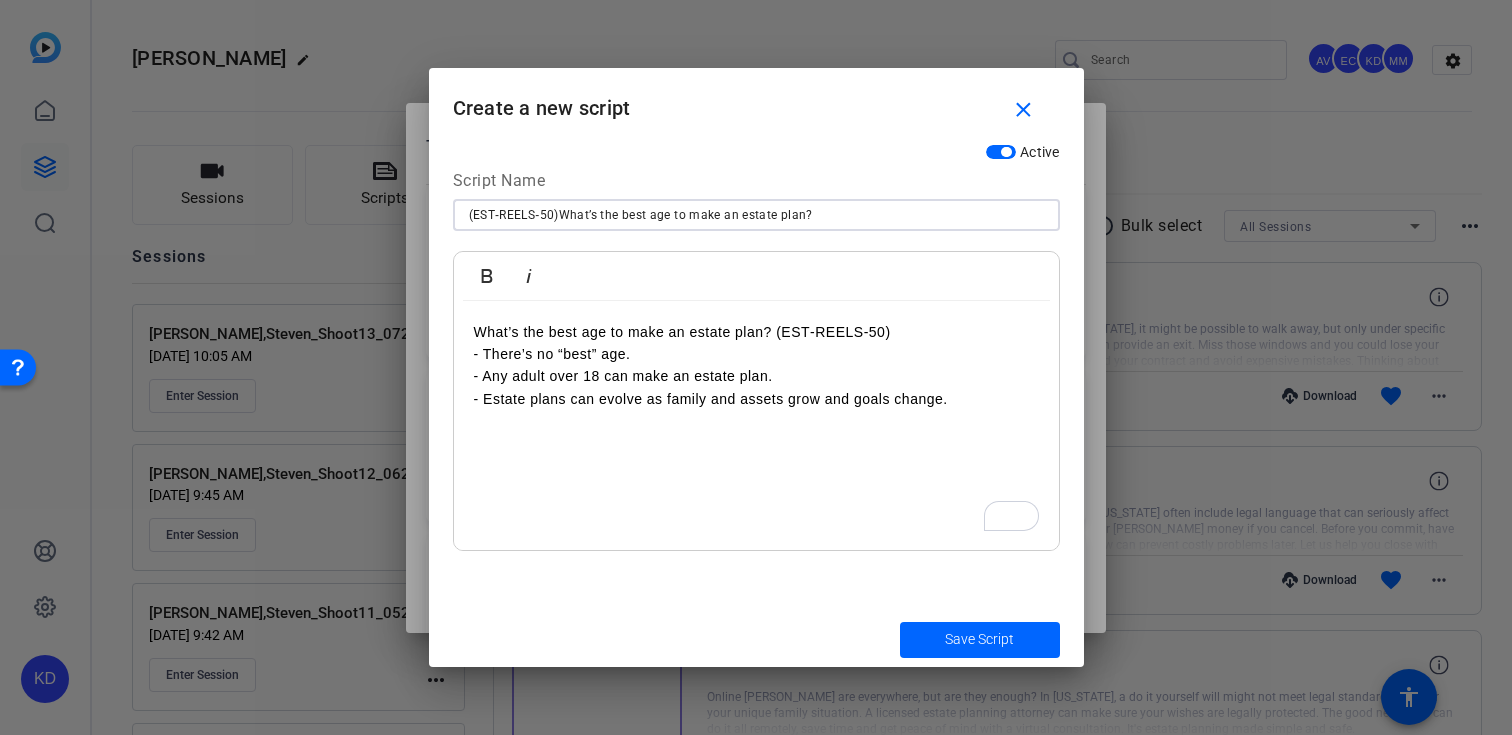 drag, startPoint x: 478, startPoint y: 217, endPoint x: 491, endPoint y: 241, distance: 27.294687 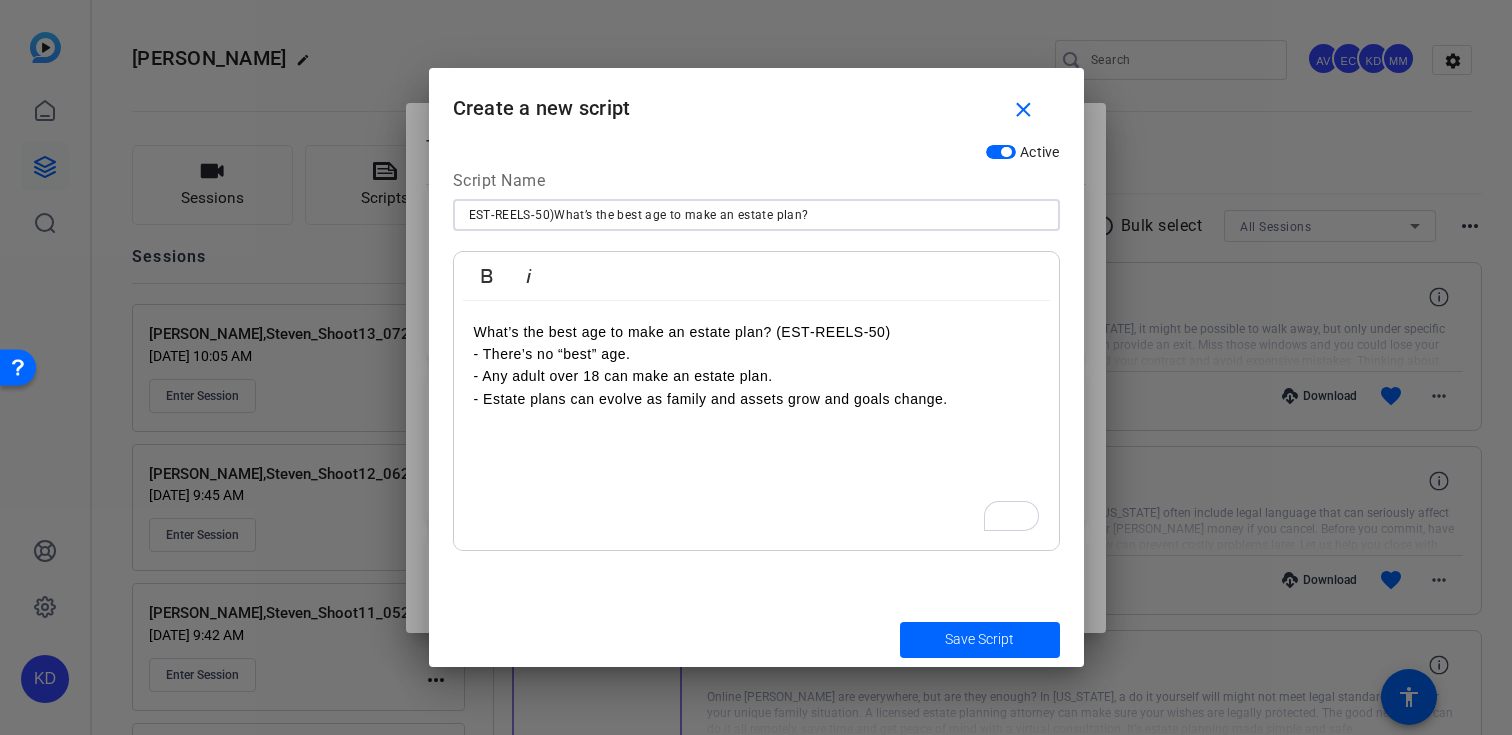 click on "EST‐REELS‐50)What’s the best age to make an estate plan?" at bounding box center (756, 215) 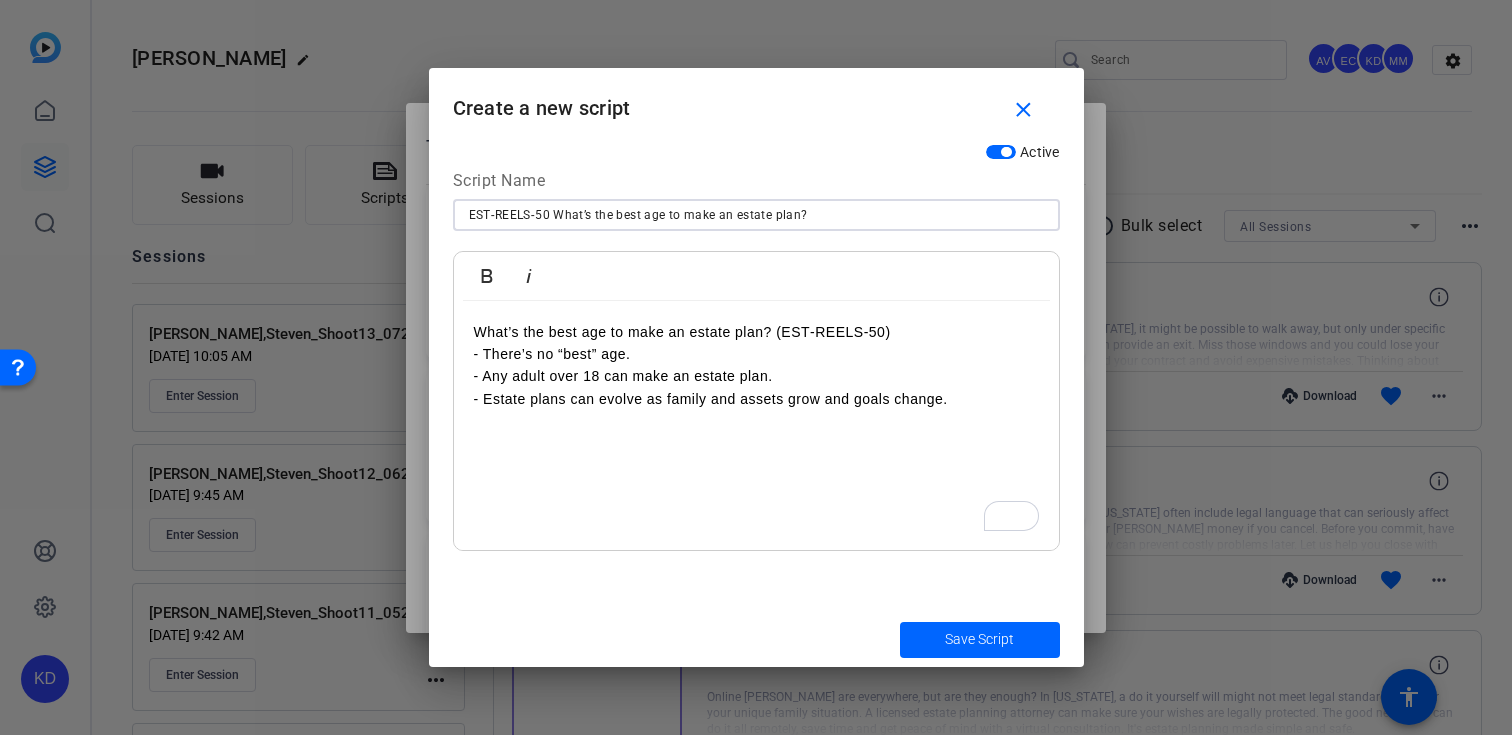 type on "EST‐REELS‐50 What’s the best age to make an estate plan?" 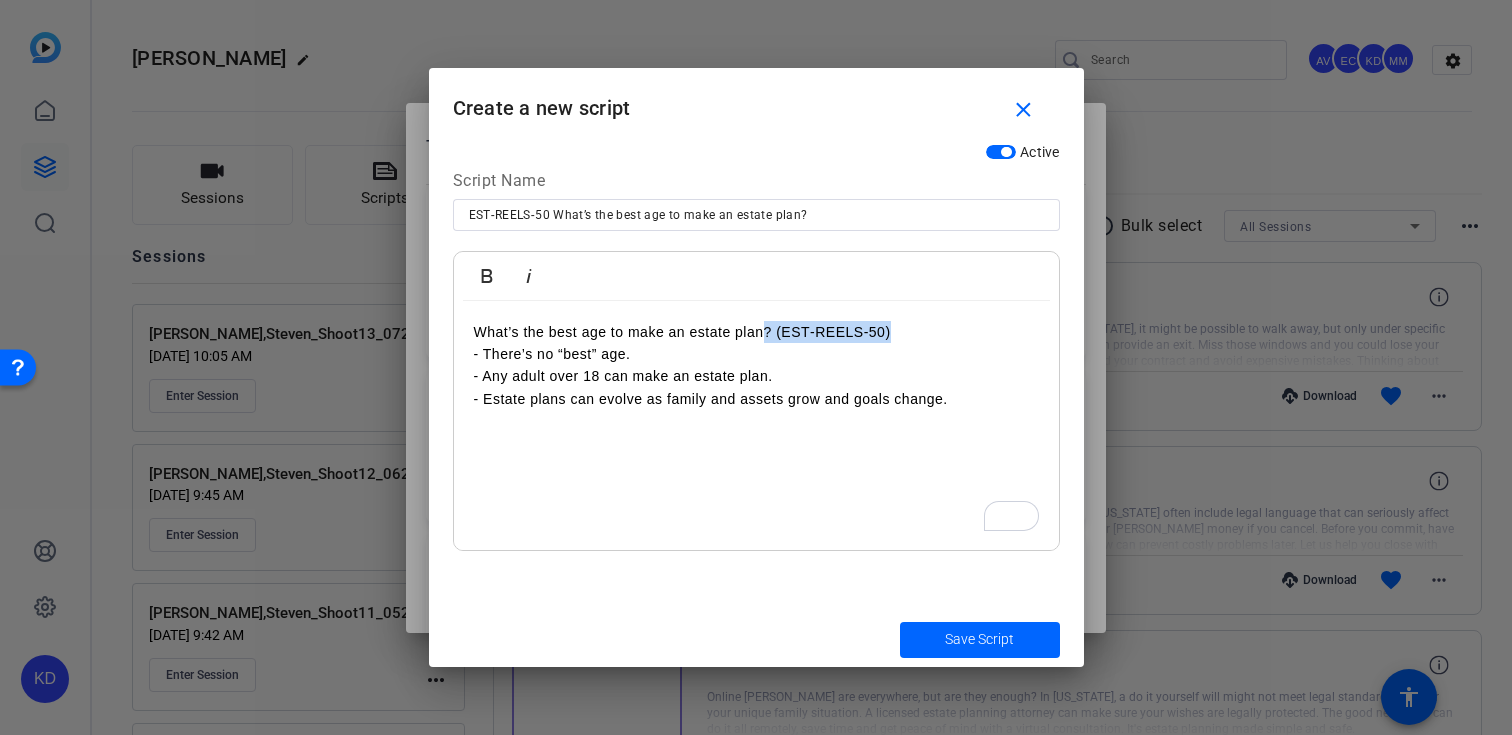 drag, startPoint x: 906, startPoint y: 337, endPoint x: 767, endPoint y: 337, distance: 139 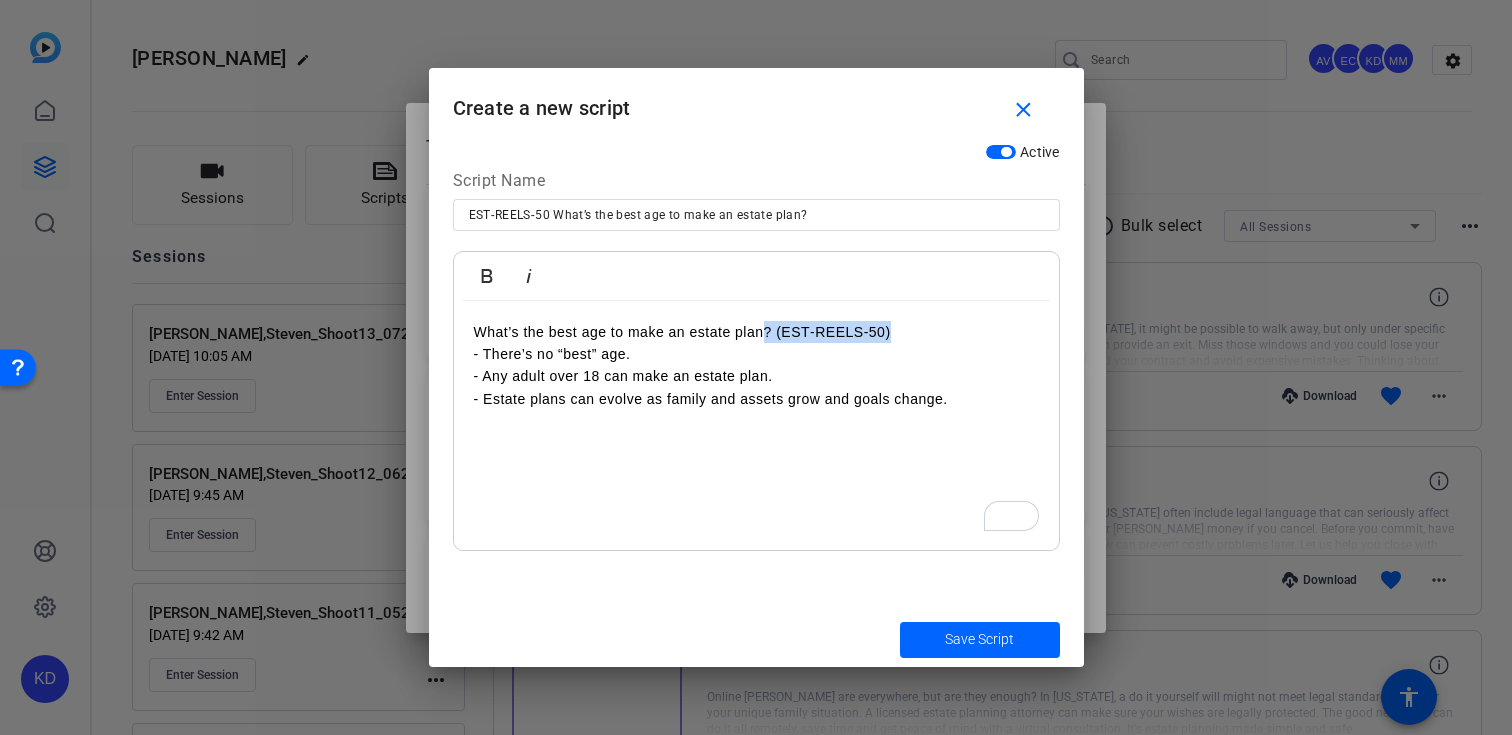 click on "What’s the best age to make an estate plan? (EST‐REELS‐50)" at bounding box center [756, 332] 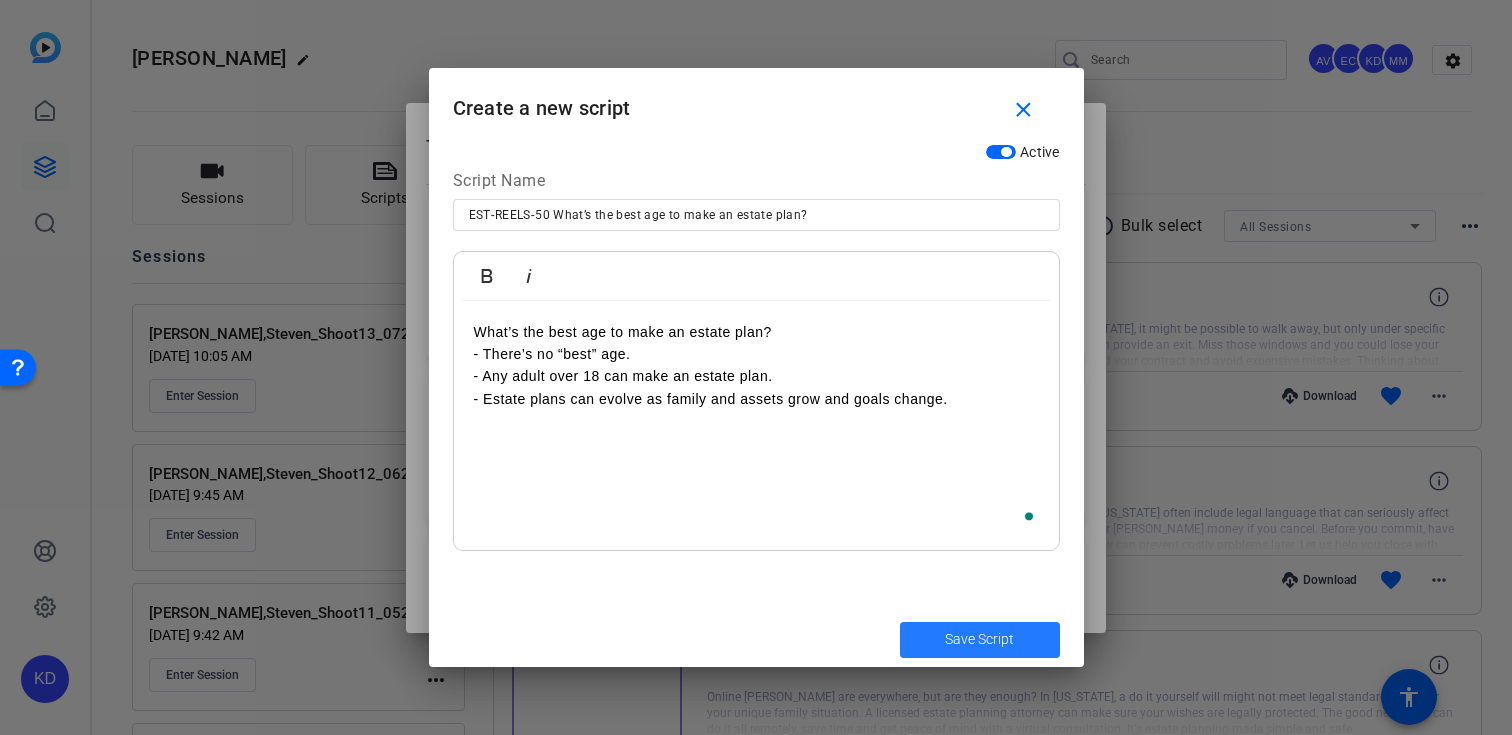click on "Save Script" at bounding box center [979, 639] 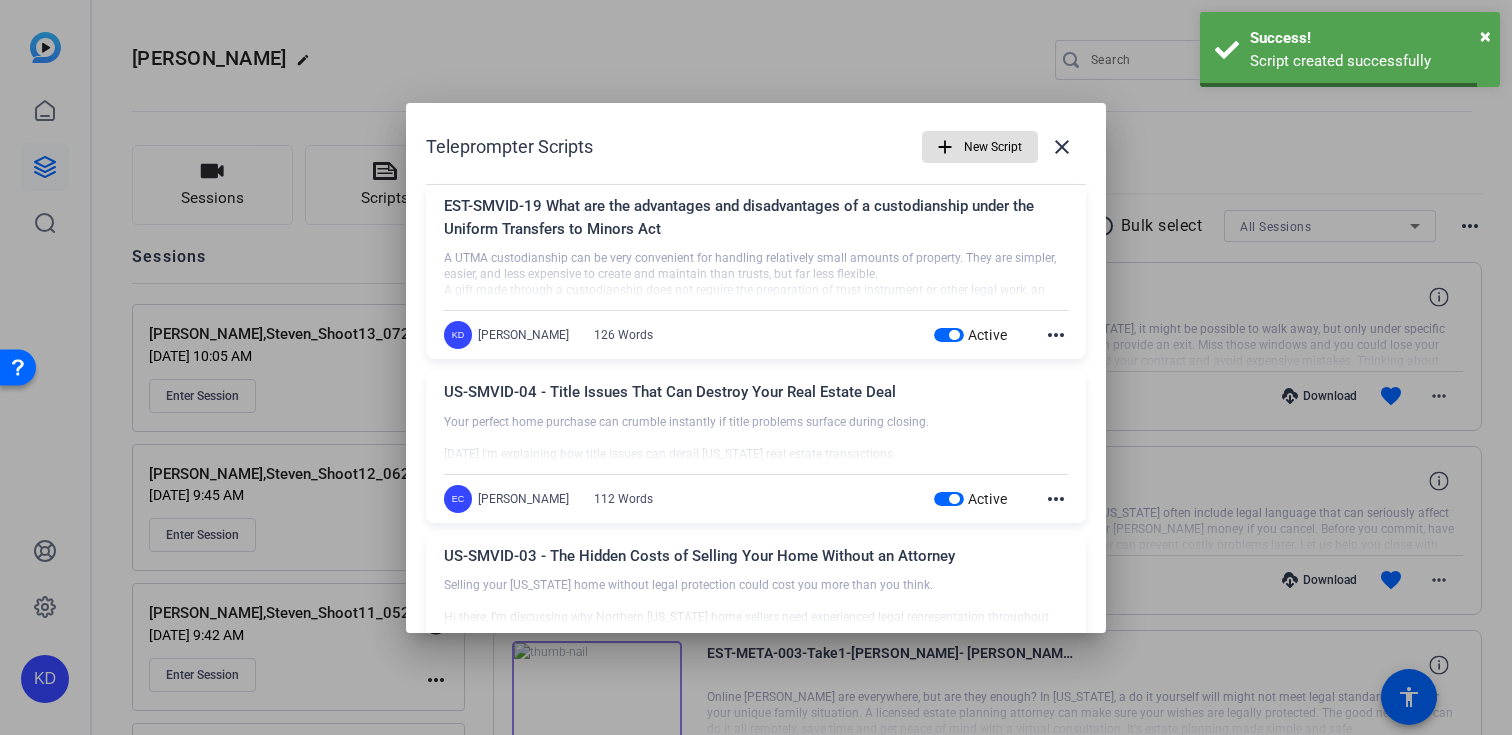 click on "New Script" at bounding box center [993, 147] 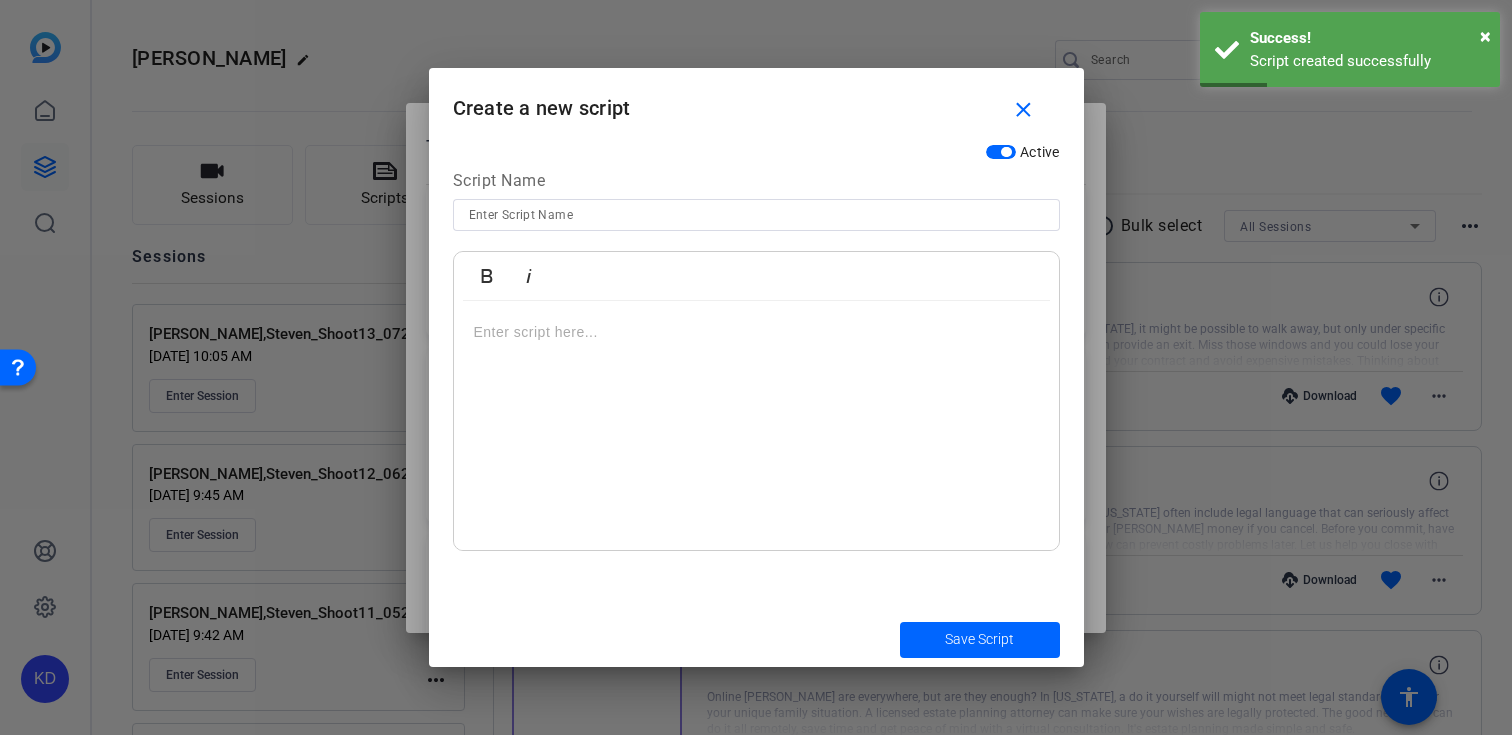 click on "Script Name" at bounding box center [756, 184] 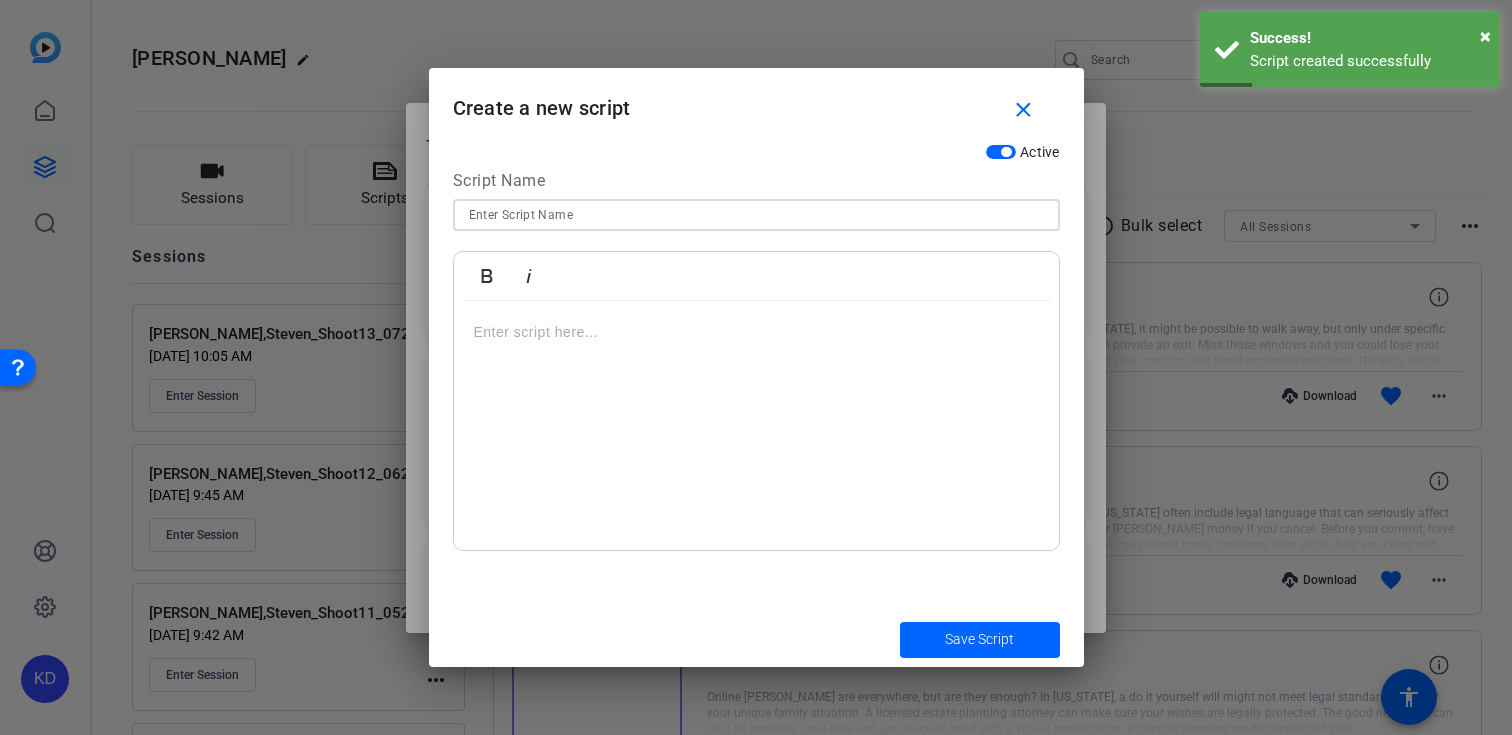 click at bounding box center (756, 215) 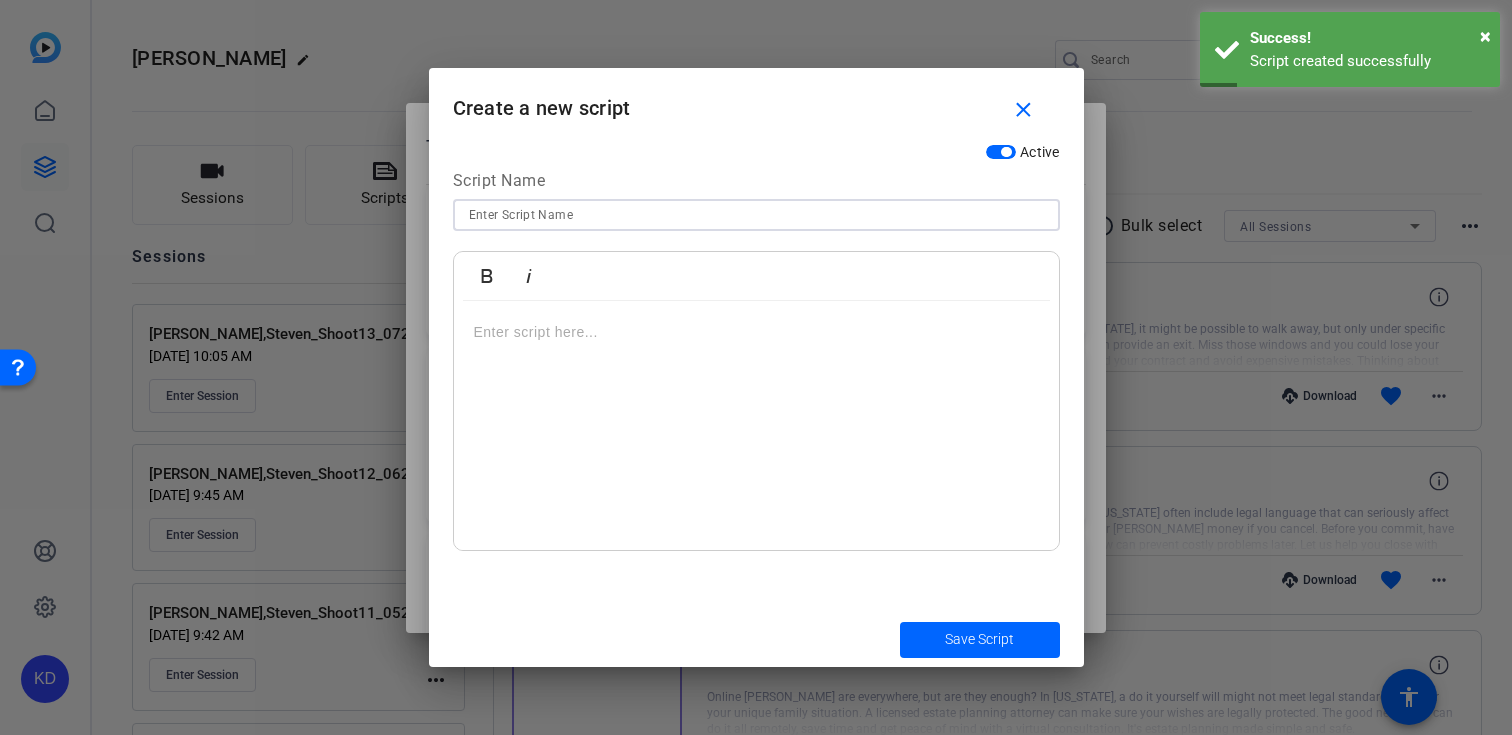 paste on "EST-SMVID-60  Is a handwritten will legal" 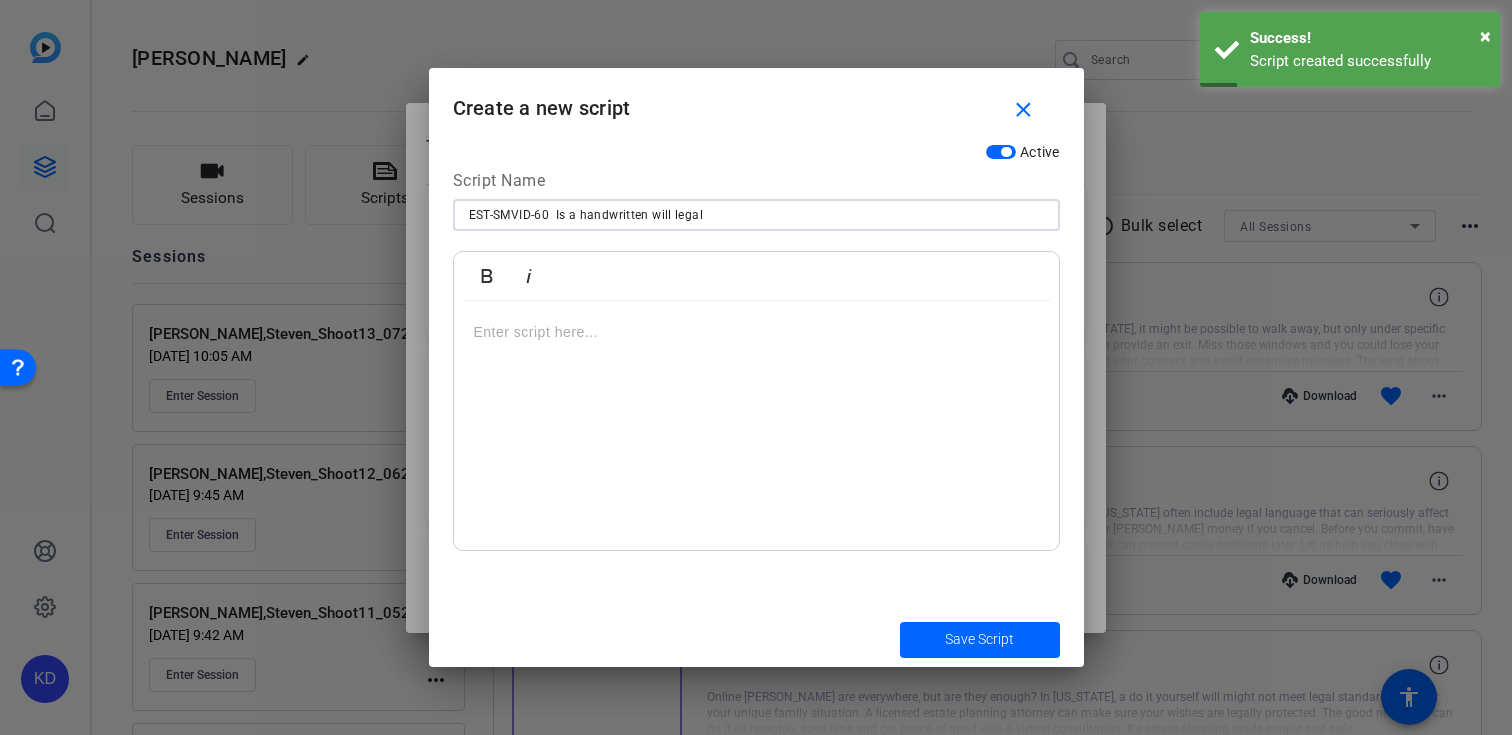 type on "EST-SMVID-60  Is a handwritten will legal" 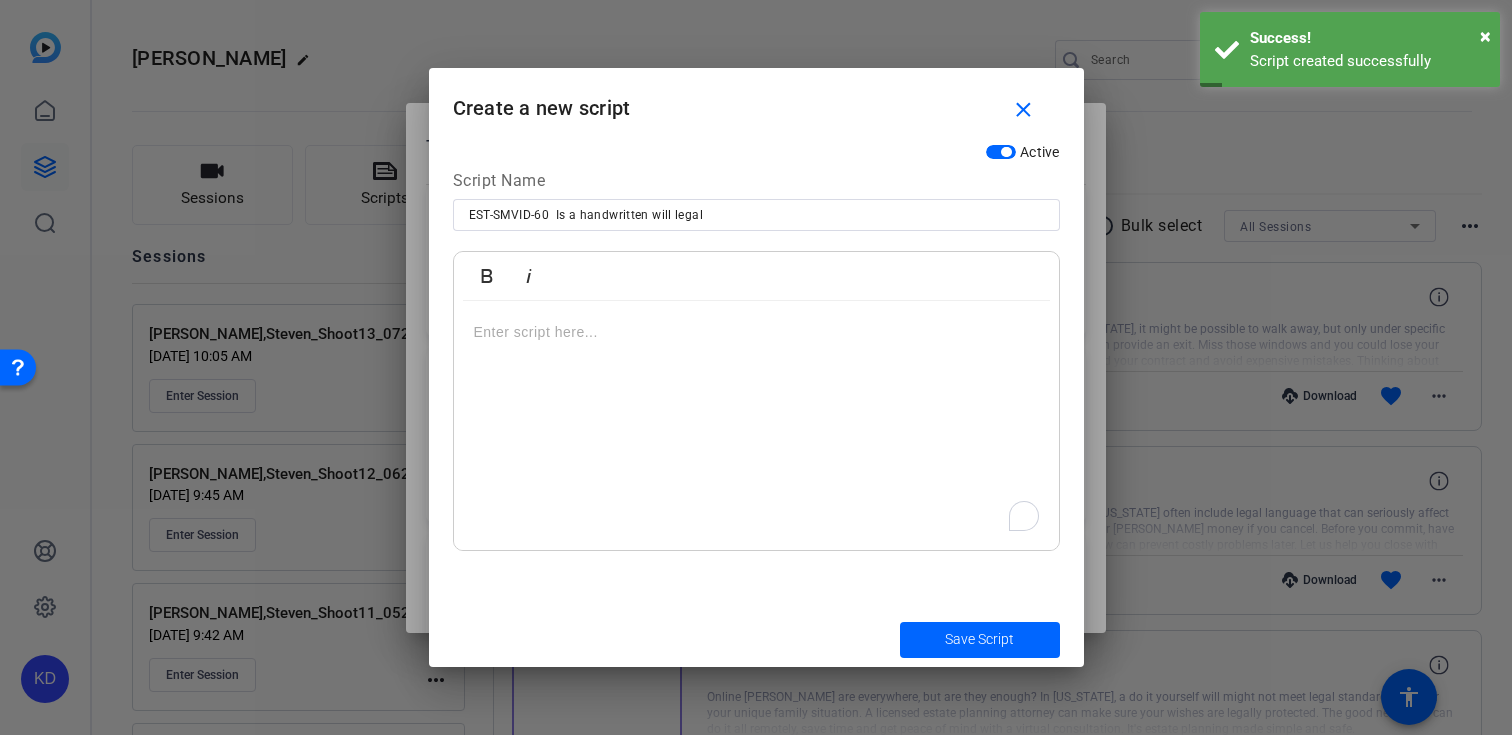click at bounding box center (756, 332) 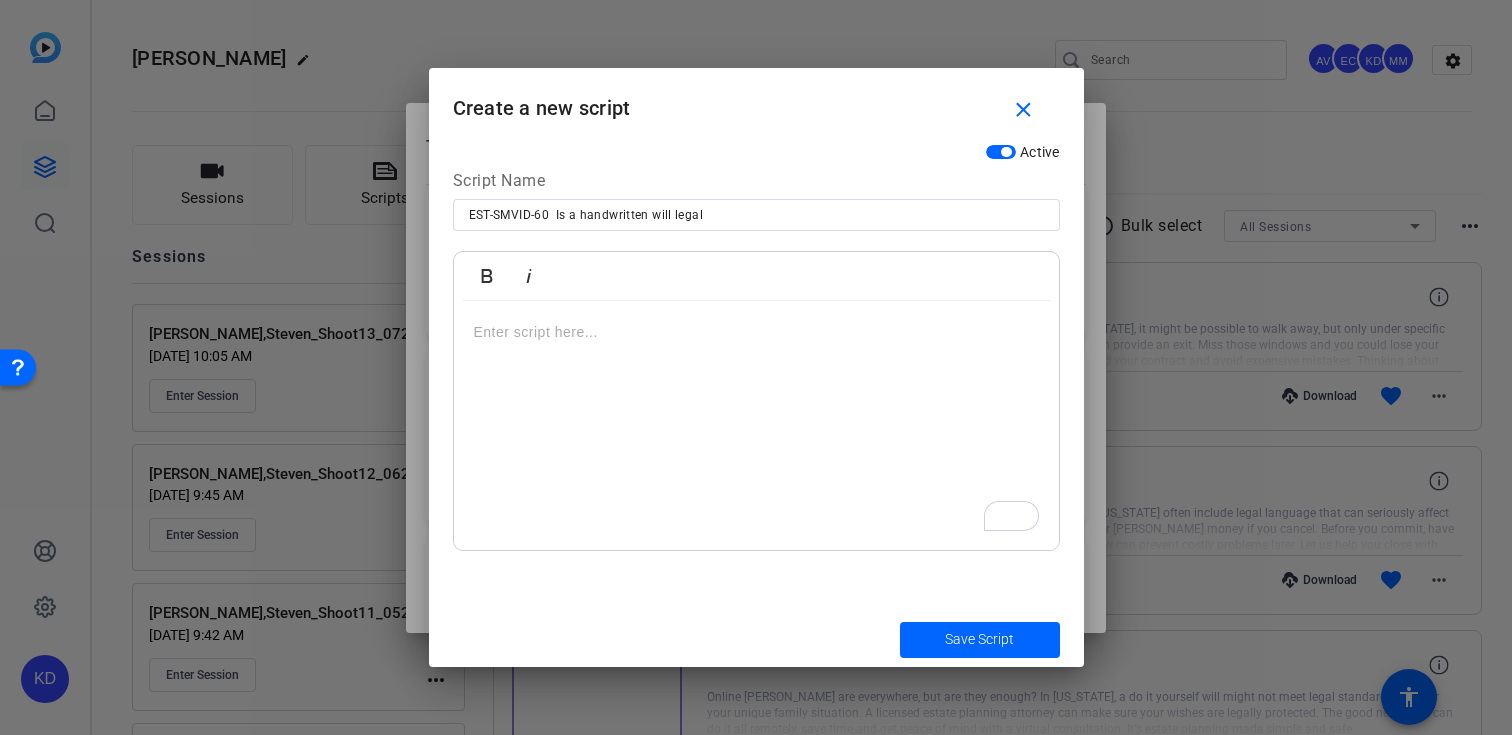 click at bounding box center (756, 426) 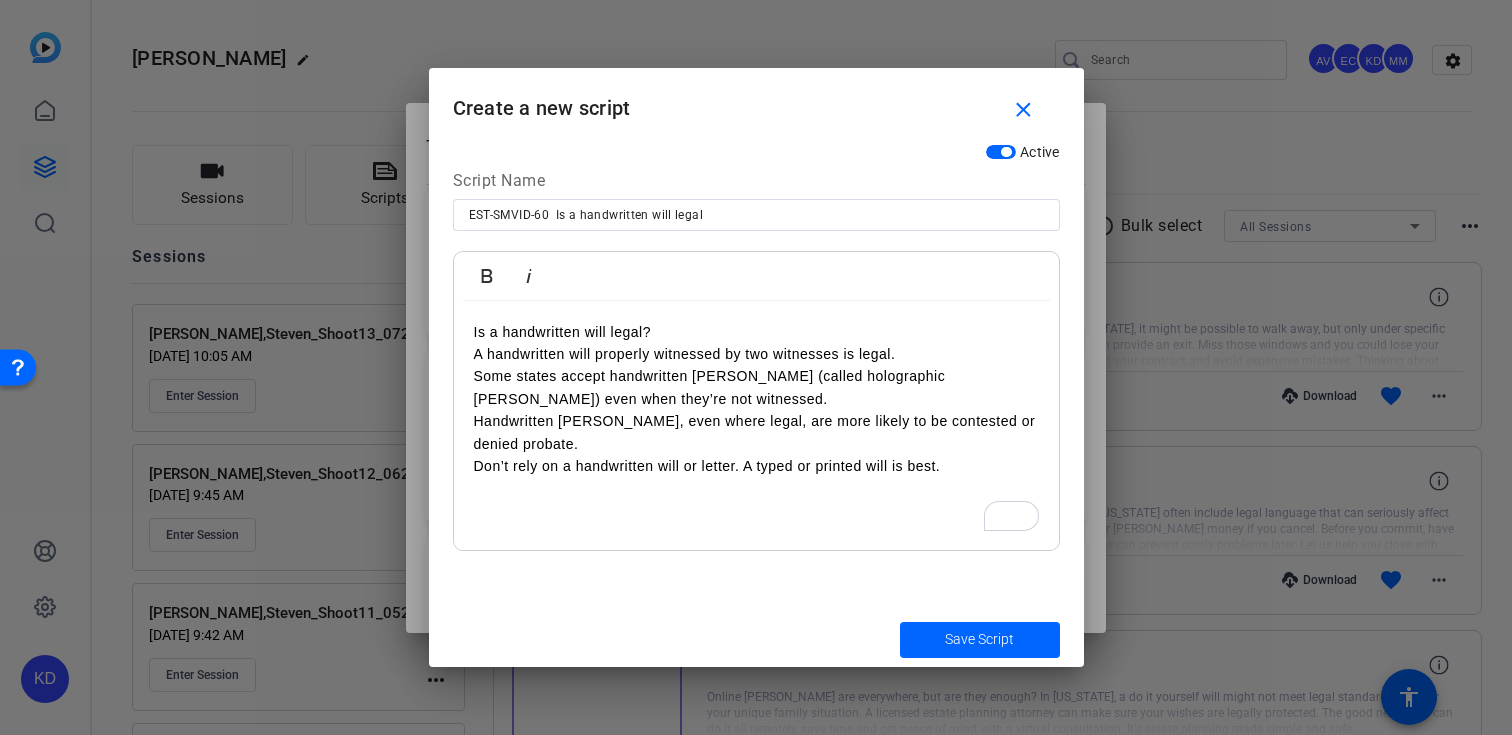 scroll, scrollTop: 5960, scrollLeft: 3, axis: both 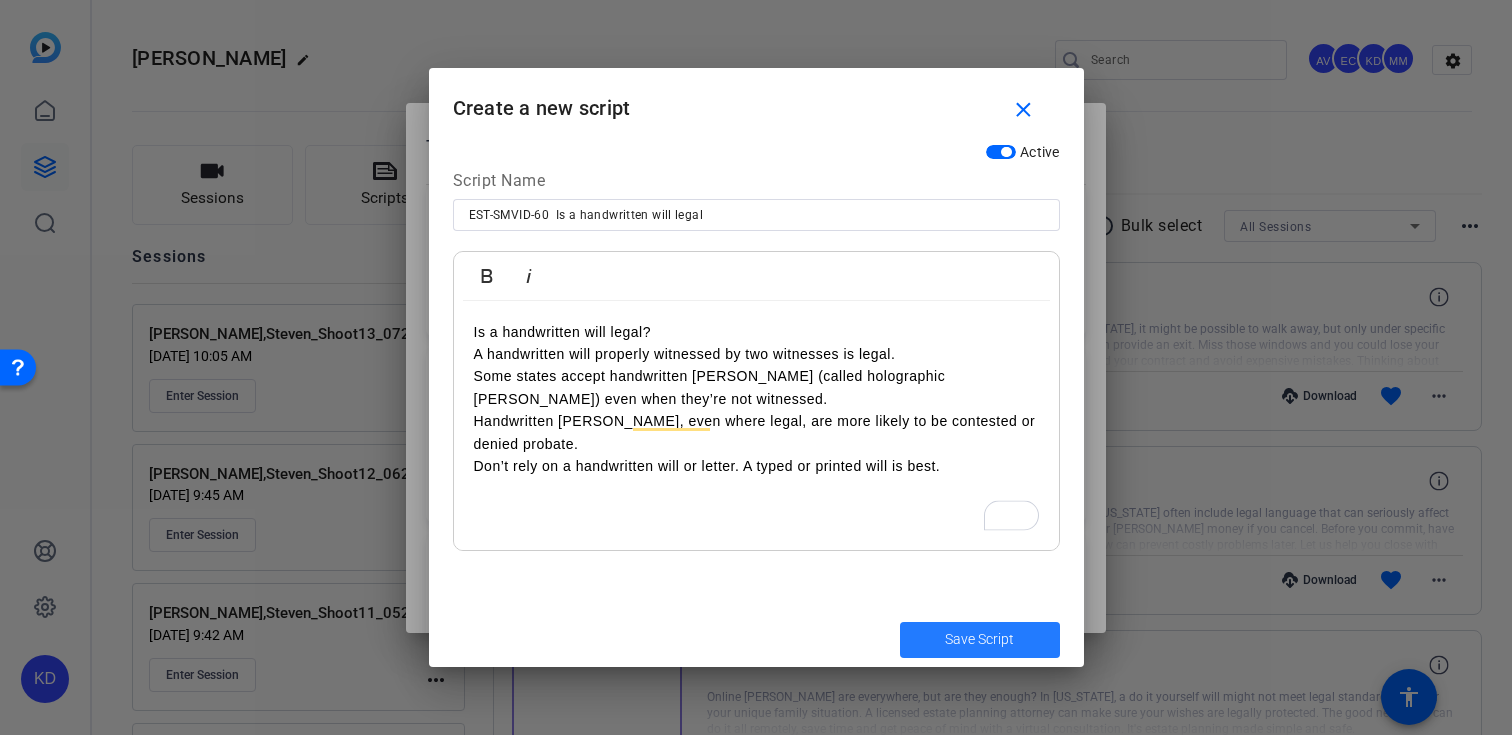 click on "Save Script" at bounding box center (979, 639) 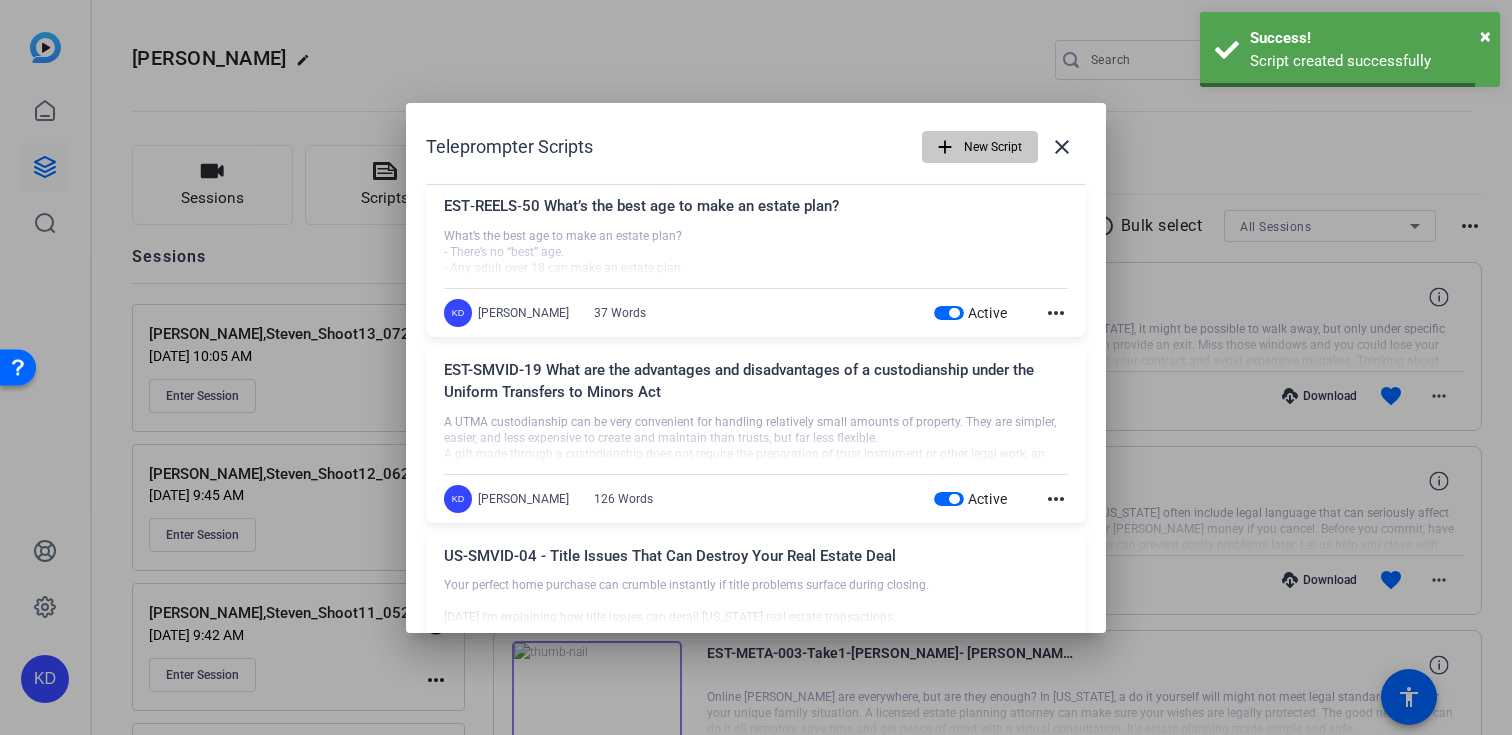 click on "New Script" at bounding box center [993, 147] 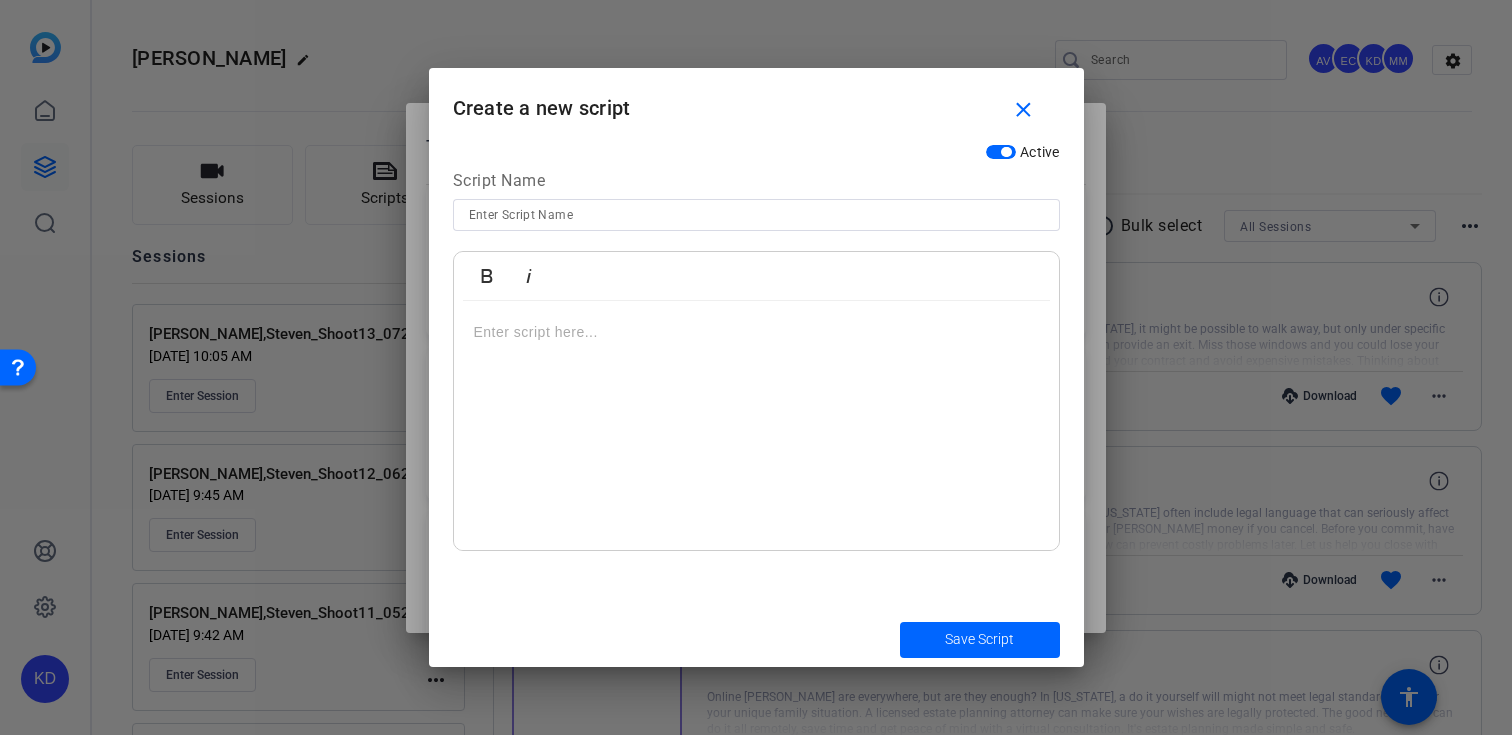 click at bounding box center [756, 215] 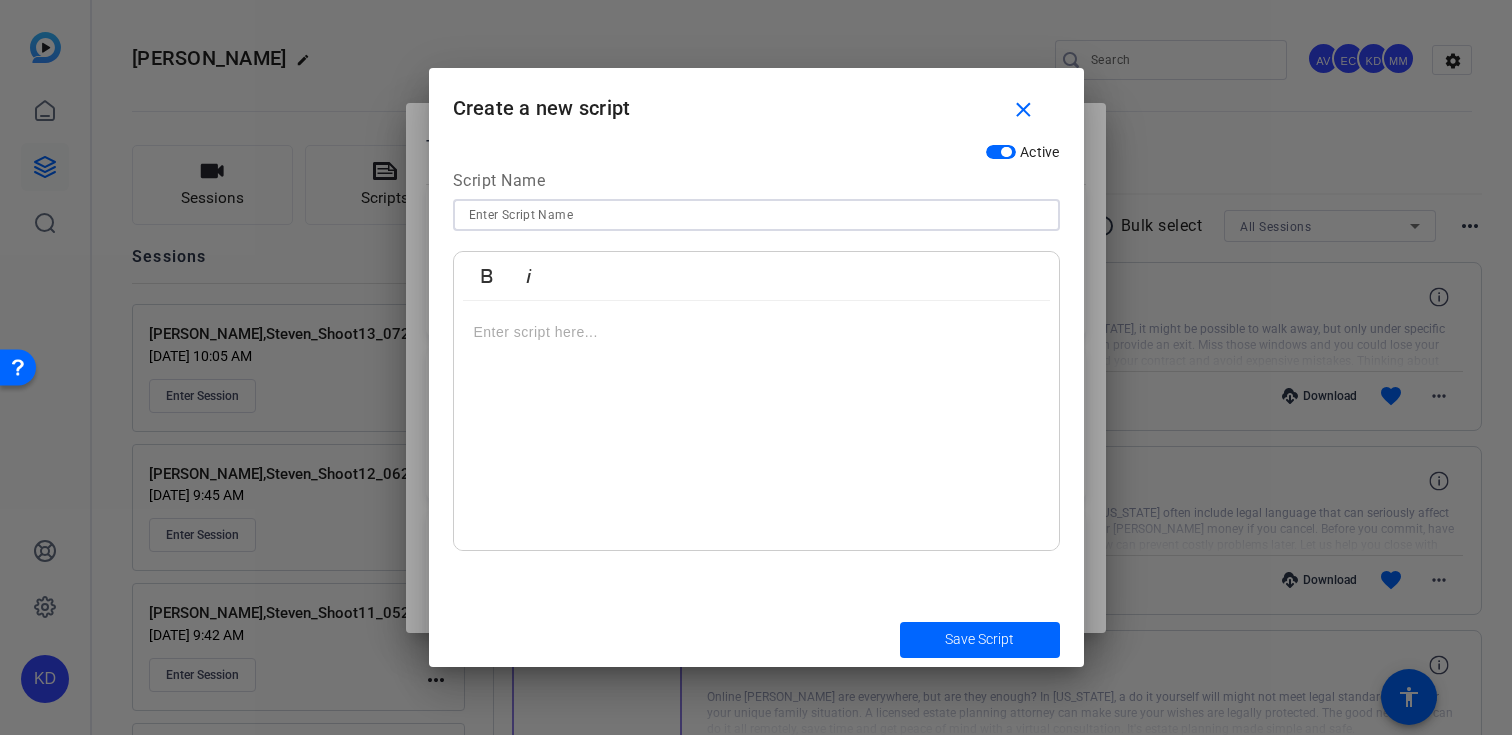paste on "EST-META-004 – Estate Planning Doesn’t Have to Be Overwhelming" 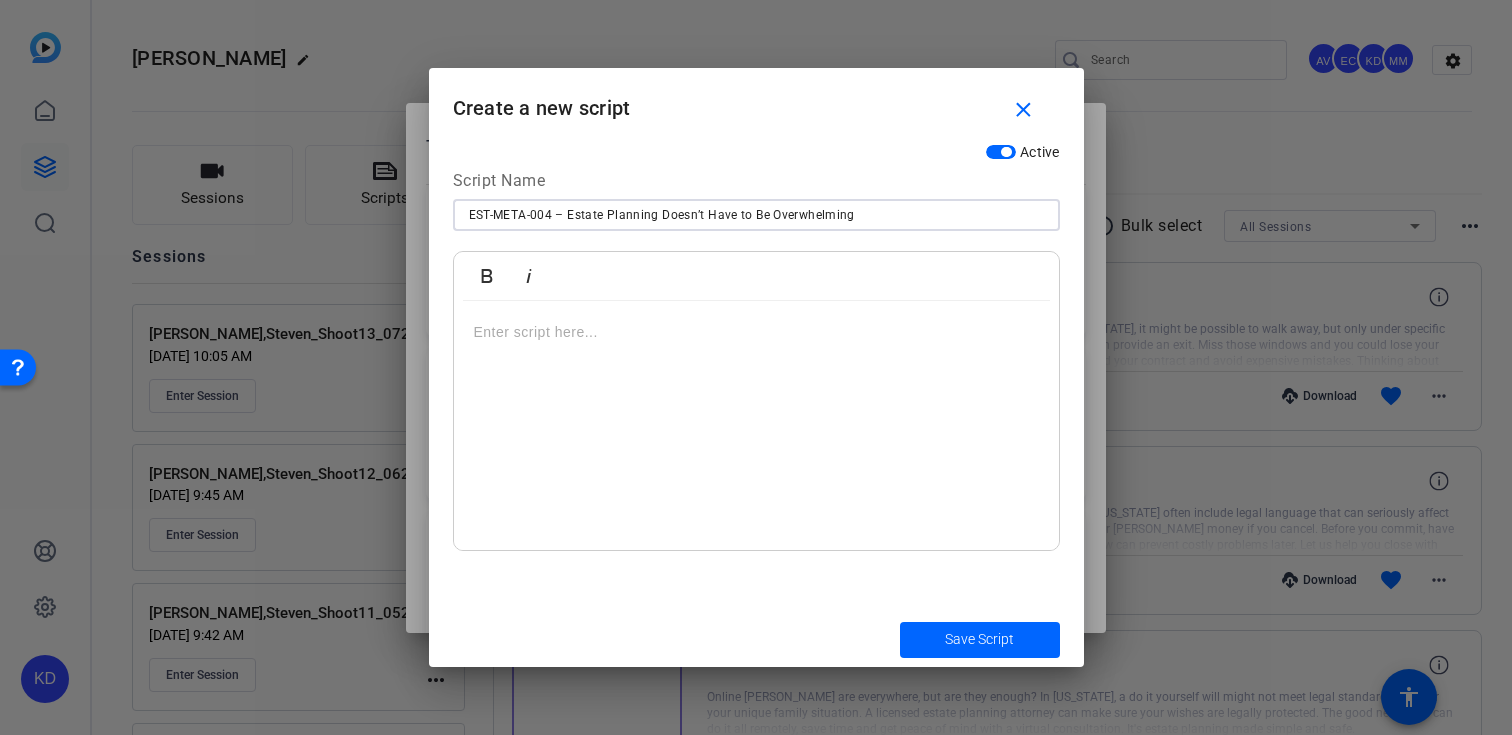 type on "EST-META-004 – Estate Planning Doesn’t Have to Be Overwhelming" 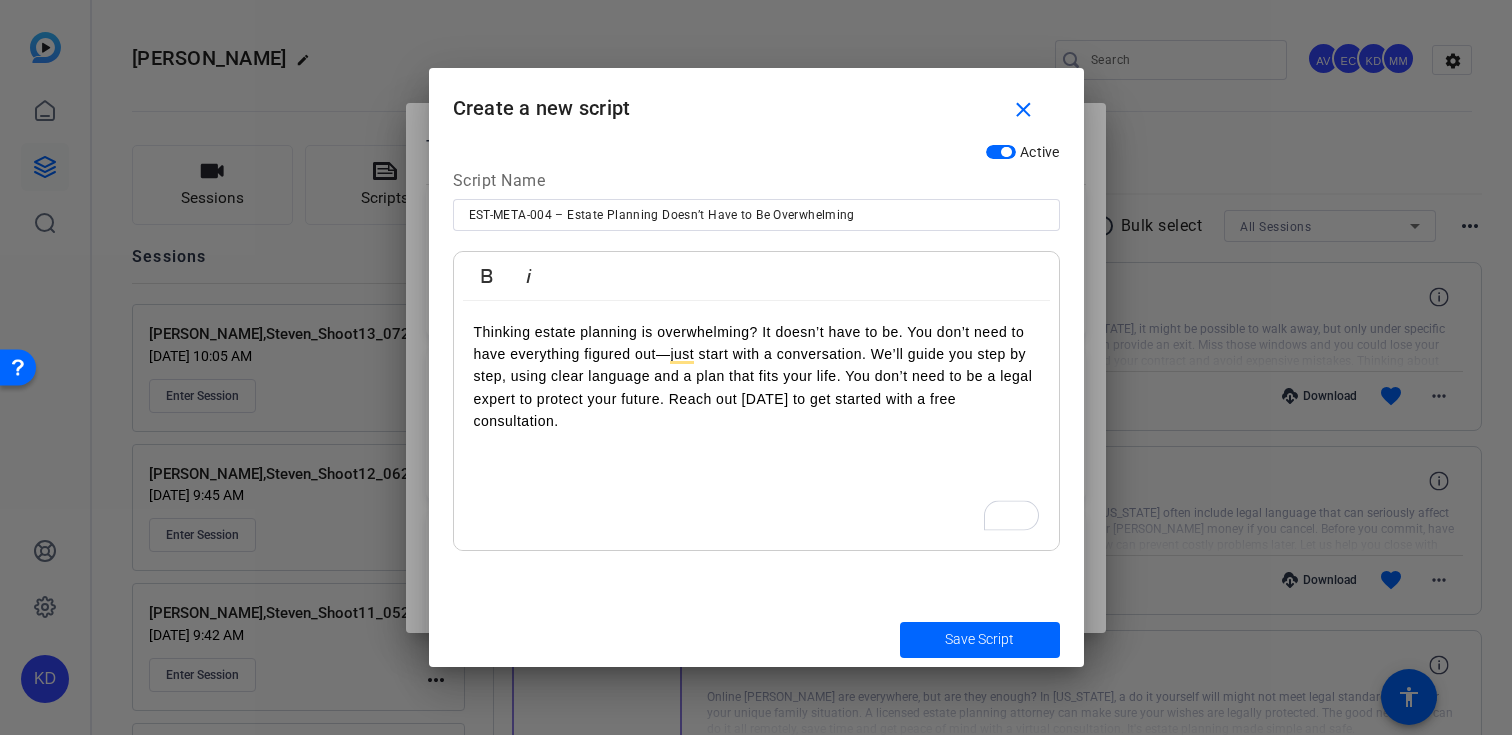 click on "Thinking estate planning is overwhelming? It doesn’t have to be. You don’t need to have everything figured out—just start with a conversation. We’ll guide you step by step, using clear language and a plan that fits your life. You don’t need to be a legal expert to protect your future. Reach out [DATE] to get started with a free consultation." at bounding box center [756, 377] 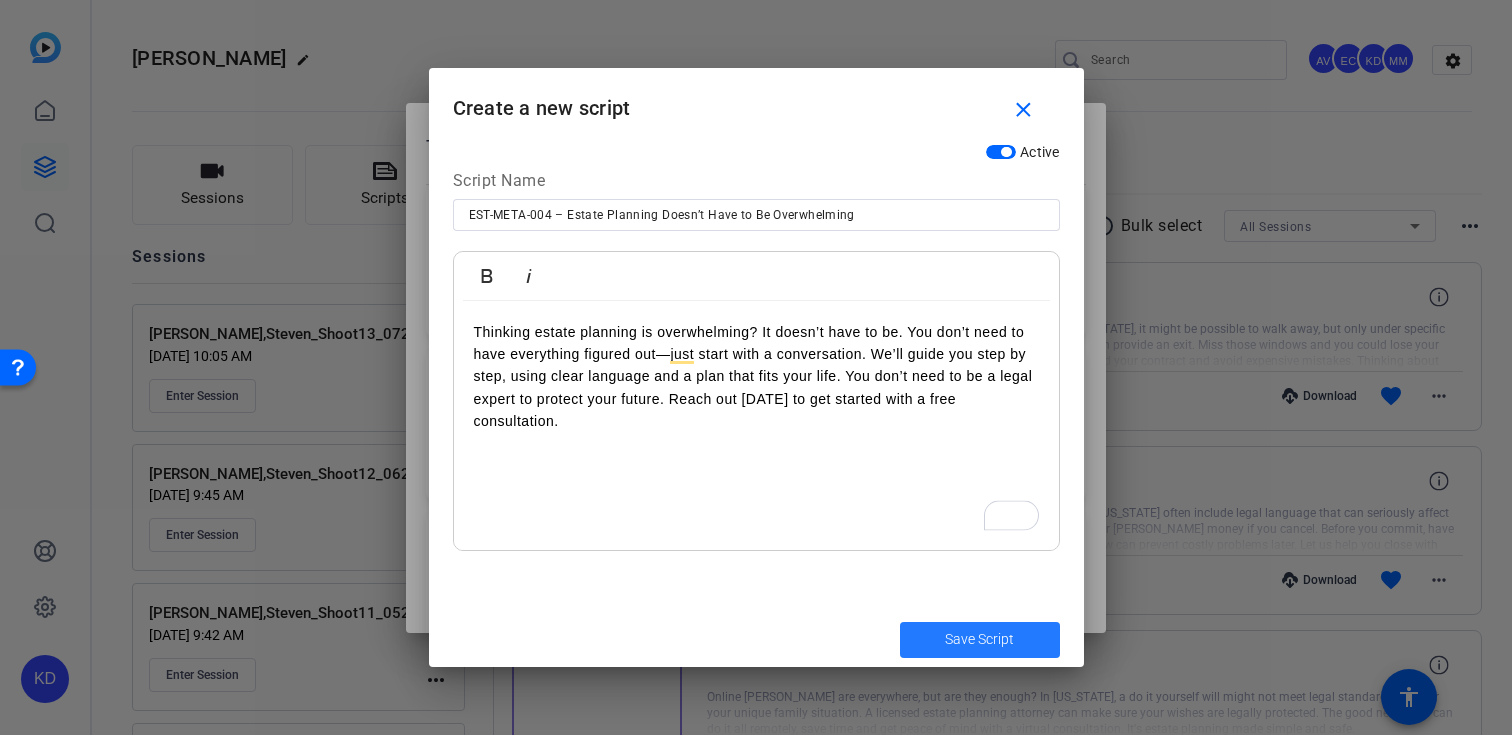 click on "Save Script" at bounding box center [979, 639] 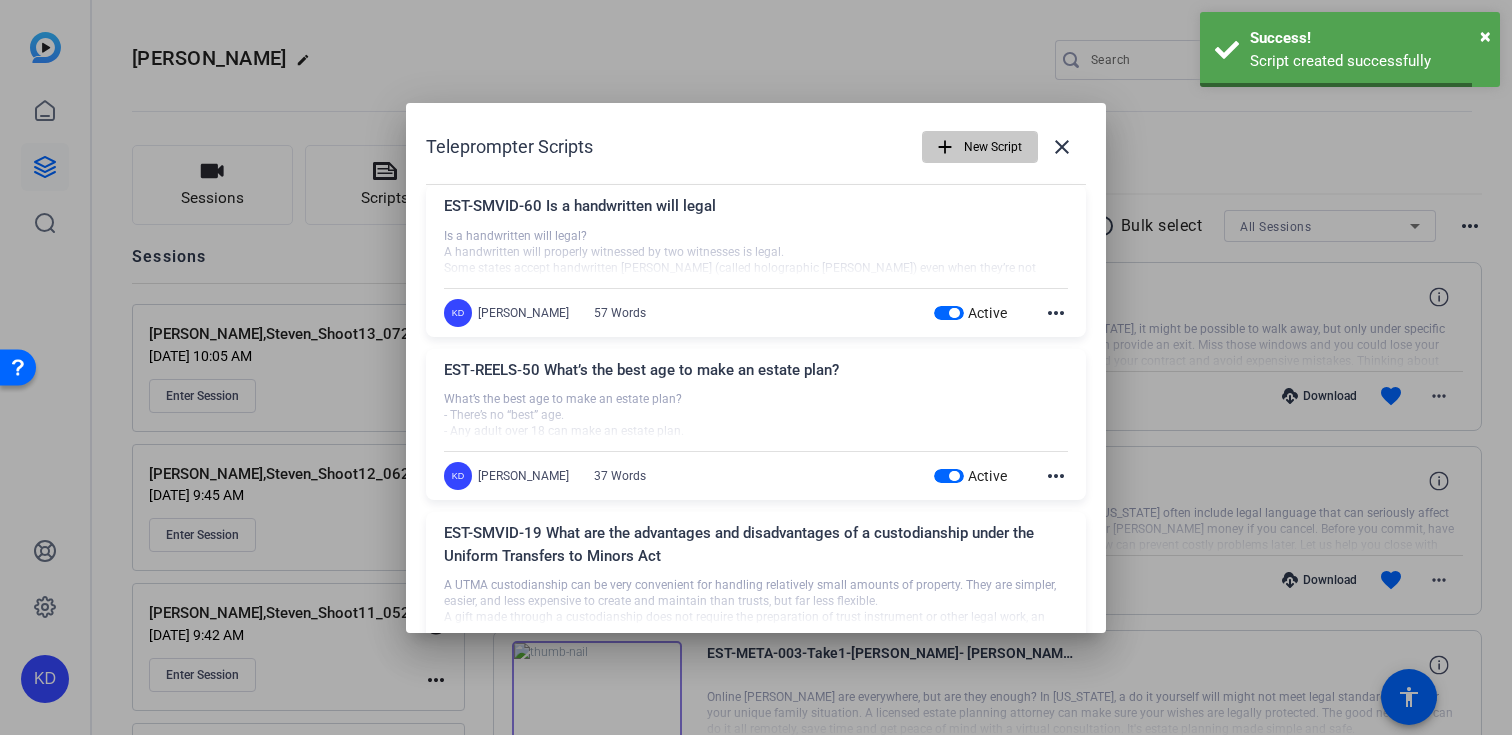 click on "New Script" at bounding box center (993, 147) 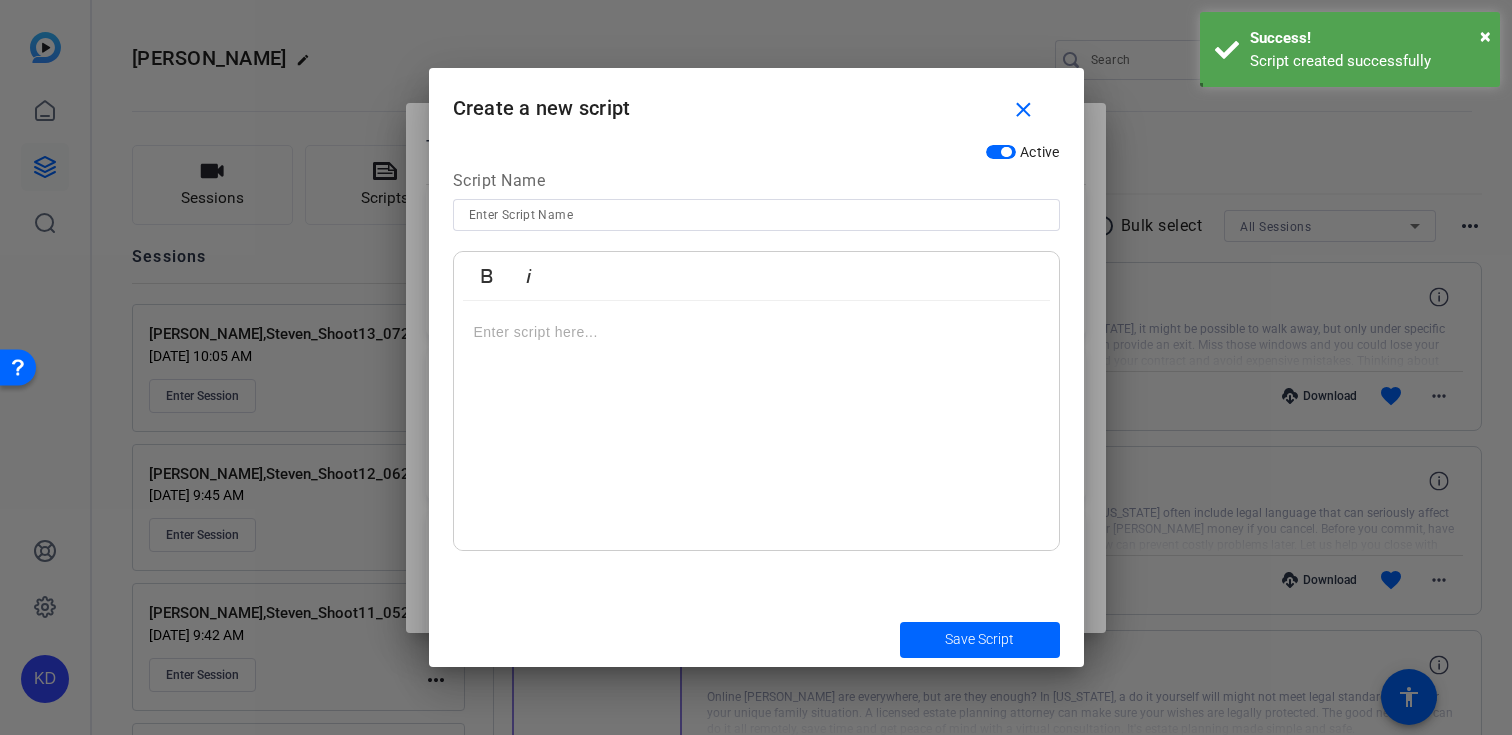 click at bounding box center (756, 215) 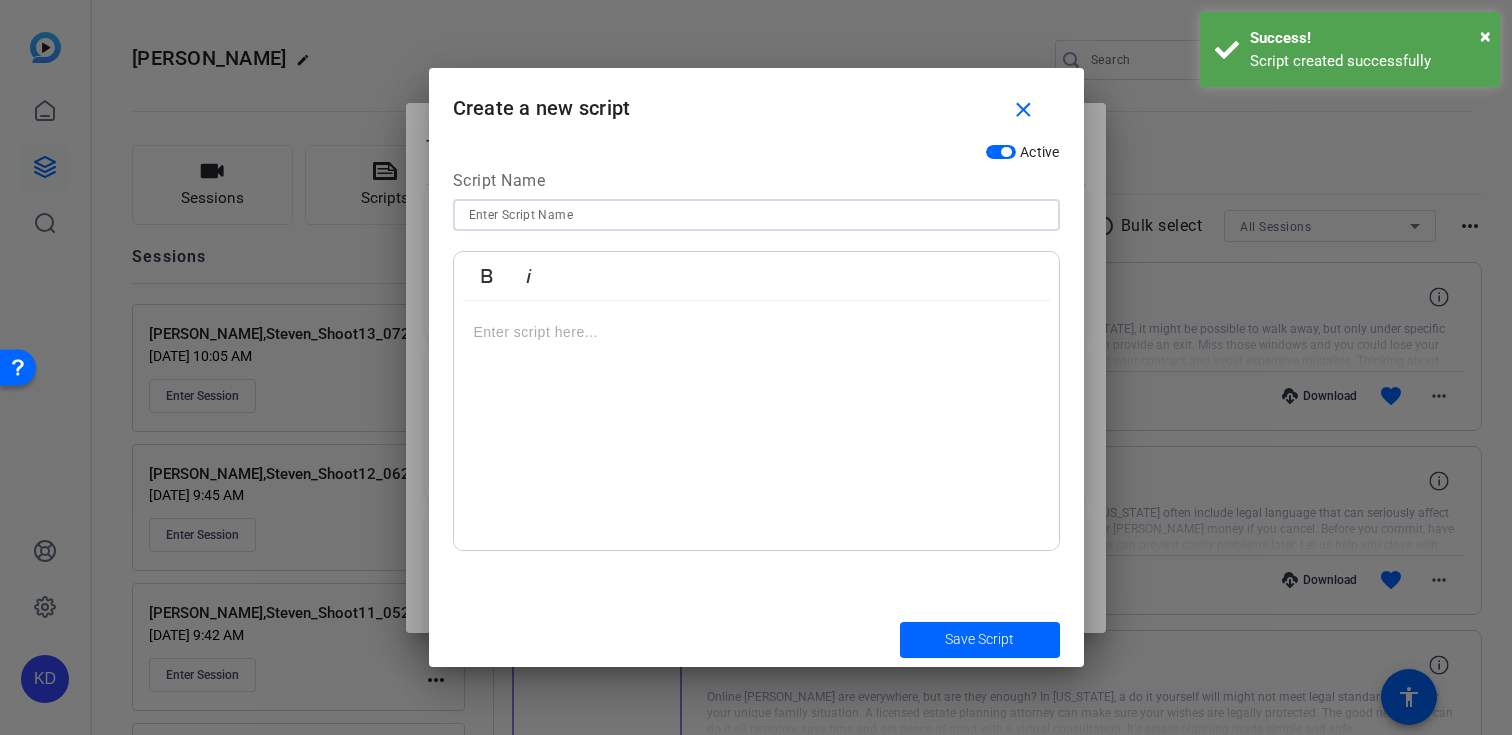 paste on "EST-META-005 – The #1 Mistake People Make About Estate Planning" 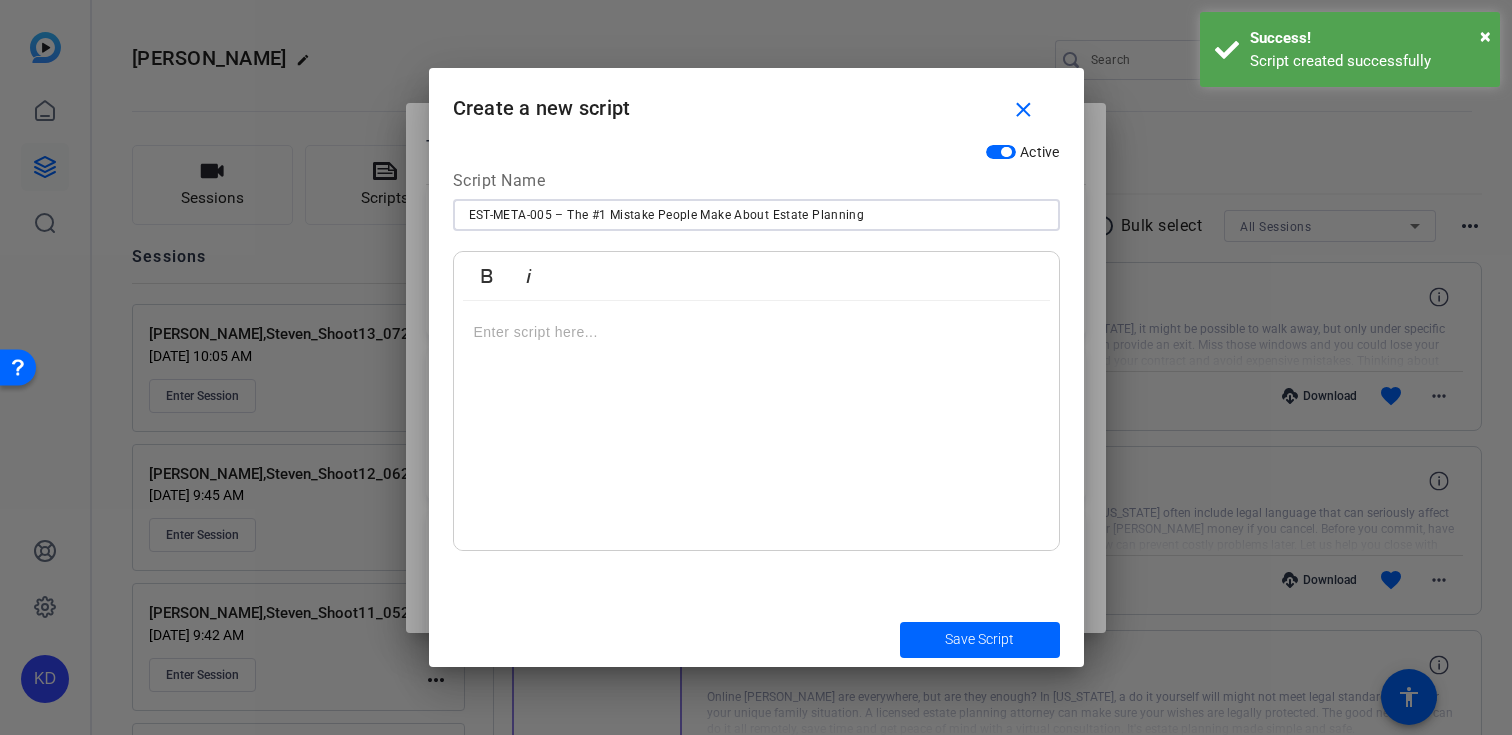 type on "EST-META-005 – The #1 Mistake People Make About Estate Planning" 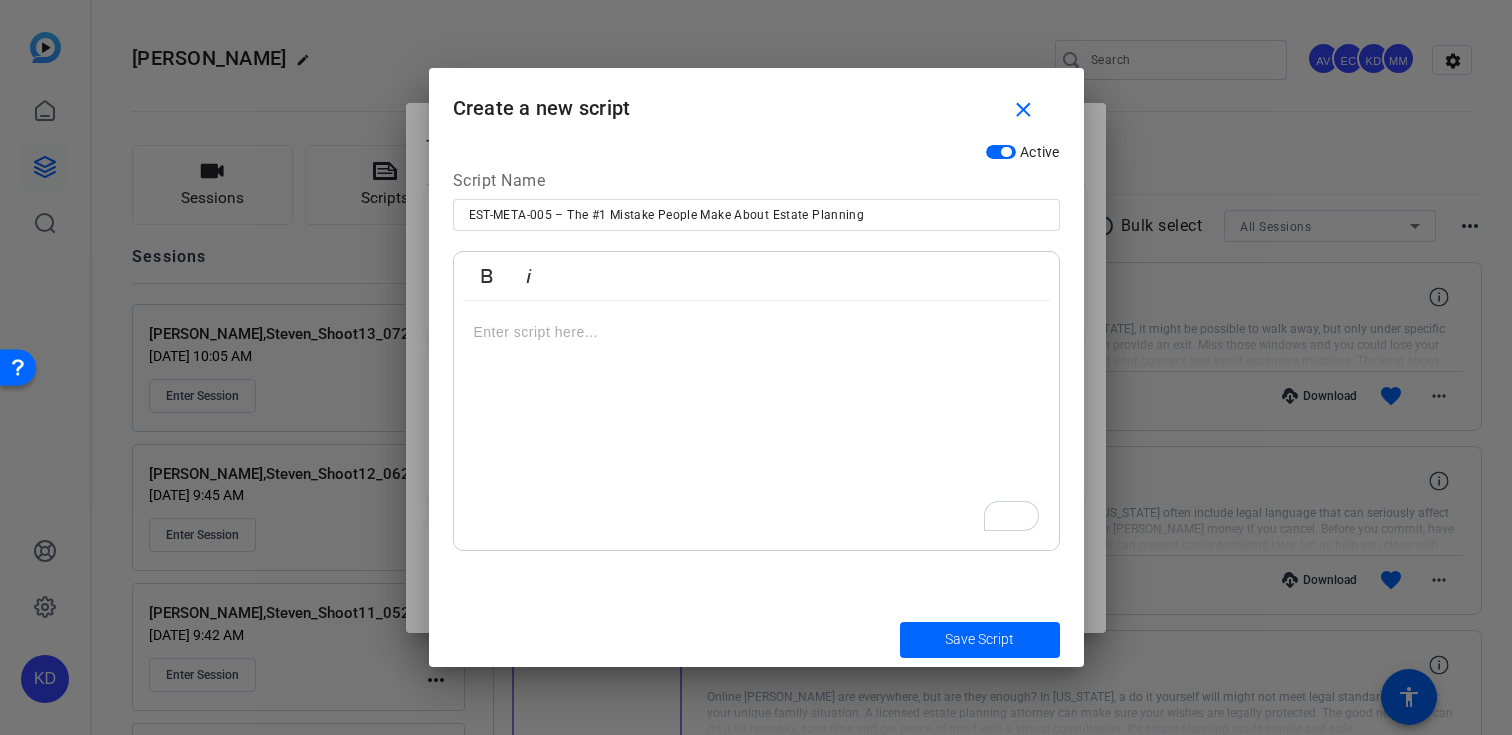 click at bounding box center (756, 426) 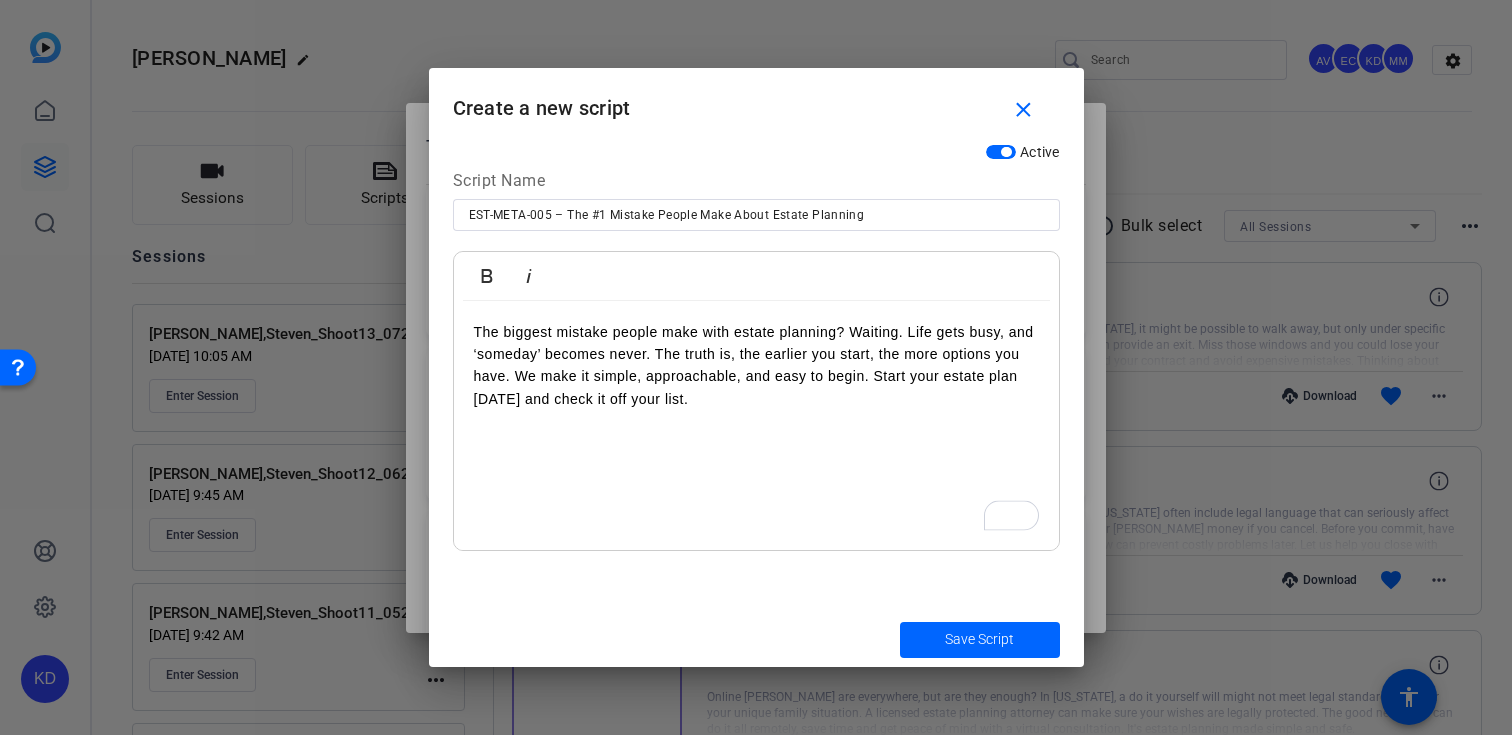 click on "The biggest mistake people make with estate planning? Waiting. Life gets busy, and ‘someday’ becomes never. The truth is, the earlier you start, the more options you have. We make it simple, approachable, and easy to begin. Start your estate plan today and check it off your list." at bounding box center [756, 366] 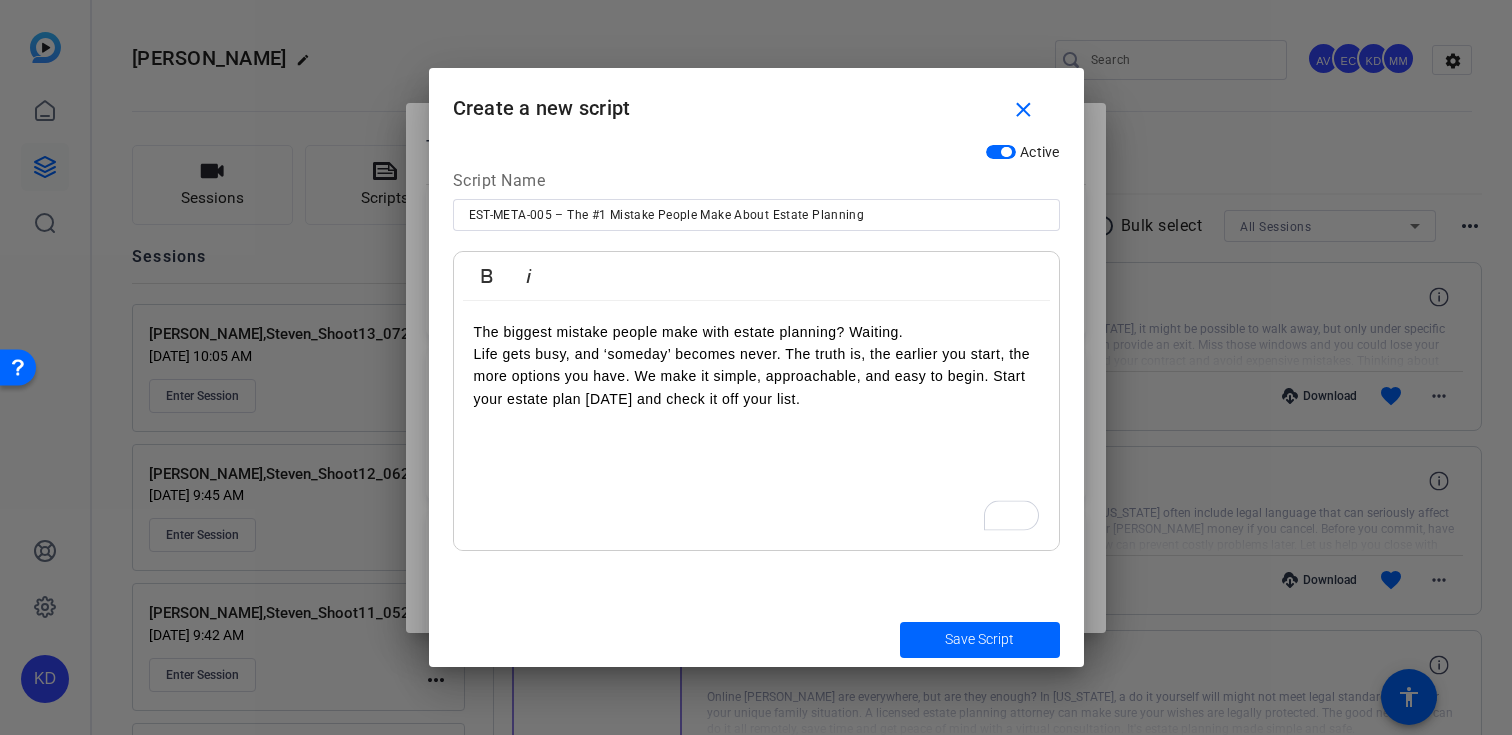 click on "Life gets busy, and ‘someday’ becomes never. The truth is, the earlier you start, the more options you have. We make it simple, approachable, and easy to begin. Start your estate plan today and check it off your list." at bounding box center [756, 376] 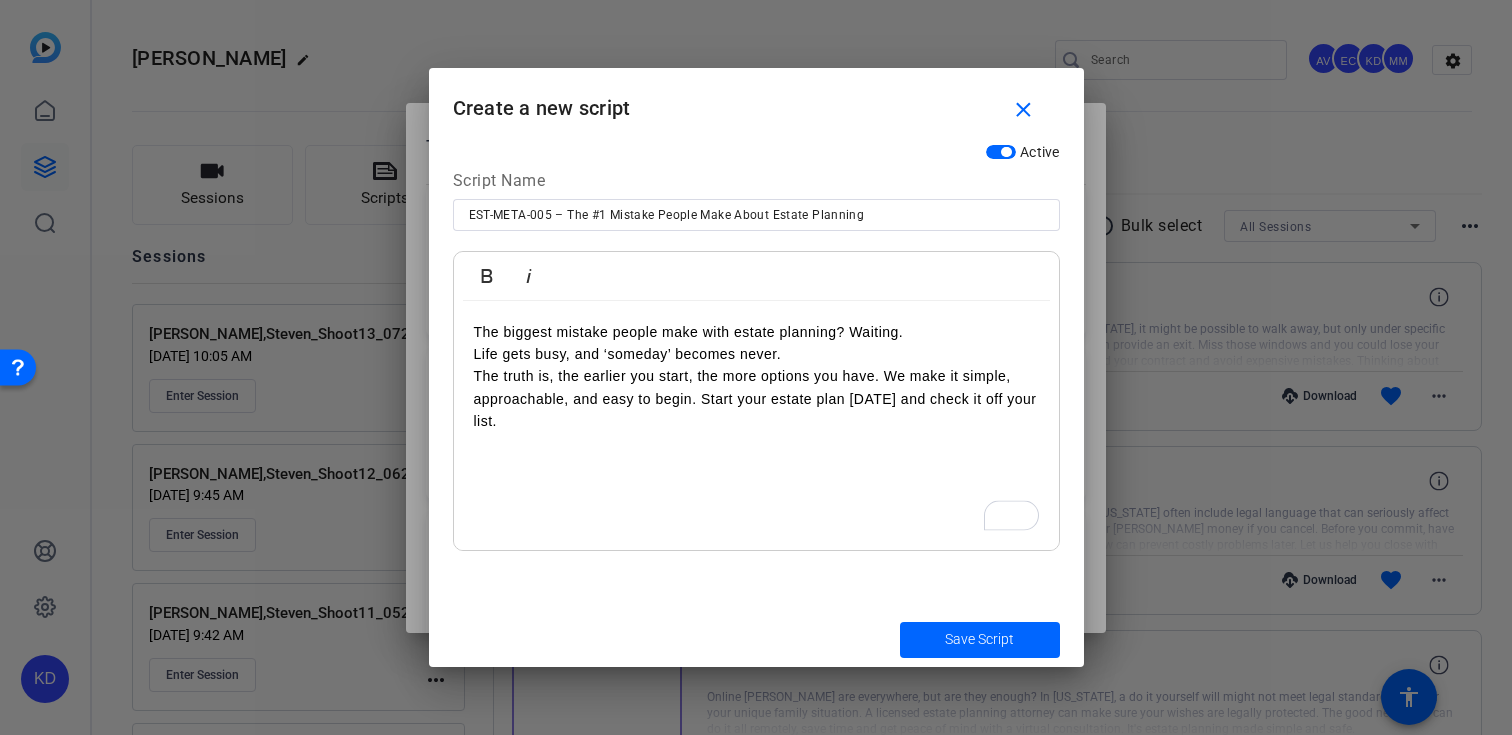click on "The truth is, the earlier you start, the more options you have. We make it simple, approachable, and easy to begin. Start your estate plan today and check it off your list." at bounding box center (756, 398) 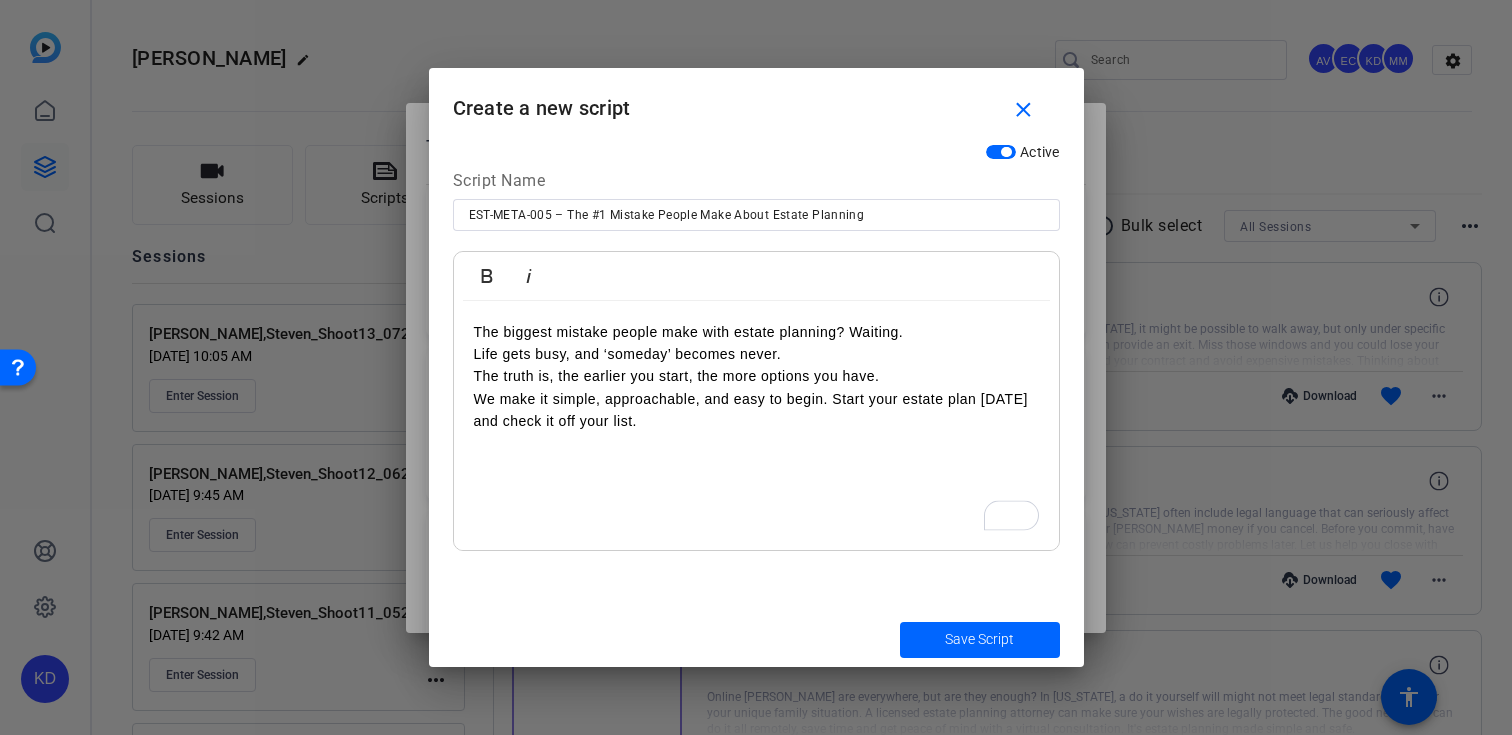 click on "We make it simple, approachable, and easy to begin. Start your estate plan today and check it off your list." at bounding box center [756, 410] 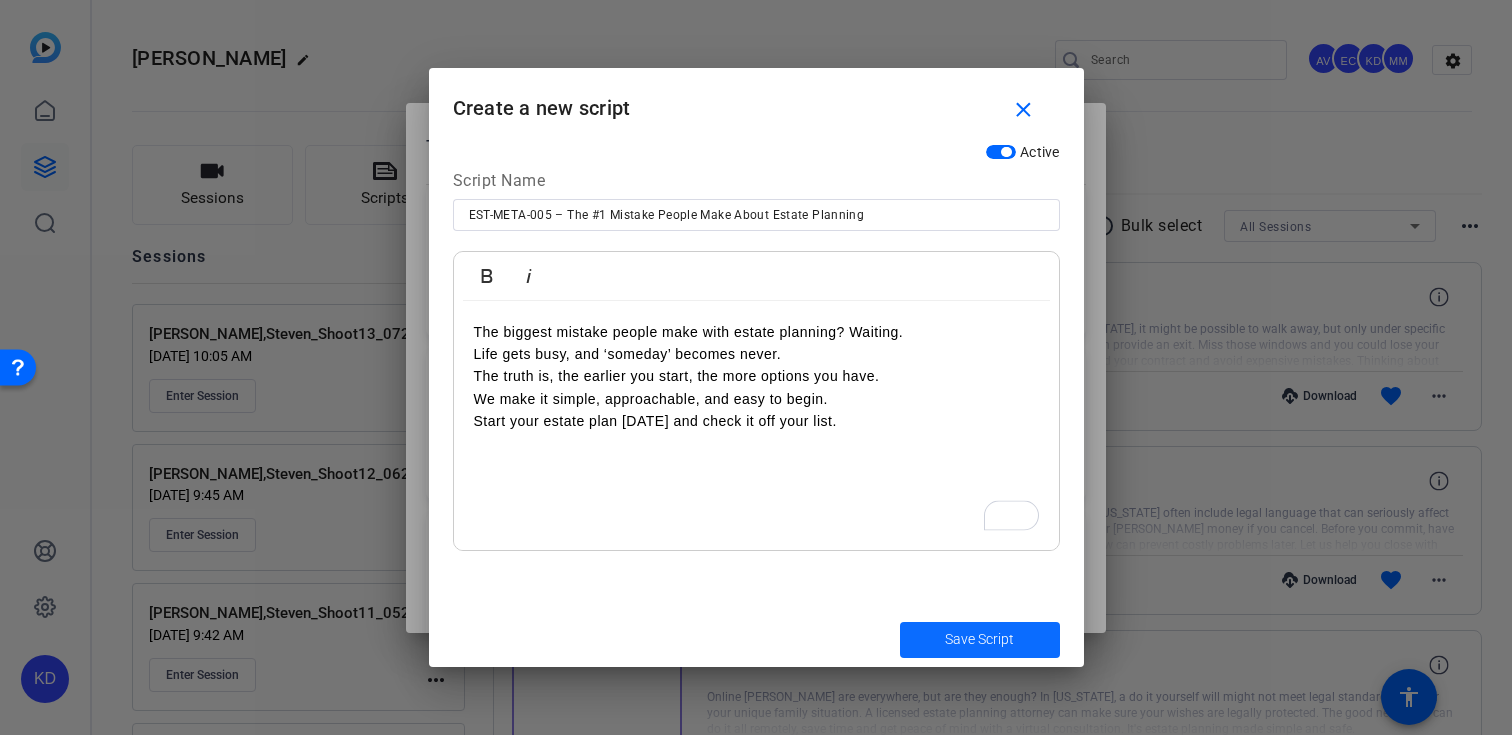 click on "Save Script" at bounding box center [979, 639] 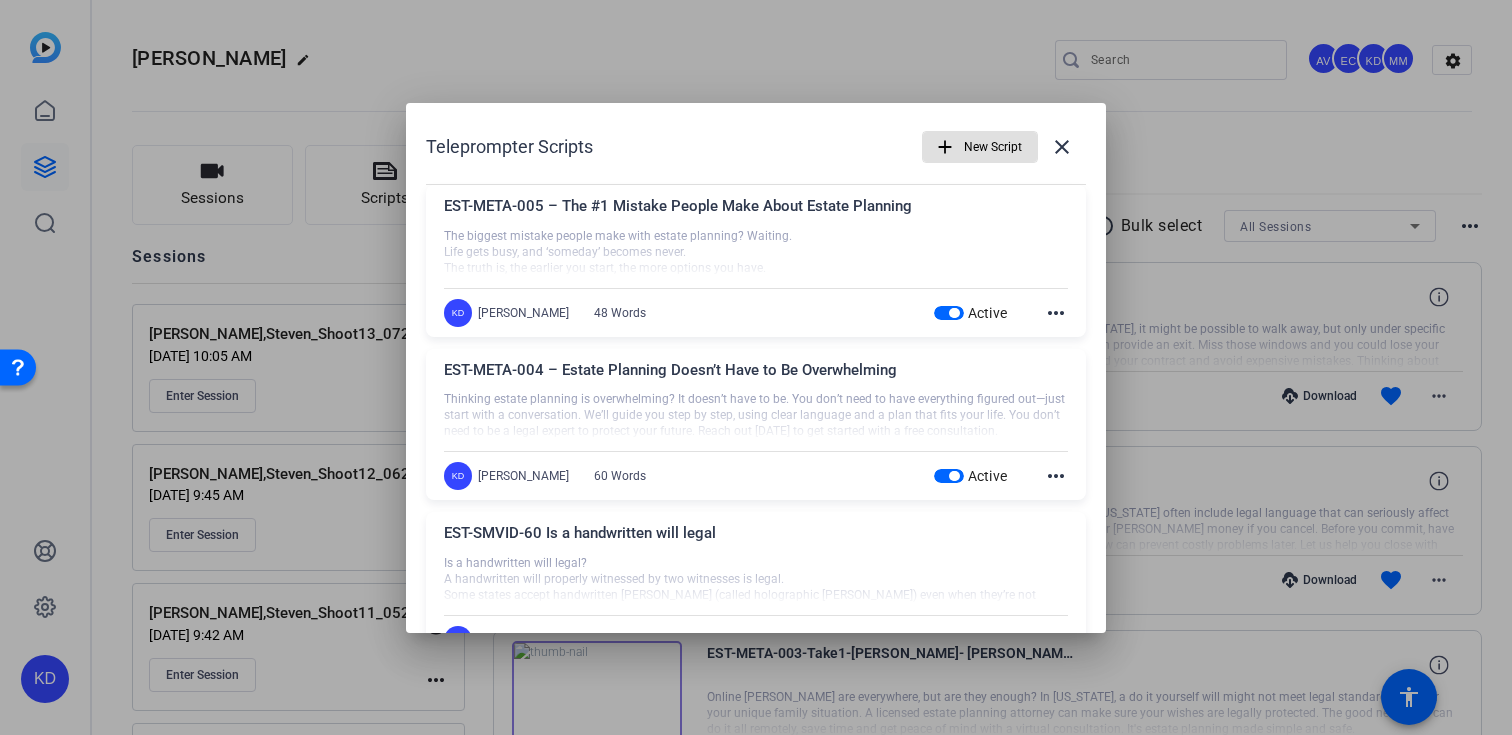 click on "add" at bounding box center [945, 147] 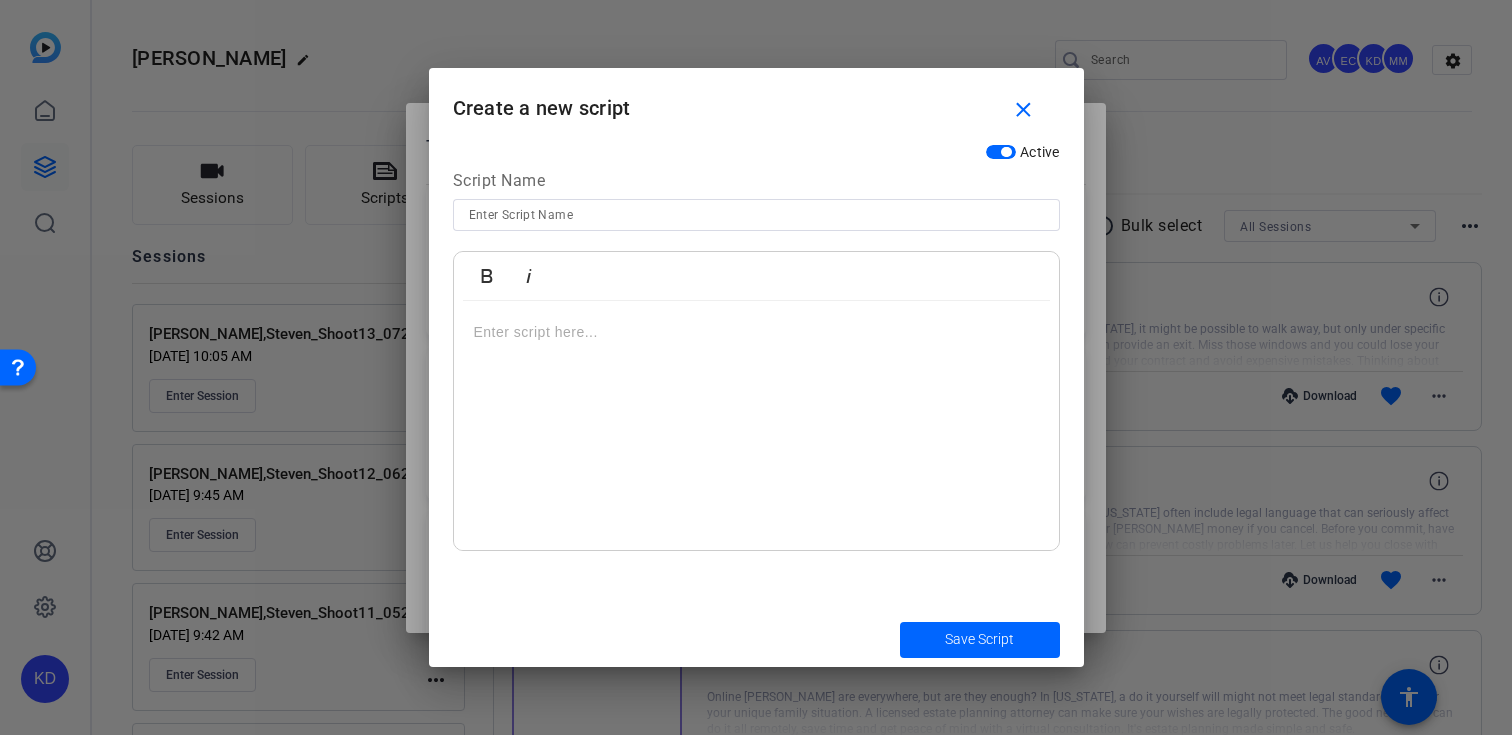 click at bounding box center (756, 242) 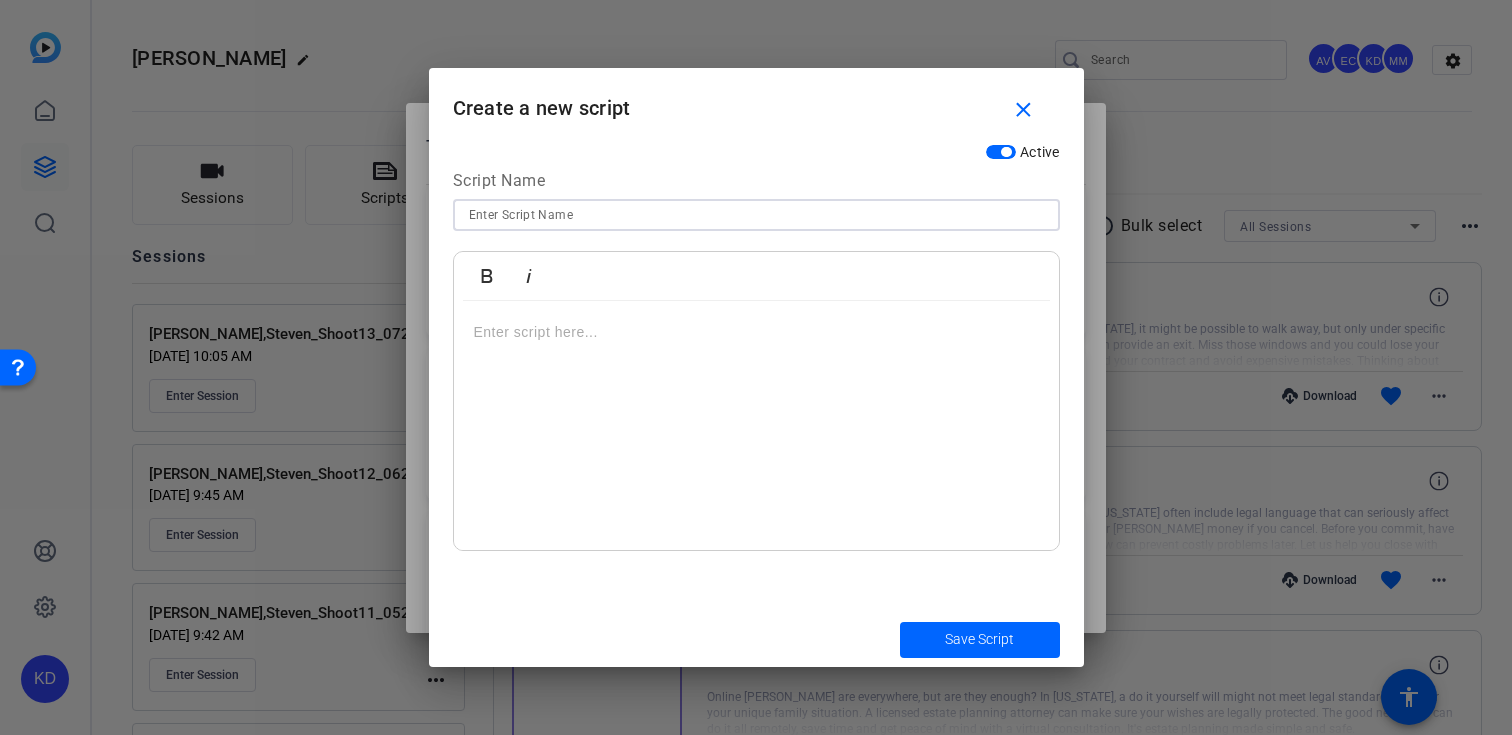 click at bounding box center (756, 215) 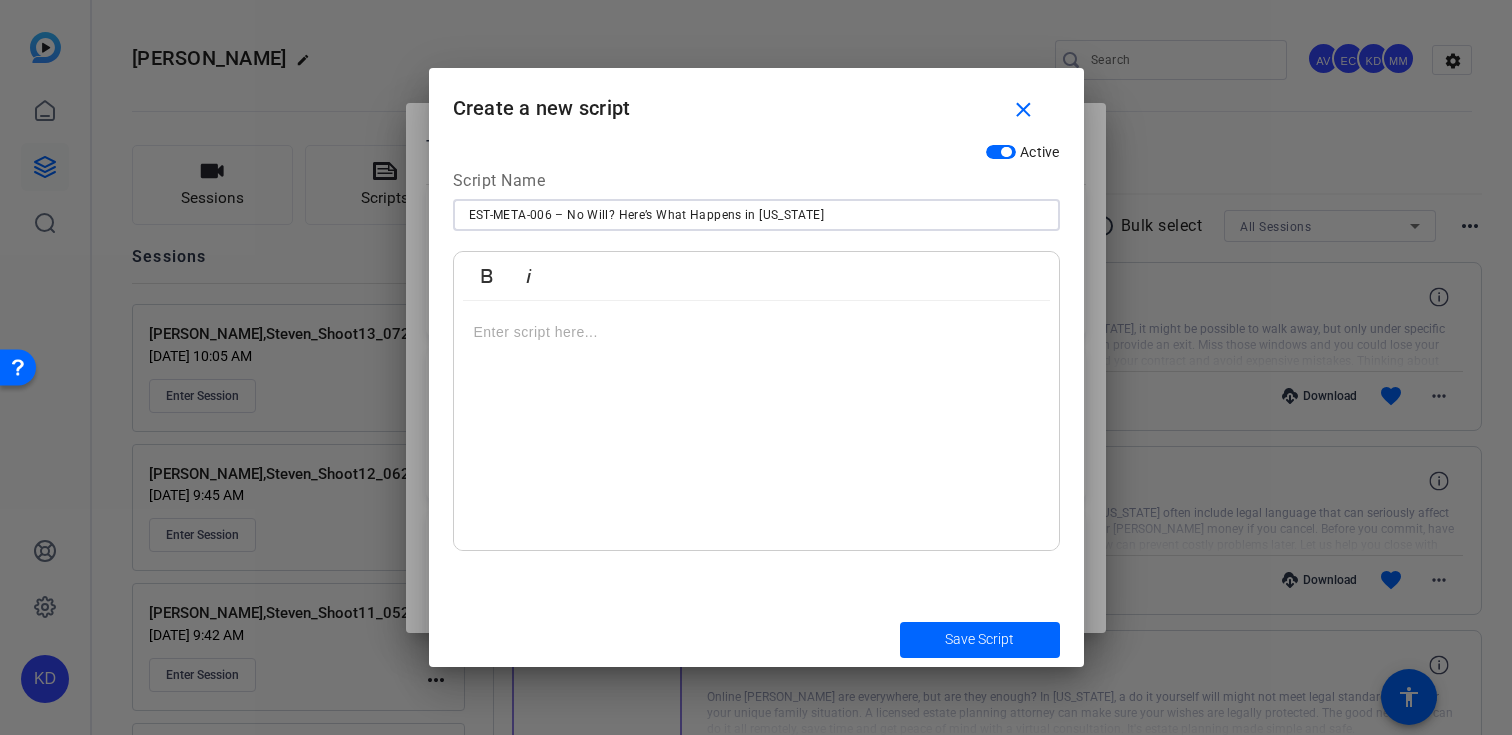 type on "EST-META-006 – No Will? Here’s What Happens in [US_STATE]" 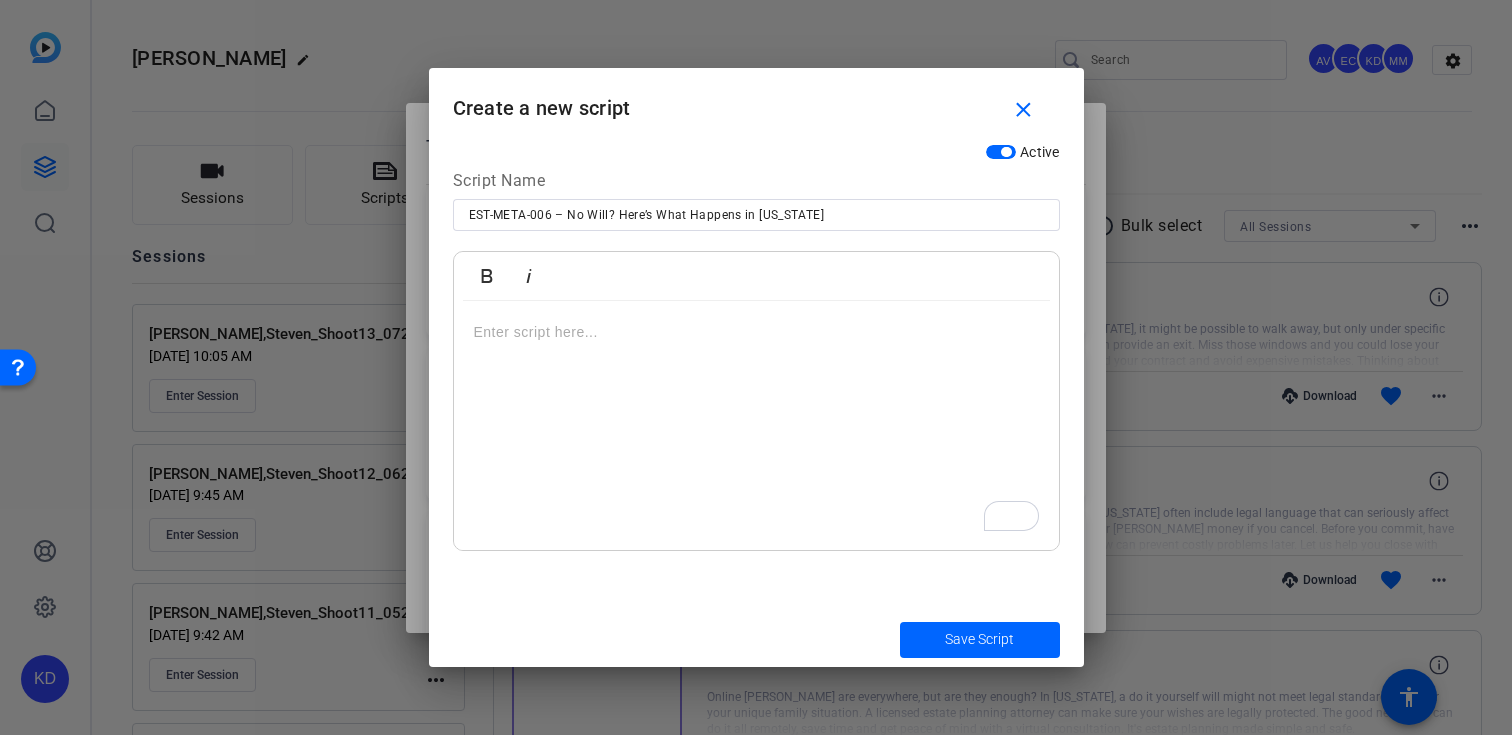 scroll, scrollTop: 0, scrollLeft: 0, axis: both 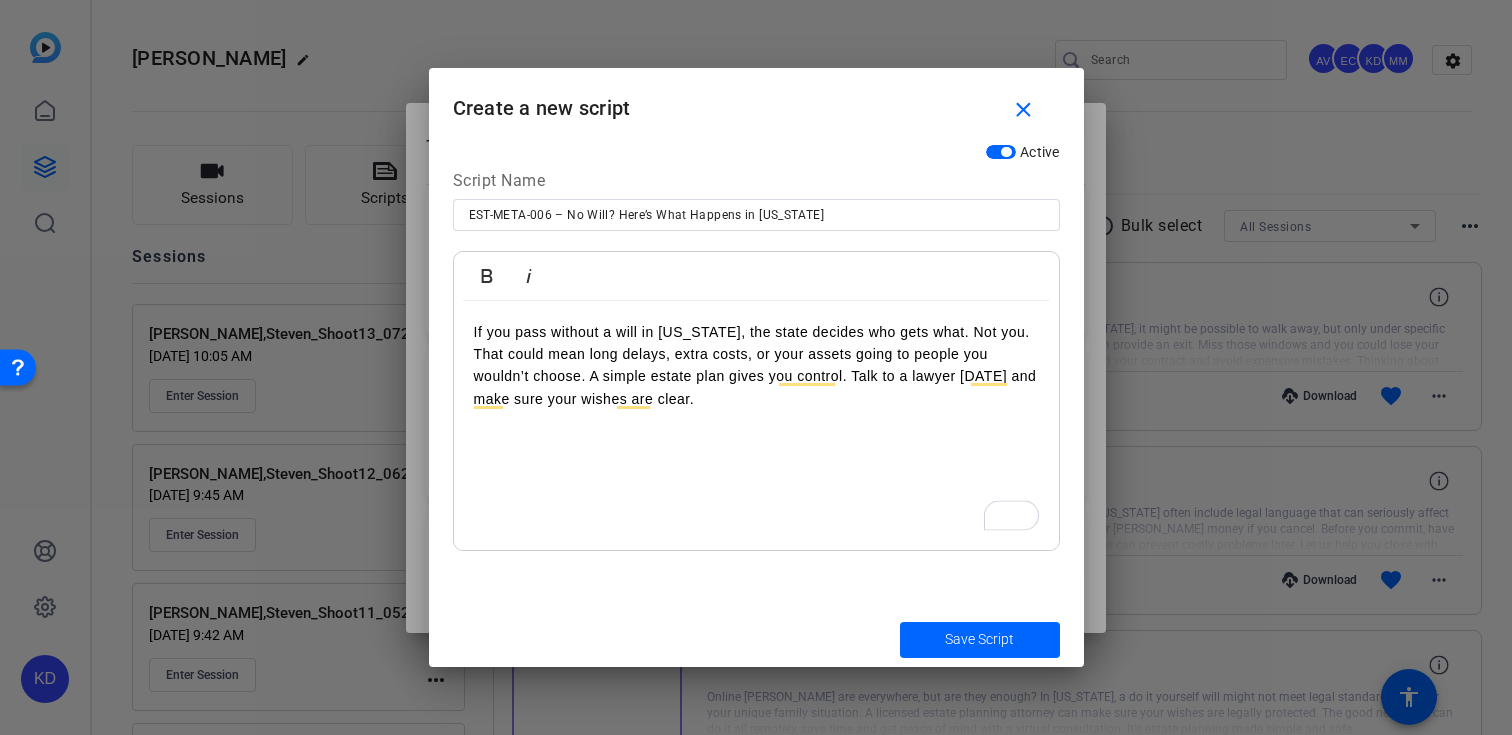 click on "If you pass without a will in [US_STATE], the state decides who gets what. Not you. That could mean long delays, extra costs, or your assets going to people you wouldn’t choose. A simple estate plan gives you control. Talk to a lawyer [DATE] and make sure your wishes are clear." at bounding box center [756, 366] 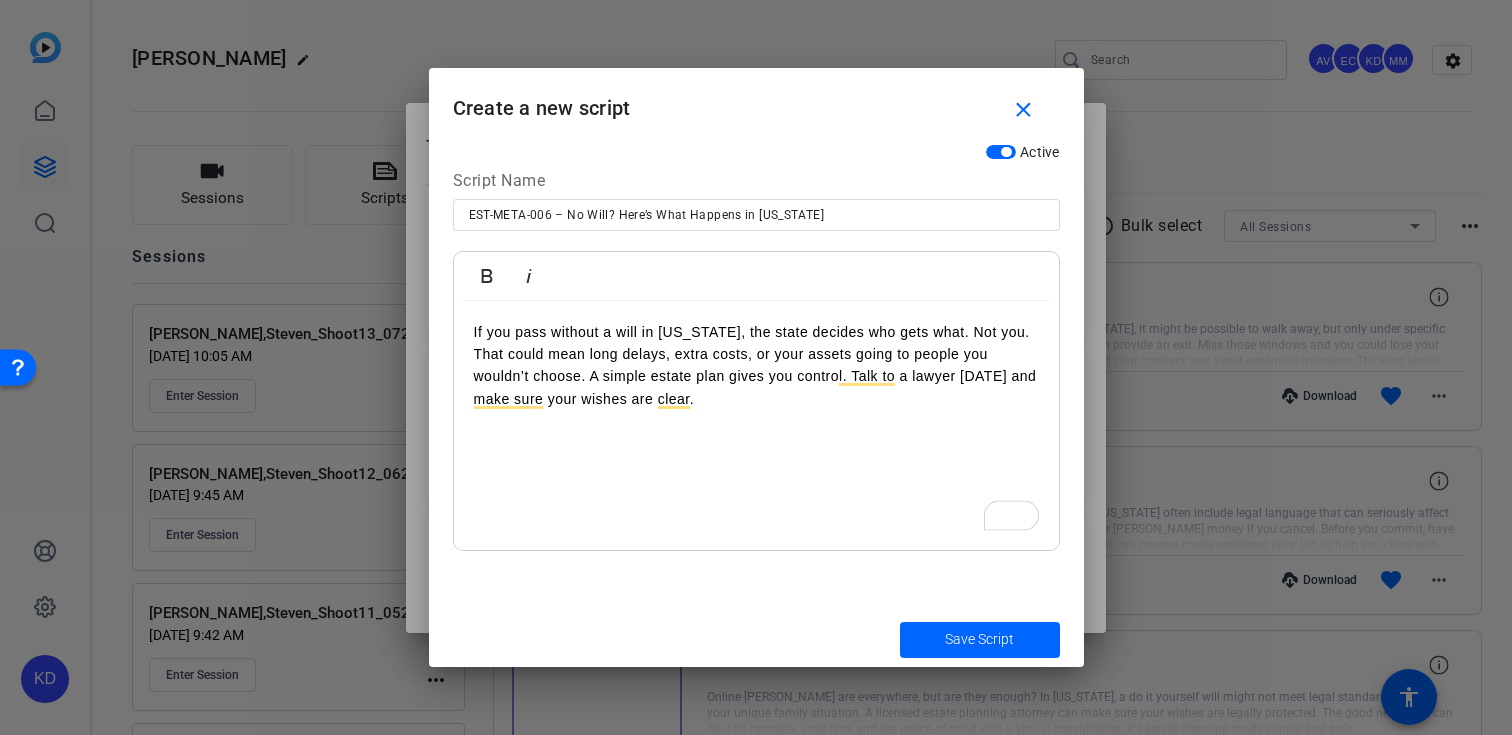 click on "That could mean long delays, extra costs, or your assets going to people you wouldn’t choose. A simple estate plan gives you control. Talk to a lawyer [DATE] and make sure your wishes are clear." at bounding box center (756, 376) 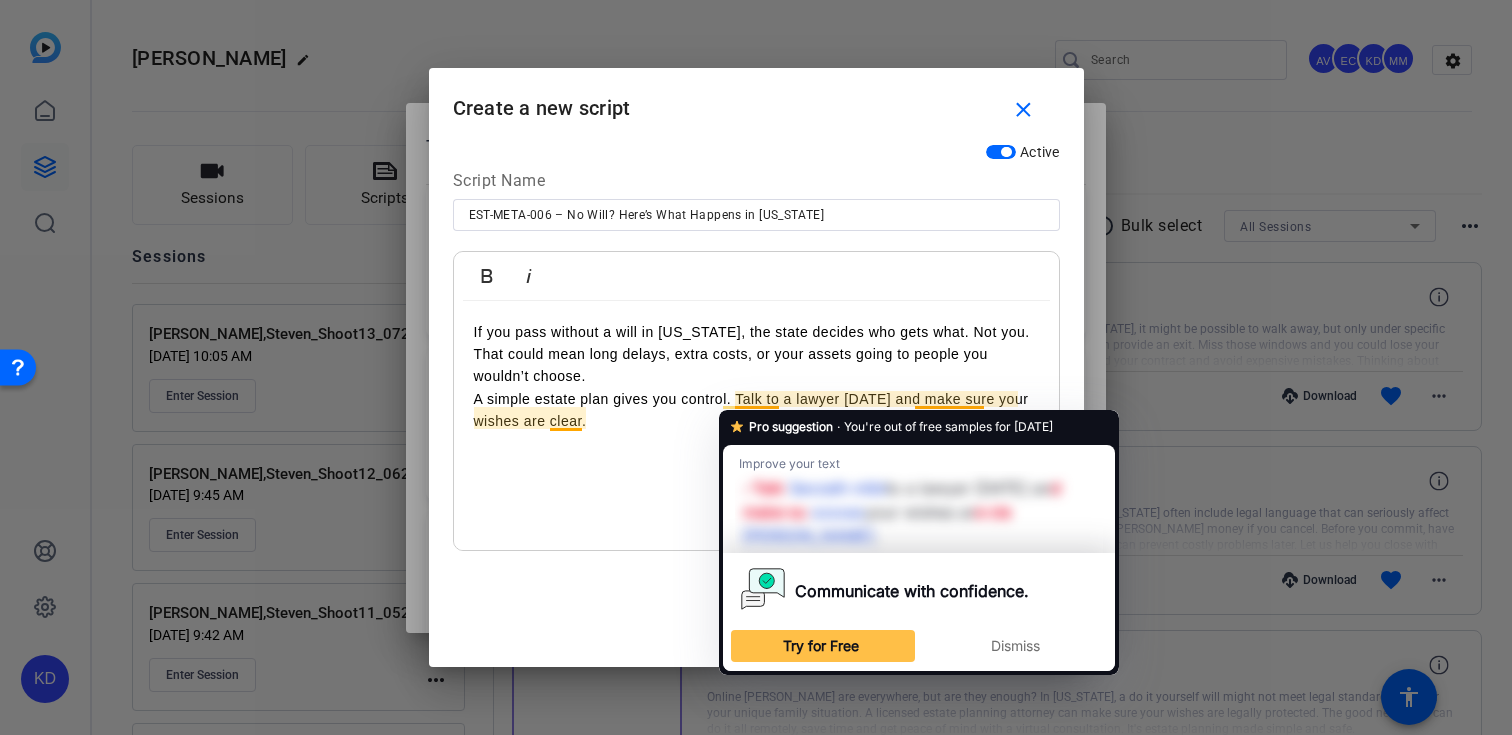click on "A simple estate plan gives you control. Talk to a lawyer [DATE] and make sure your wishes are clear." at bounding box center (756, 410) 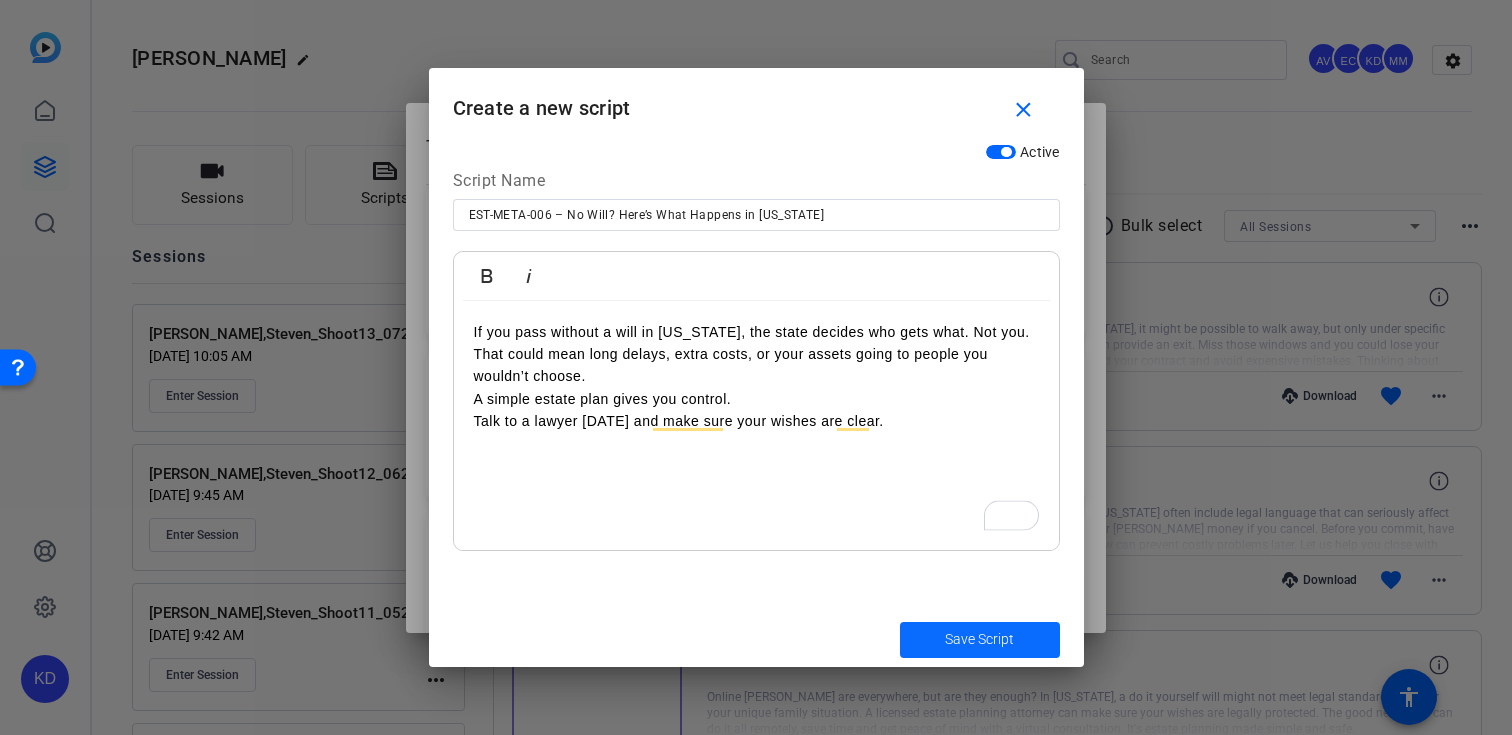 click on "Save Script" at bounding box center (979, 639) 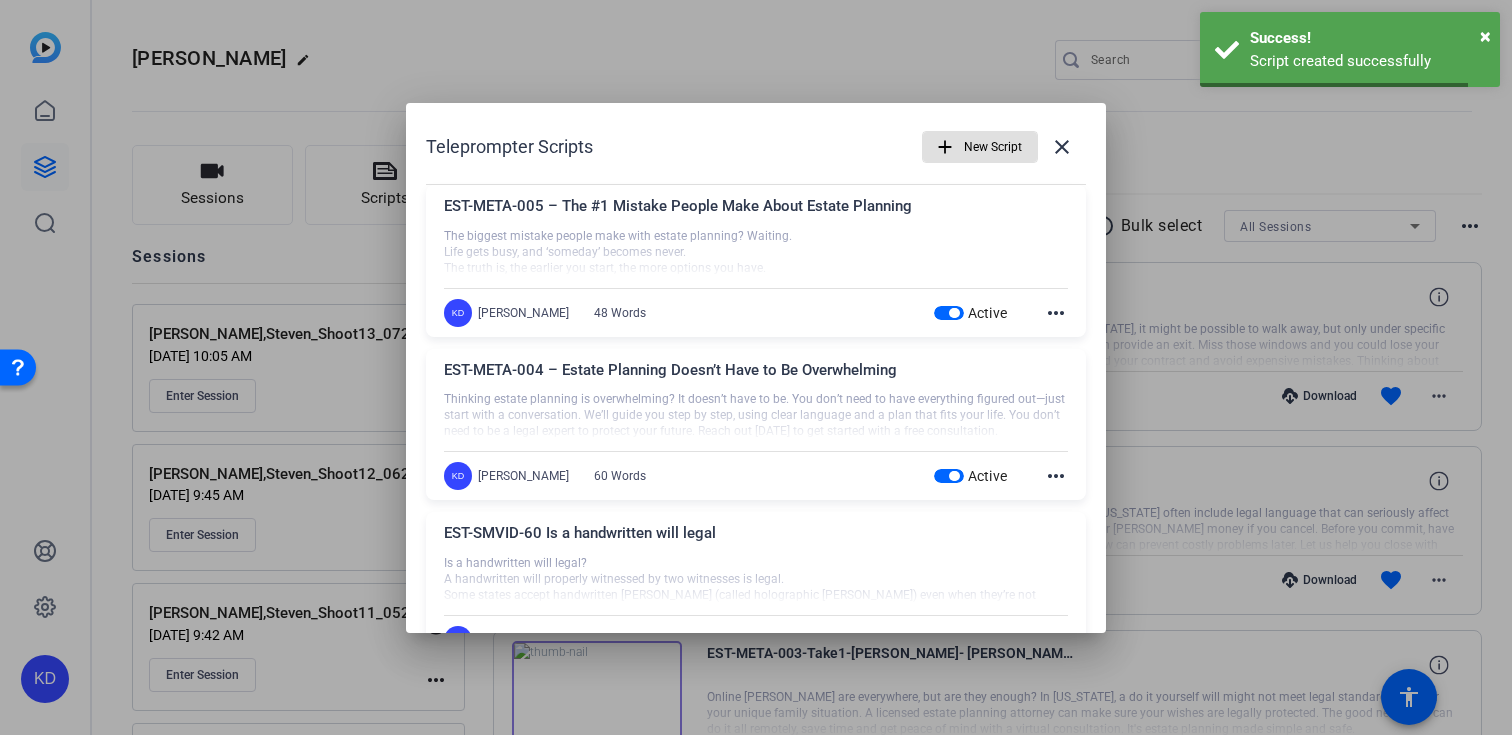 click on "New Script" at bounding box center [993, 147] 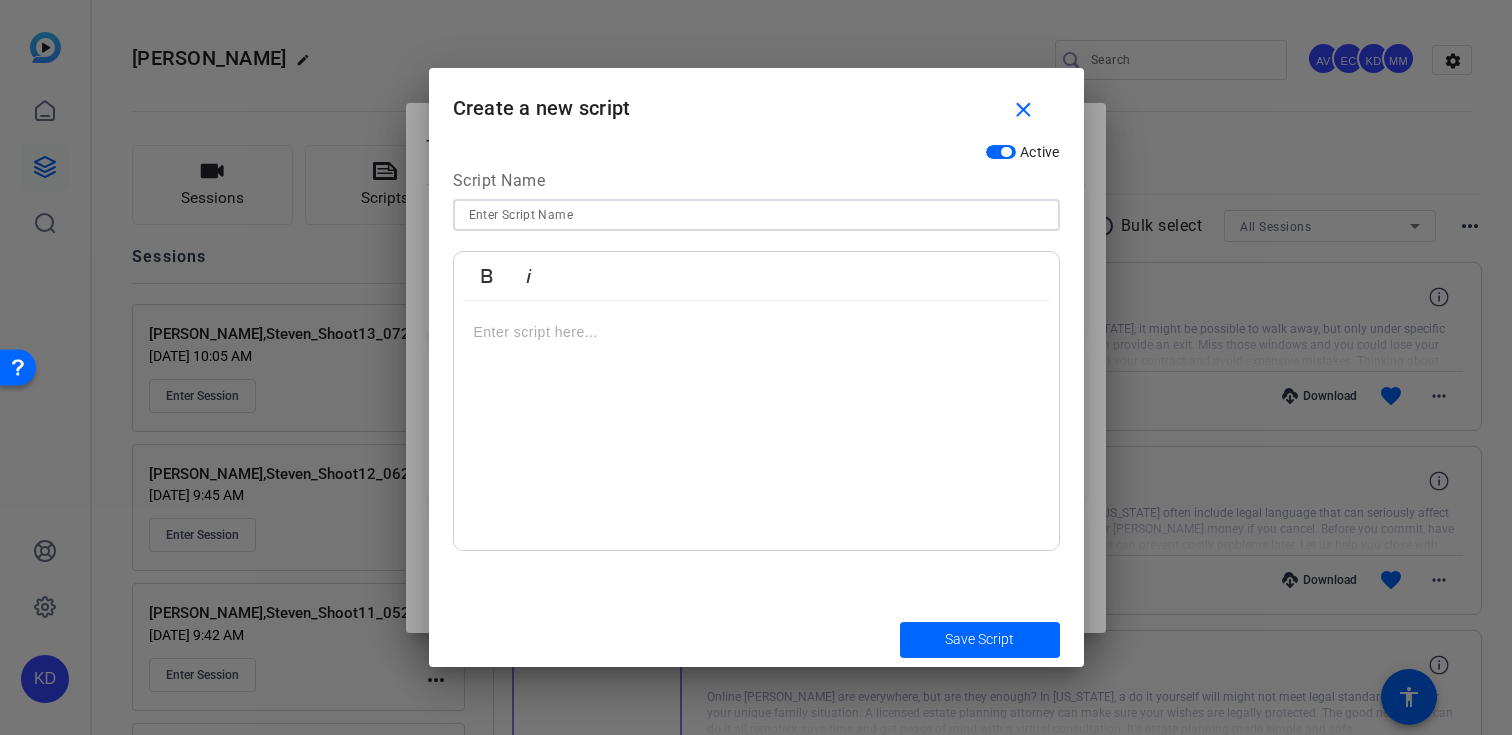 click at bounding box center [756, 215] 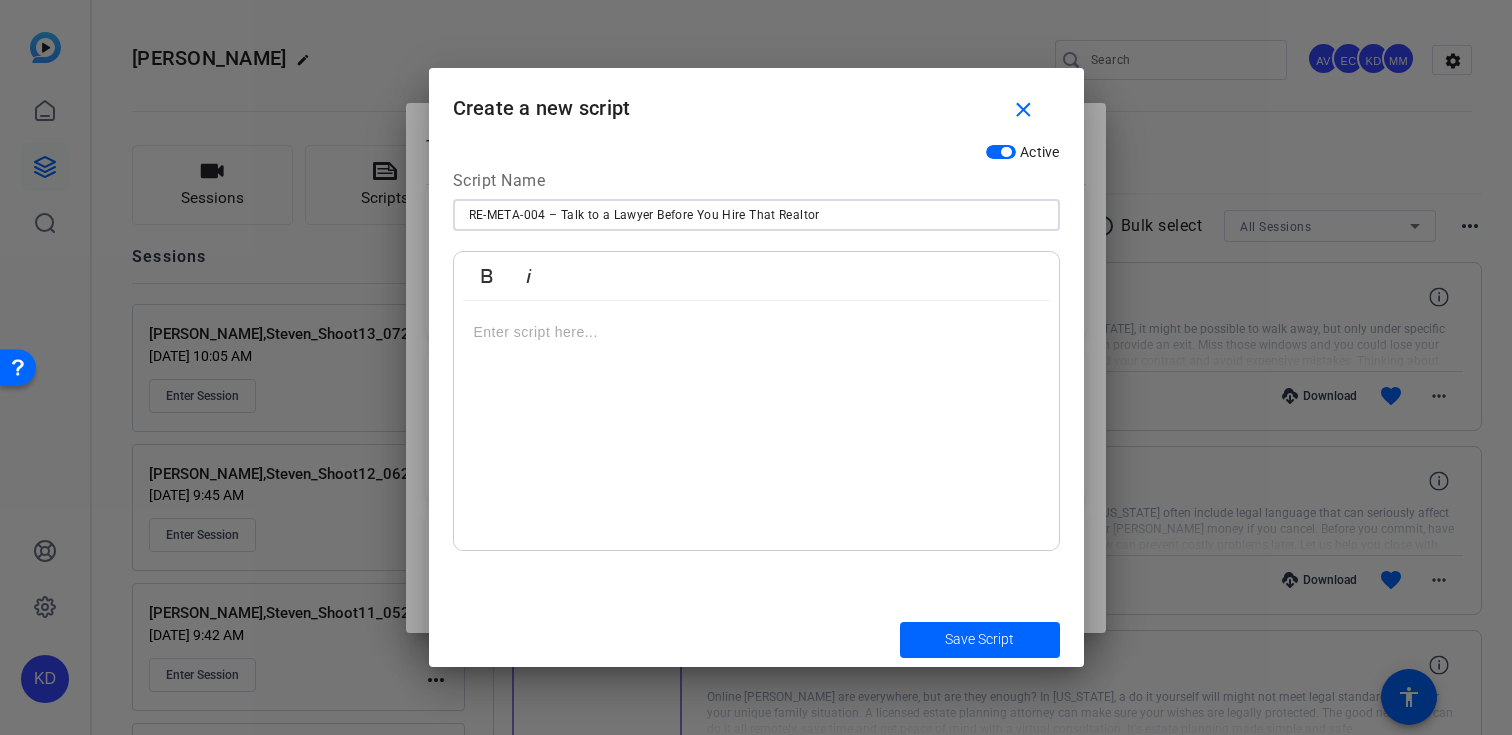 type on "RE-META-004 – Talk to a Lawyer Before You Hire That Realtor" 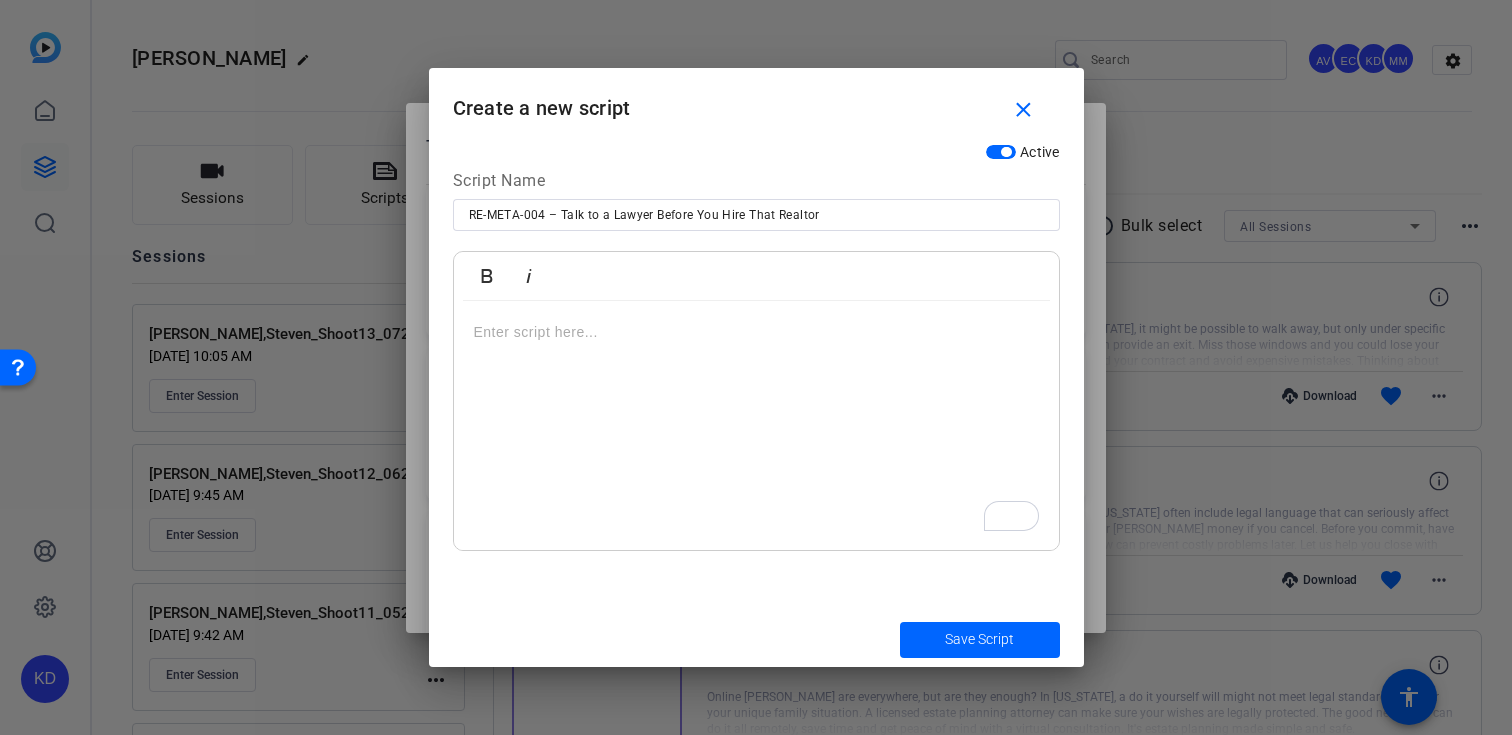 click at bounding box center (756, 426) 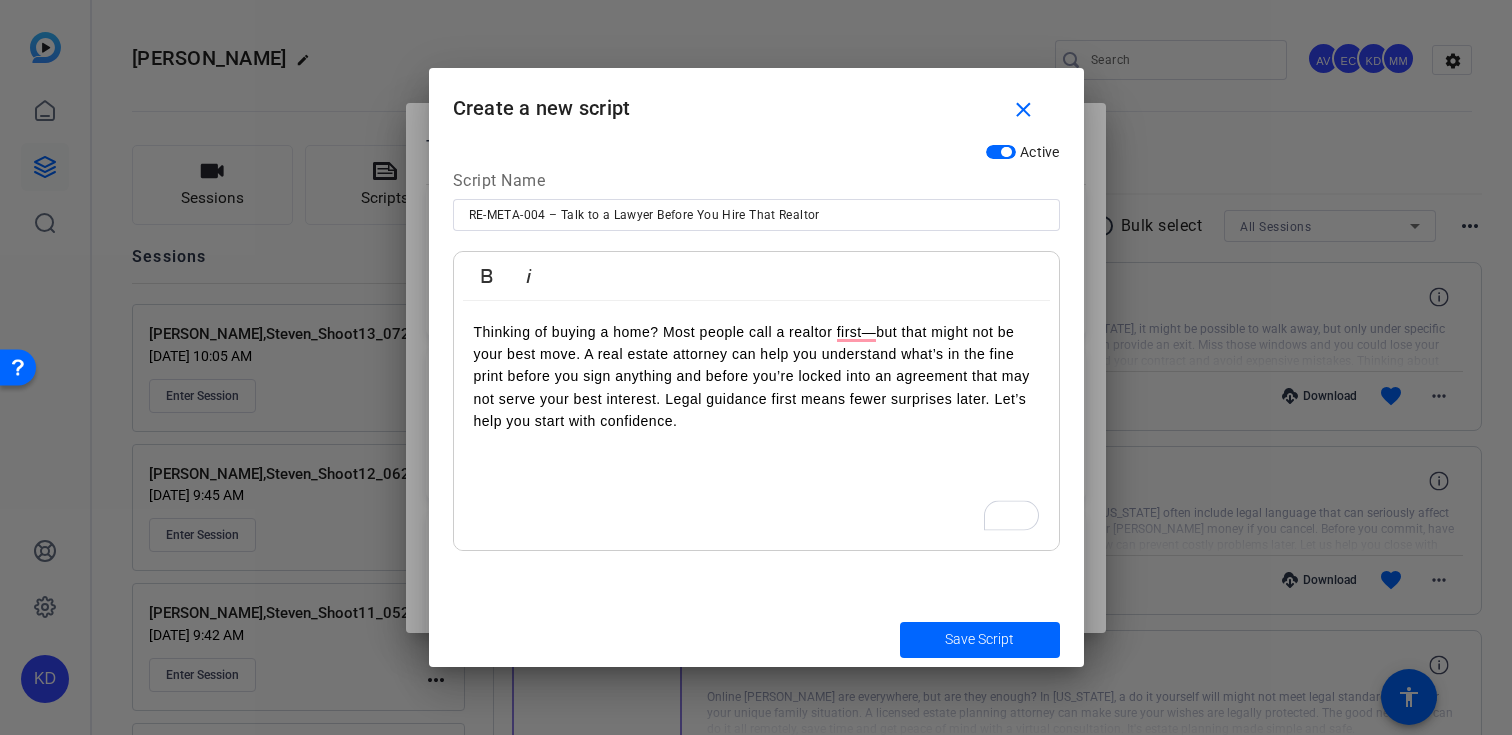click on "Thinking of buying a home? Most people call a realtor first—but that might not be your best move. A real estate attorney can help you understand what’s in the fine print before you sign anything and before you’re locked into an agreement that may not serve your best interest. Legal guidance first means fewer surprises later. Let’s help you start with confidence." at bounding box center [756, 377] 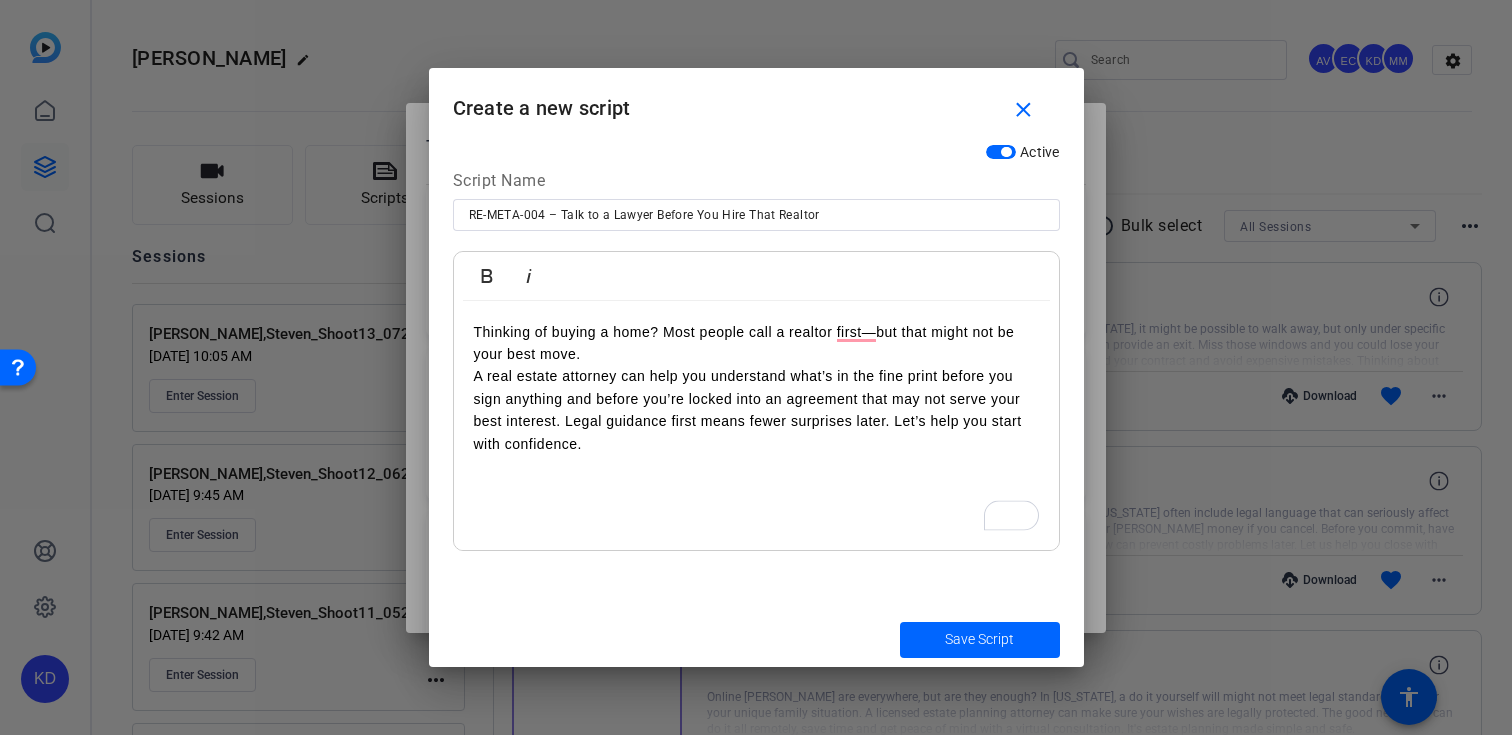 click on "A real estate attorney can help you understand what’s in the fine print before you sign anything and before you’re locked into an agreement that may not serve your best interest. Legal guidance first means fewer surprises later. Let’s help you start with confidence." at bounding box center [756, 410] 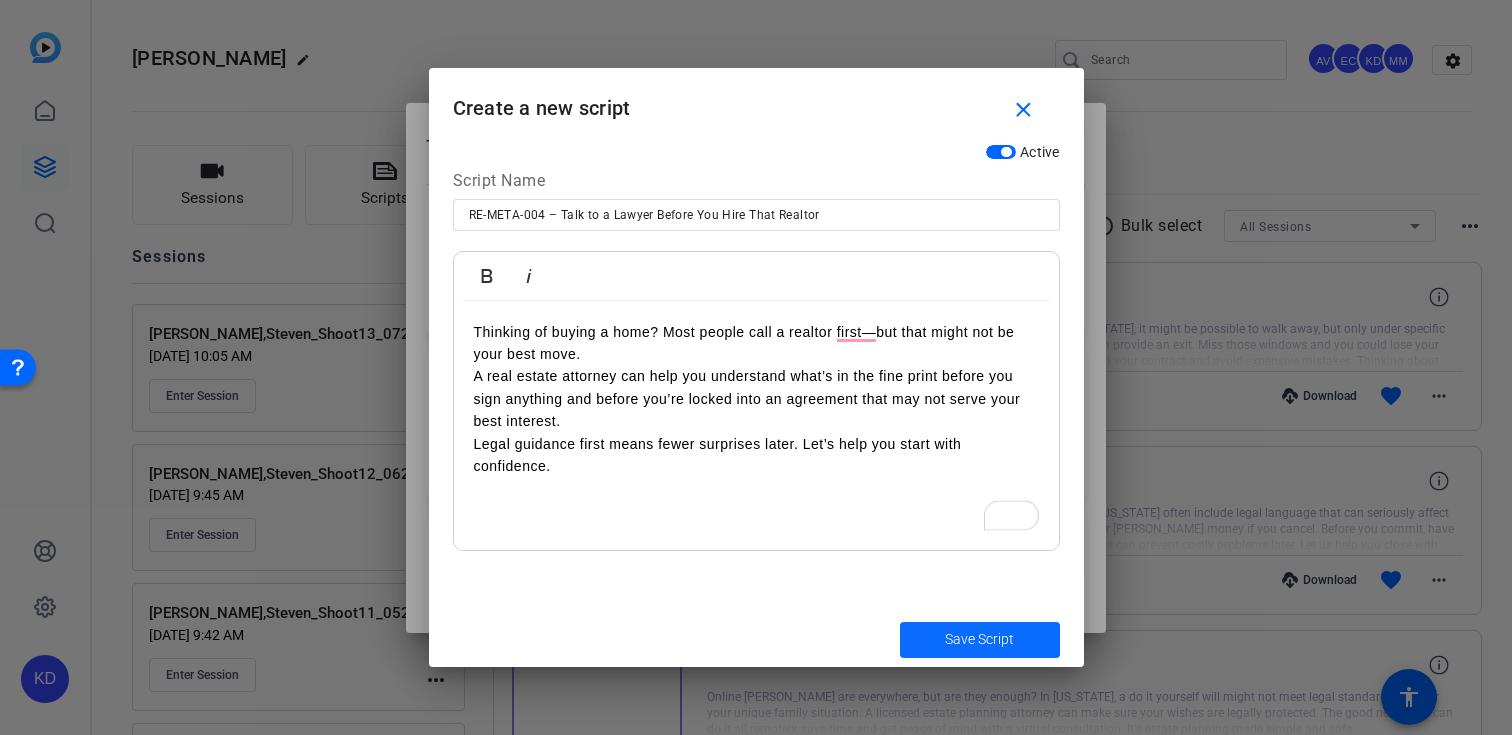 click at bounding box center (980, 640) 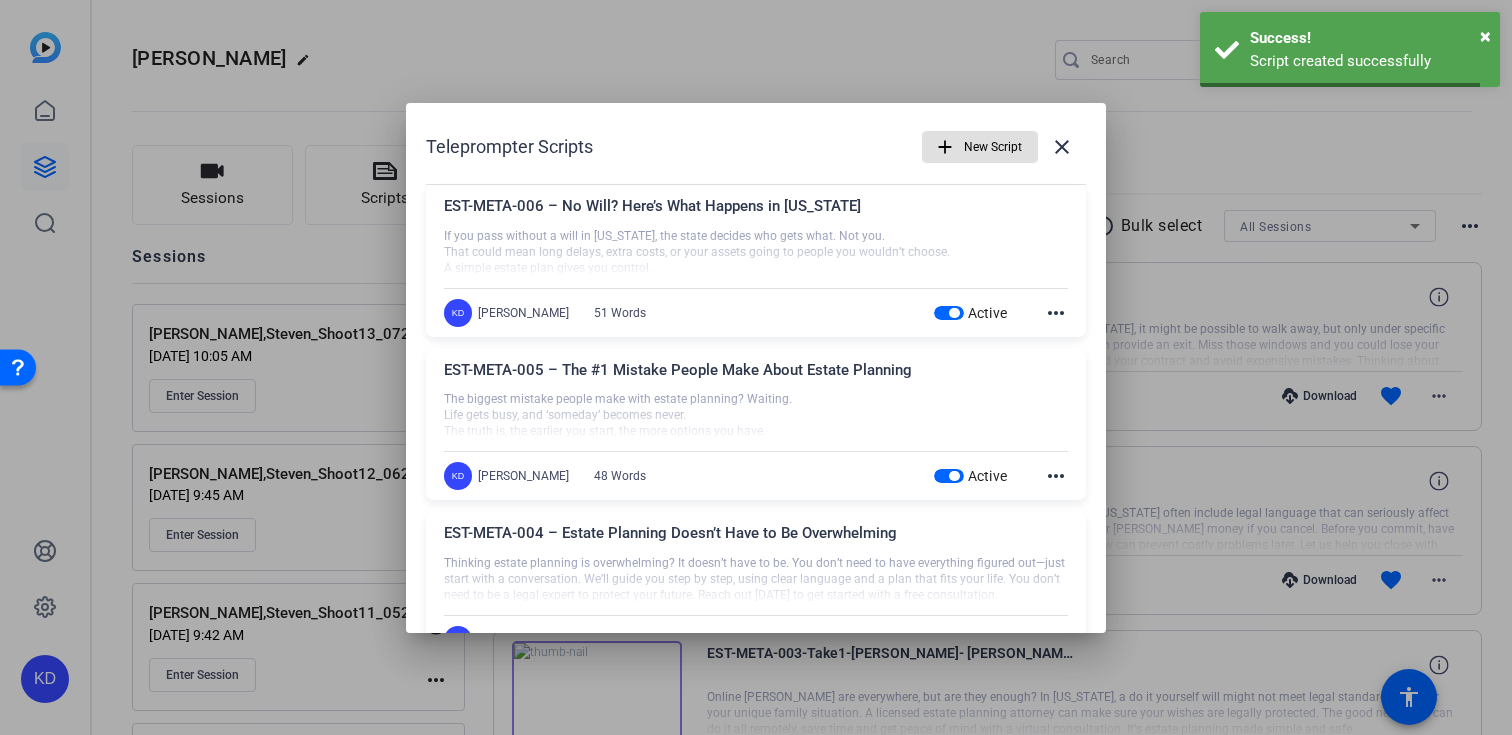 click on "New Script" at bounding box center (993, 147) 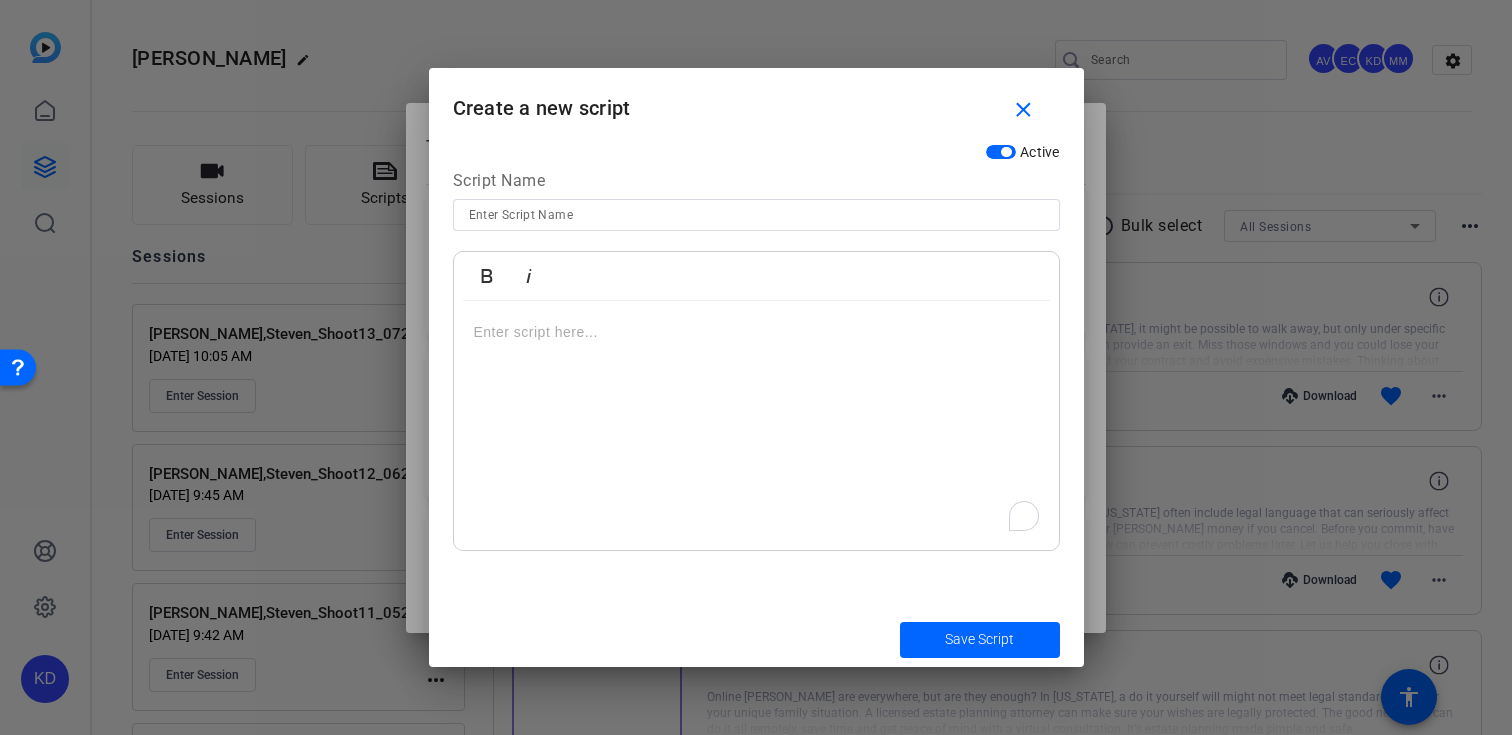 click at bounding box center [756, 426] 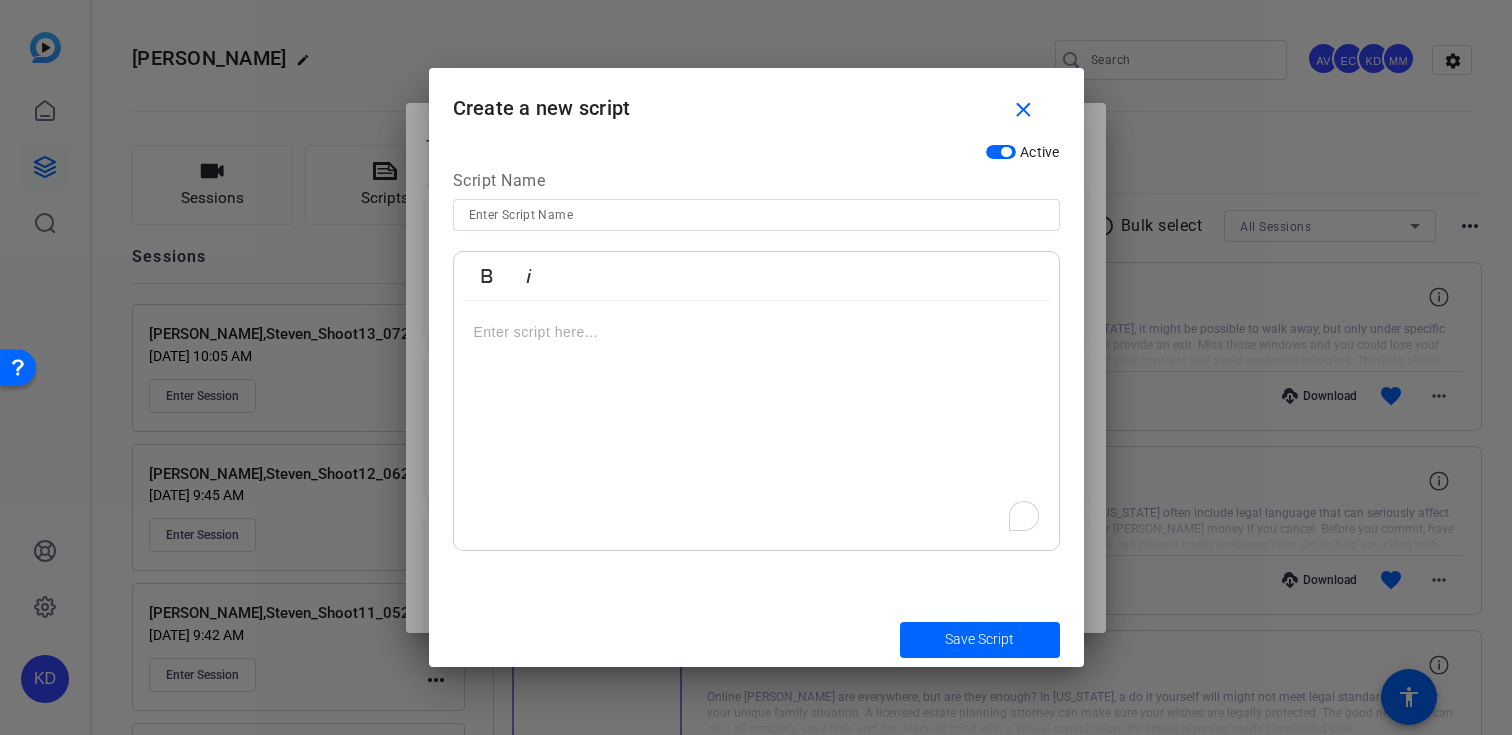 click at bounding box center [756, 215] 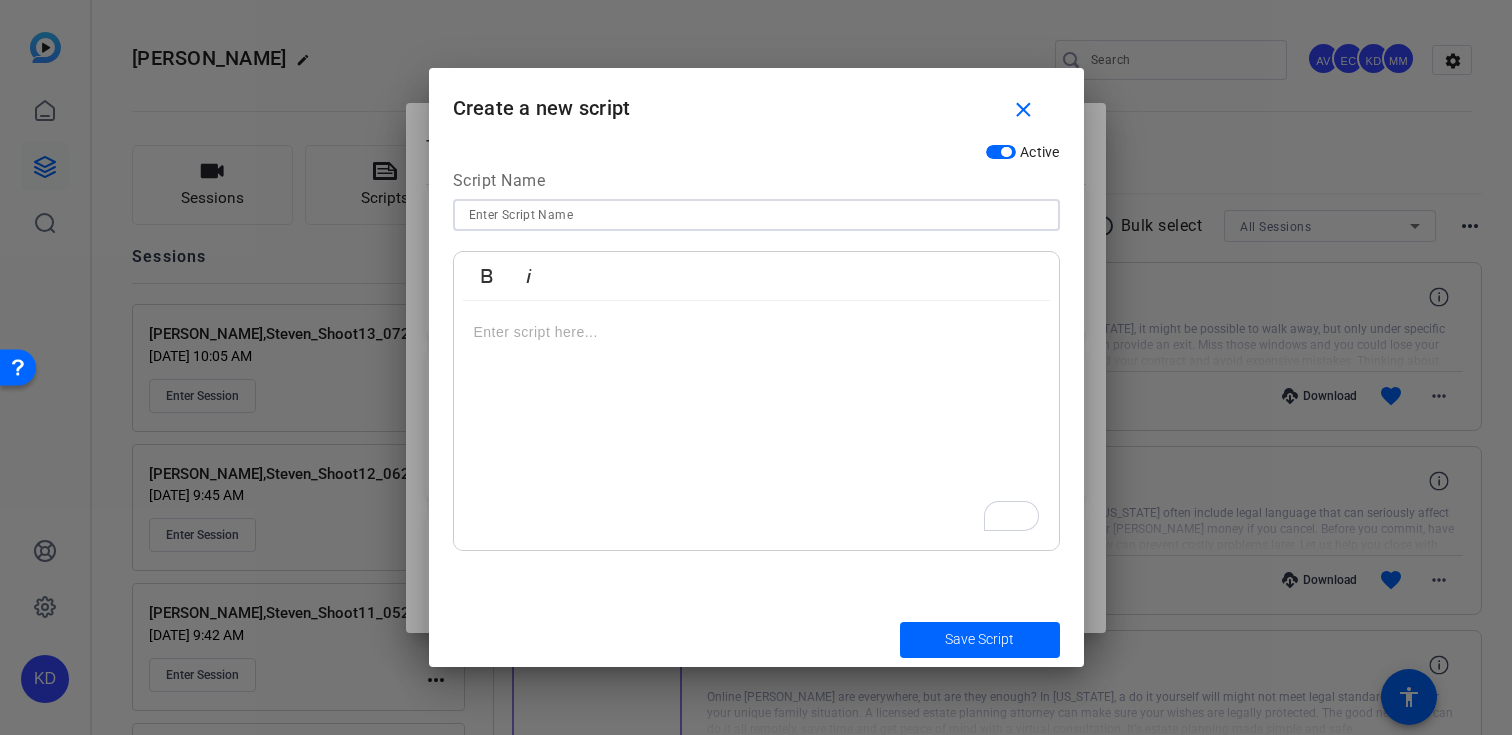 paste on "RE-META-005 – Realtors Aren’t Lawyers—Know the Difference" 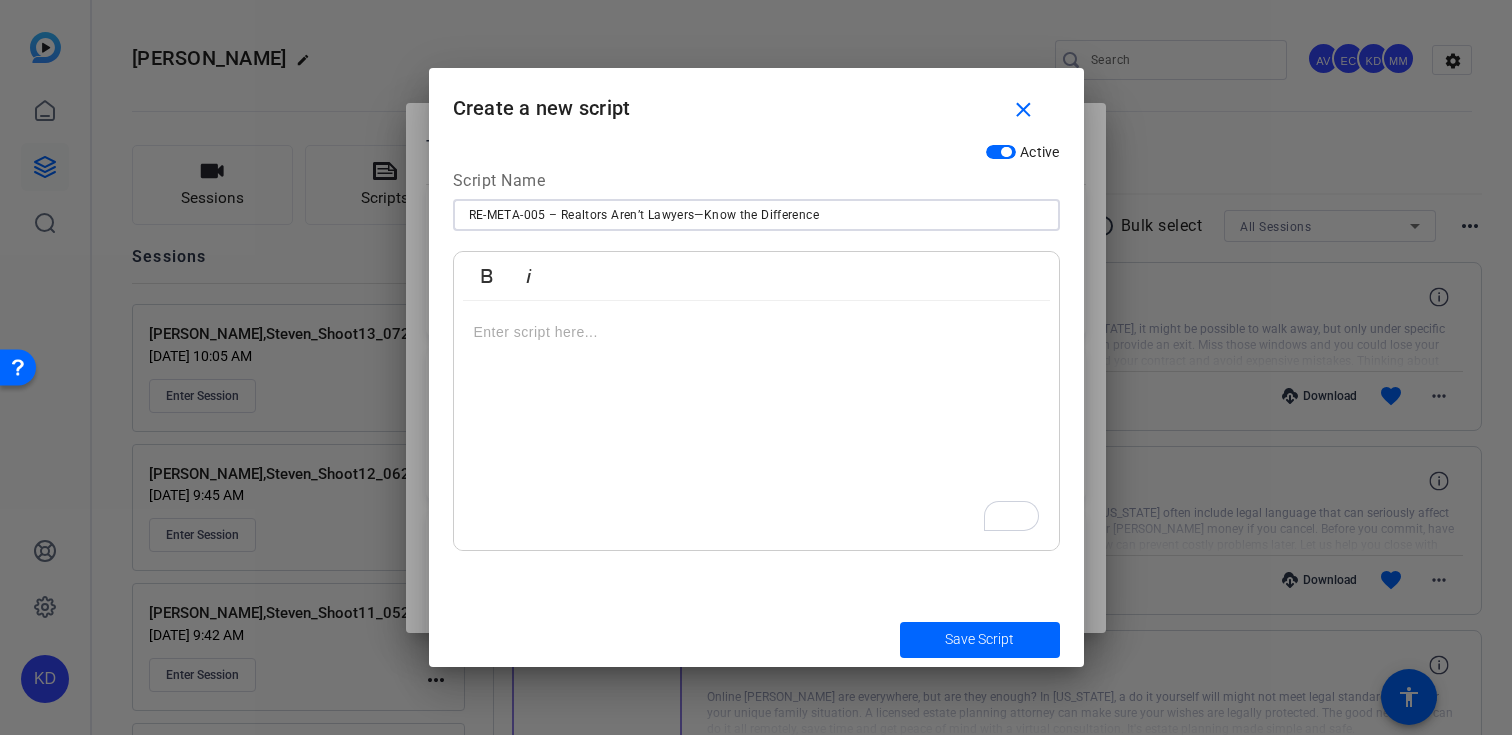 type on "RE-META-005 – Realtors Aren’t Lawyers—Know the Difference" 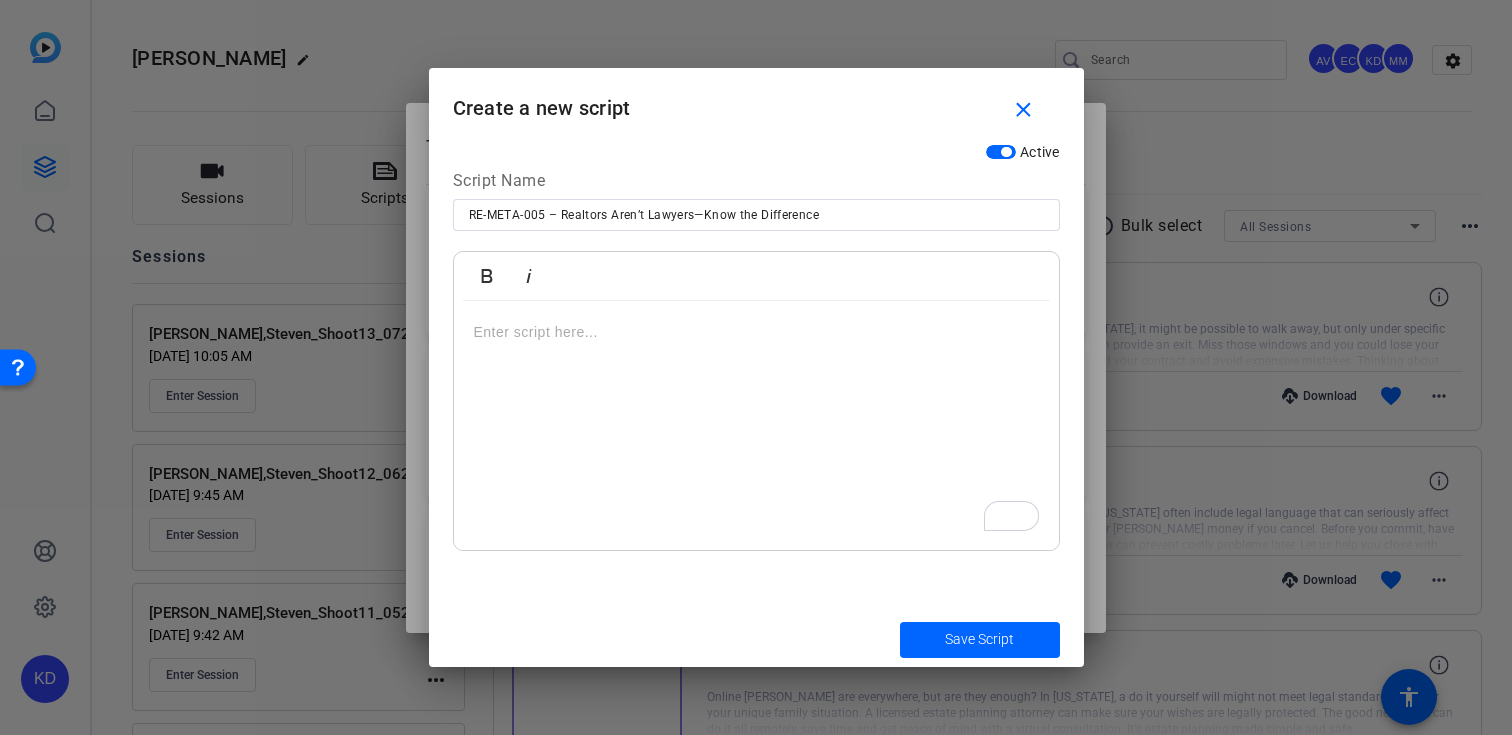 click at bounding box center (756, 426) 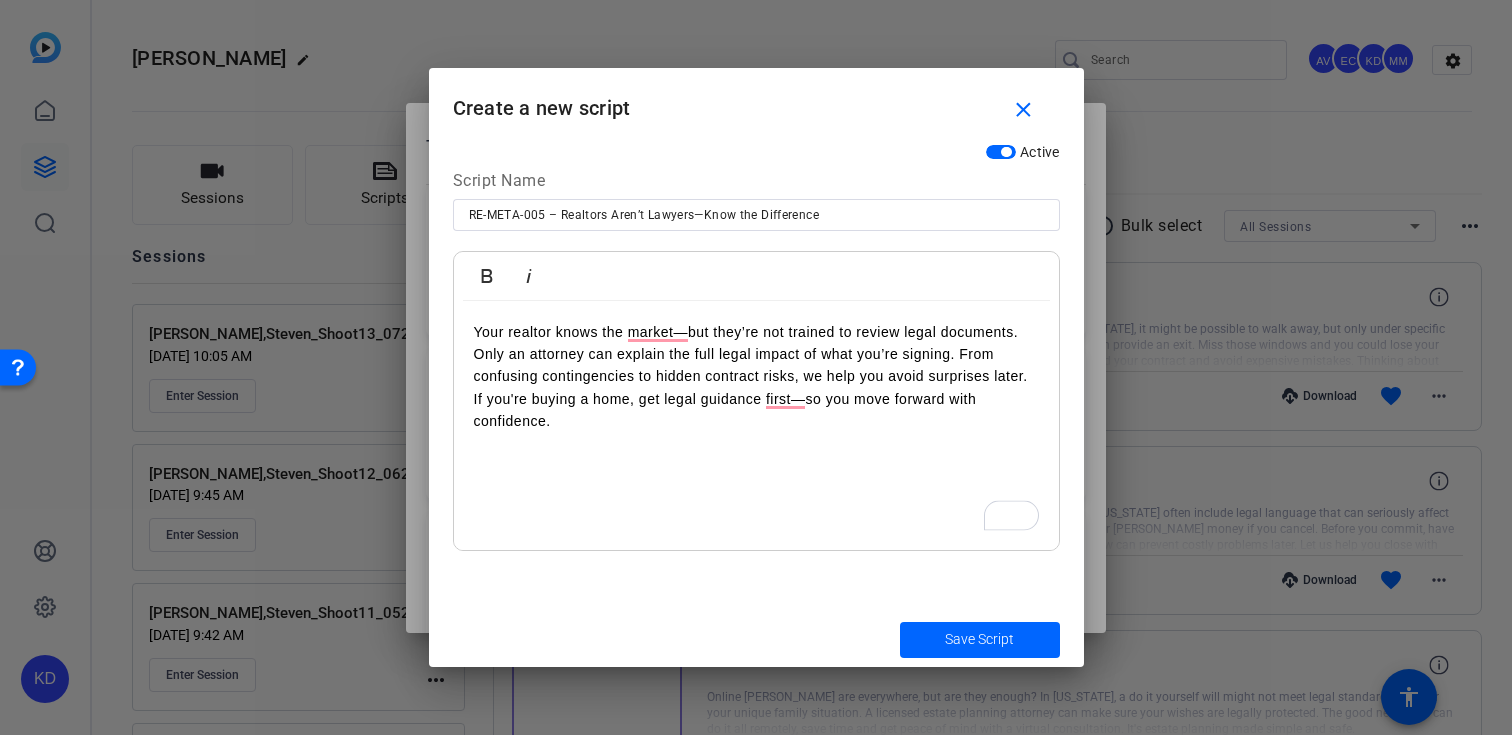 click on "Your realtor knows the market—but they’re not trained to review legal documents. Only an attorney can explain the full legal impact of what you’re signing. From confusing contingencies to hidden contract risks, we help you avoid surprises later. If you're buying a home, get legal guidance first—so you move forward with confidence." at bounding box center (756, 377) 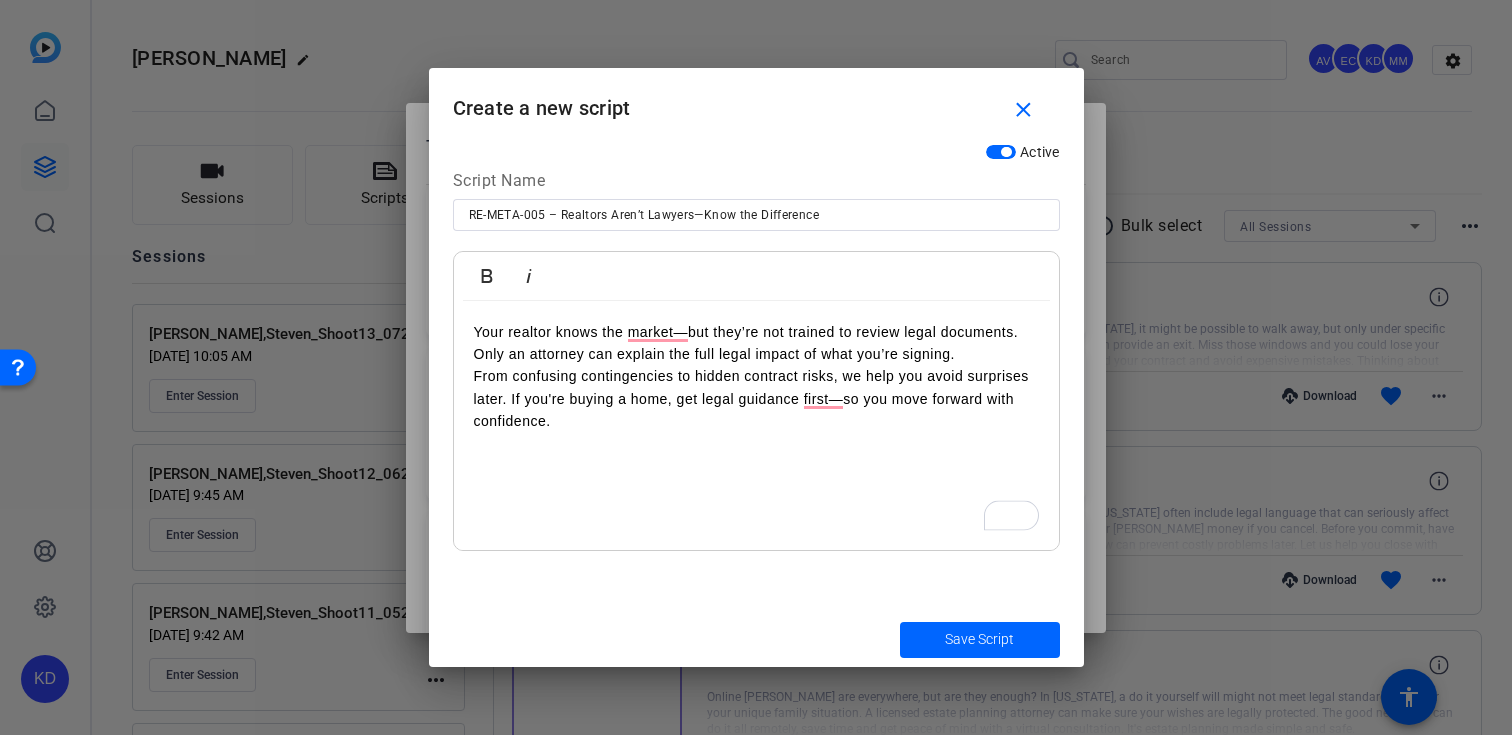 click on "From confusing contingencies to hidden contract risks, we help you avoid surprises later. If you're buying a home, get legal guidance first—so you move forward with confidence." at bounding box center [756, 398] 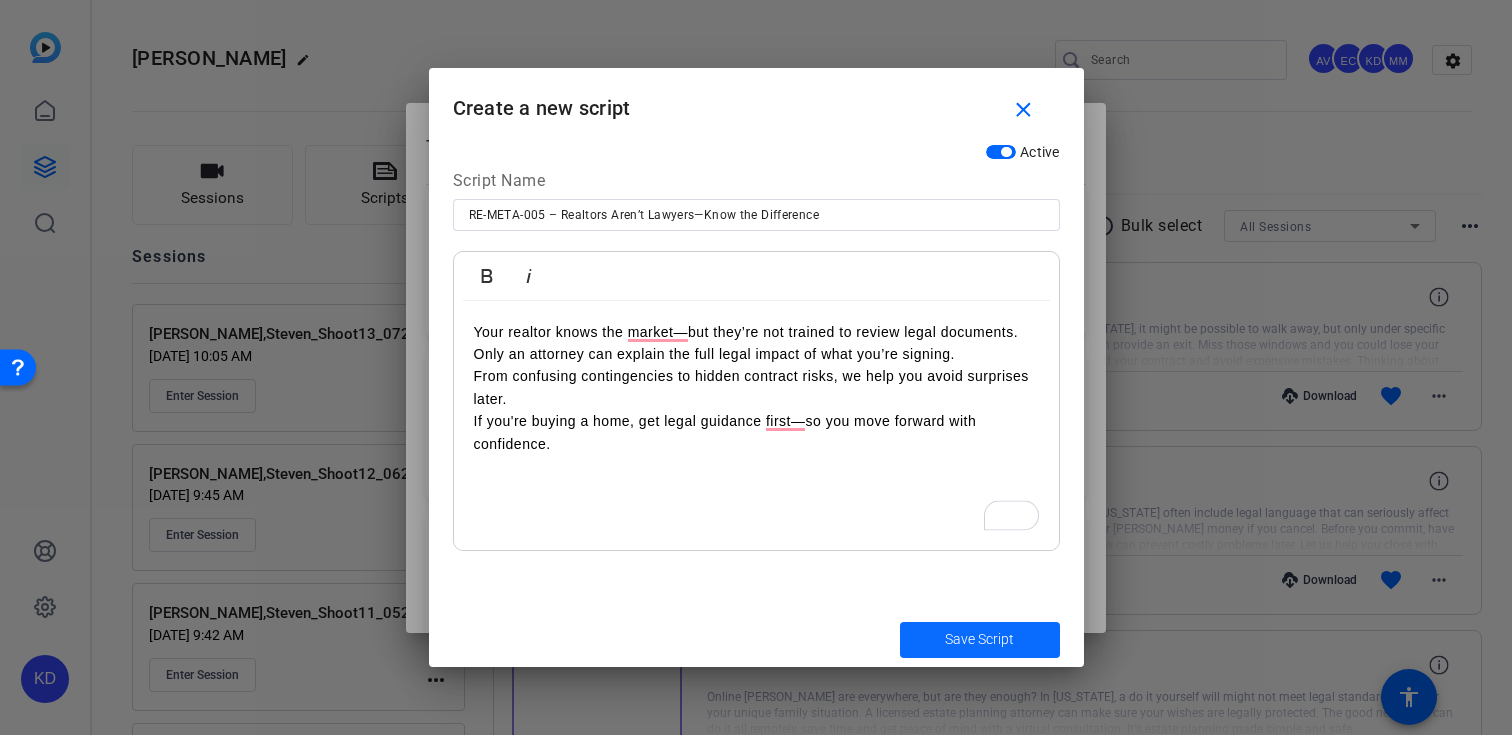 click at bounding box center [980, 640] 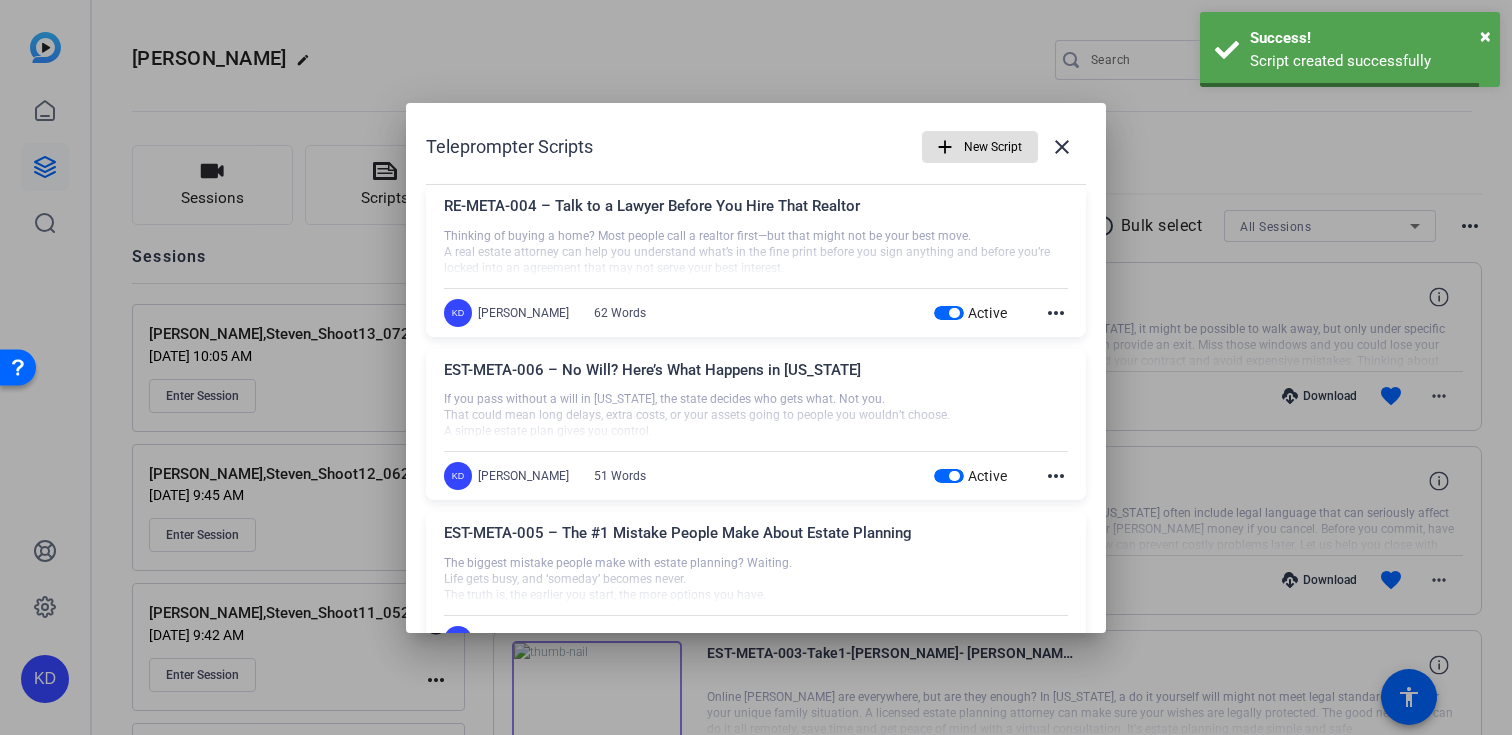 click at bounding box center [980, 147] 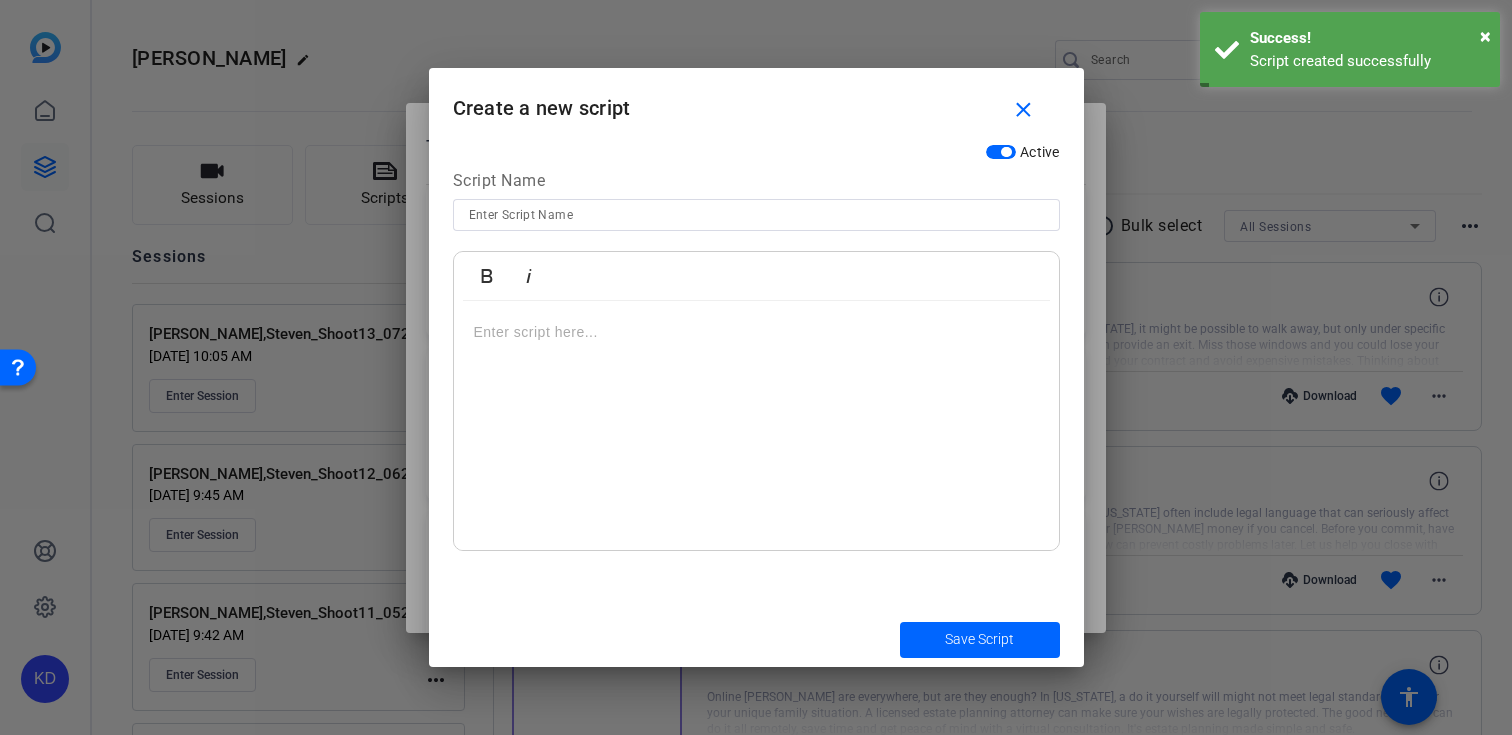 click at bounding box center [756, 215] 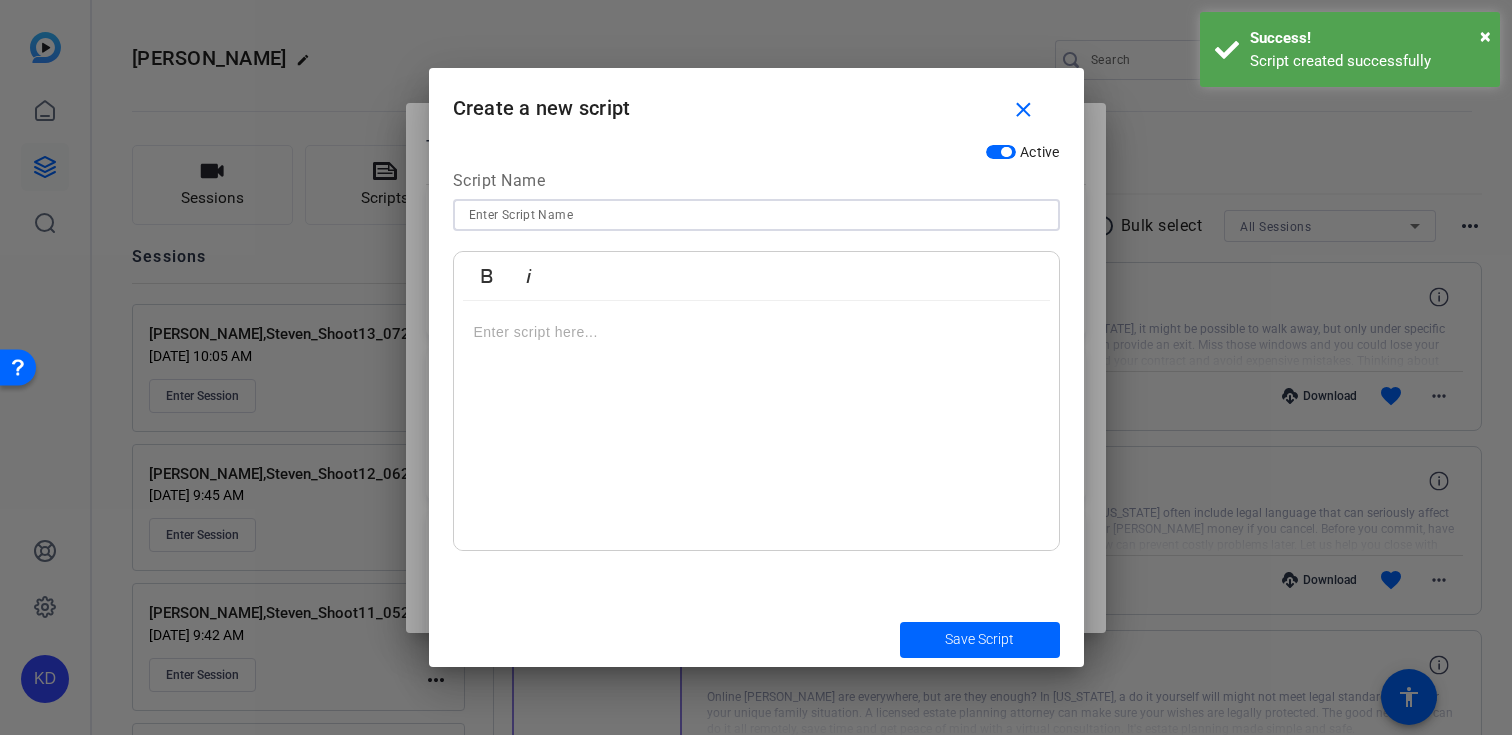 paste on "RE-META-006 – How a Lawyer Can Help Protect Your [PERSON_NAME] Money" 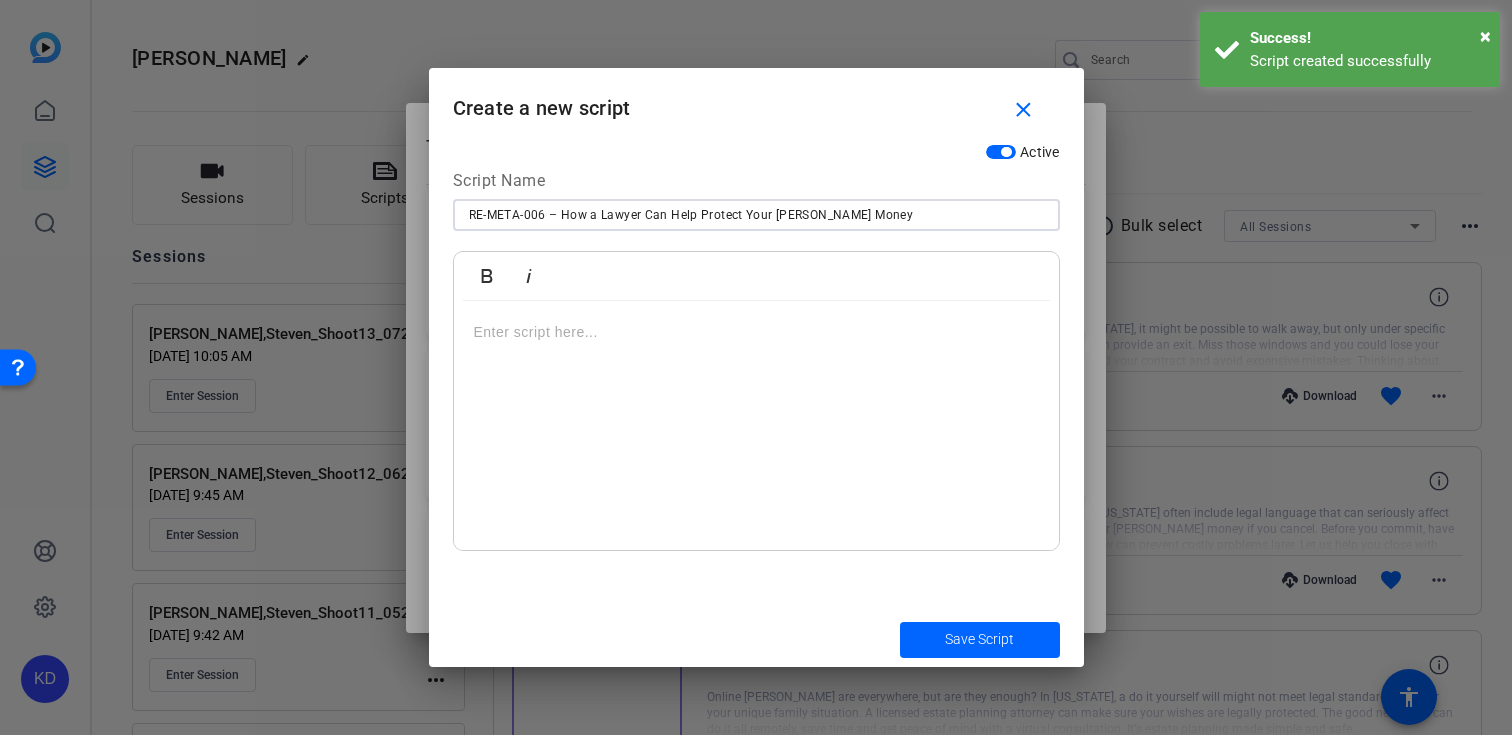 type on "RE-META-006 – How a Lawyer Can Help Protect Your [PERSON_NAME] Money" 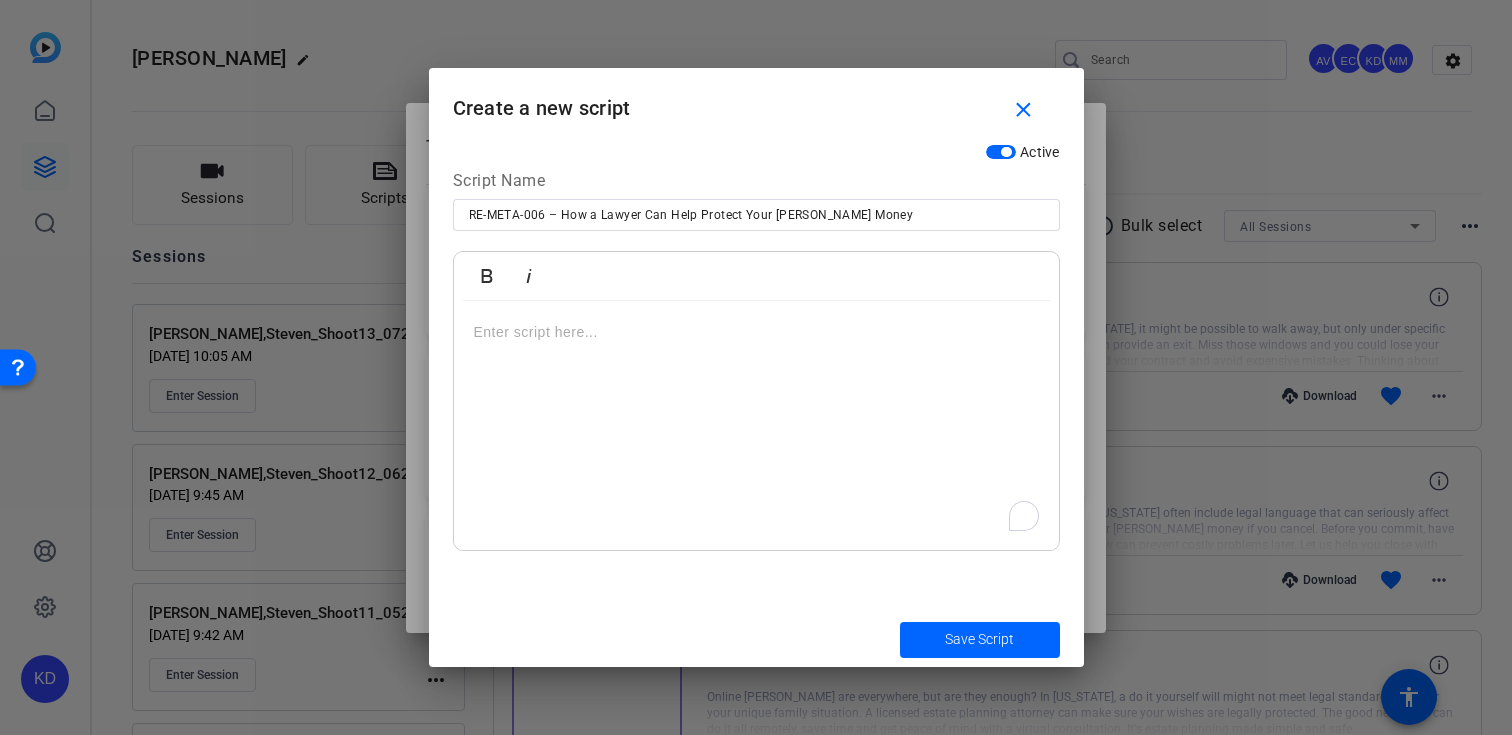 click at bounding box center [756, 426] 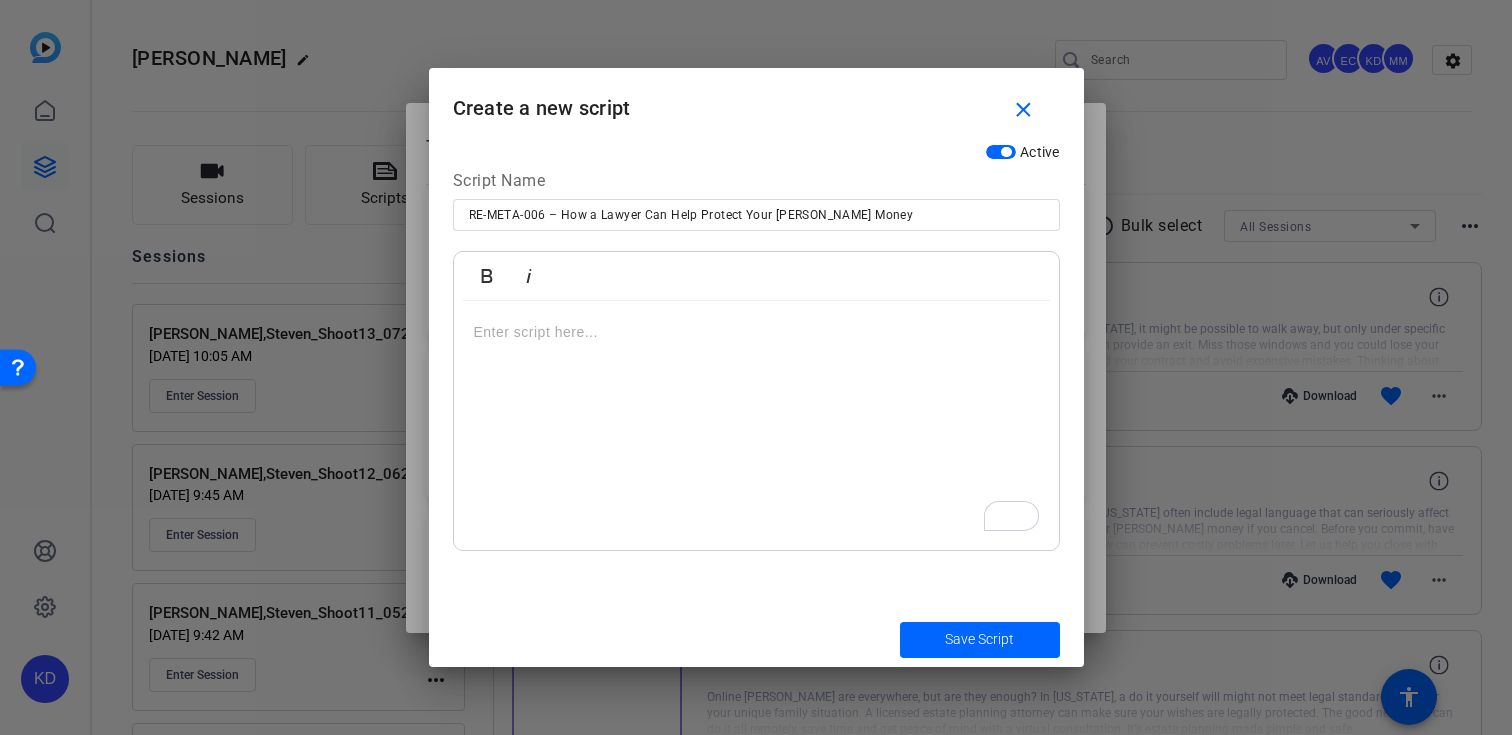 click at bounding box center [756, 426] 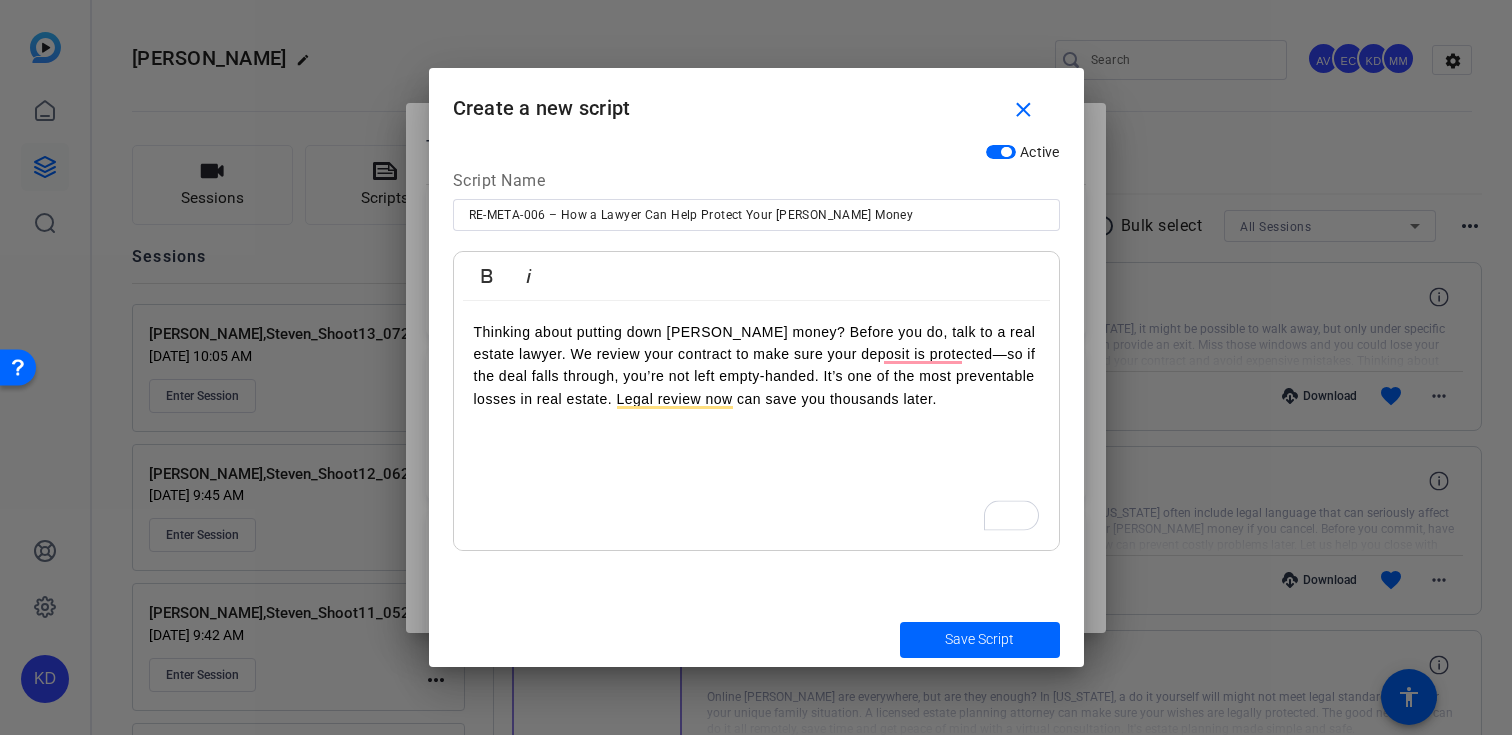 click on "Thinking about putting down [PERSON_NAME] money? Before you do, talk to a real estate lawyer. We review your contract to make sure your deposit is protected—so if the deal falls through, you’re not left empty-handed. It’s one of the most preventable losses in real estate. Legal review now can save you thousands later." at bounding box center (756, 366) 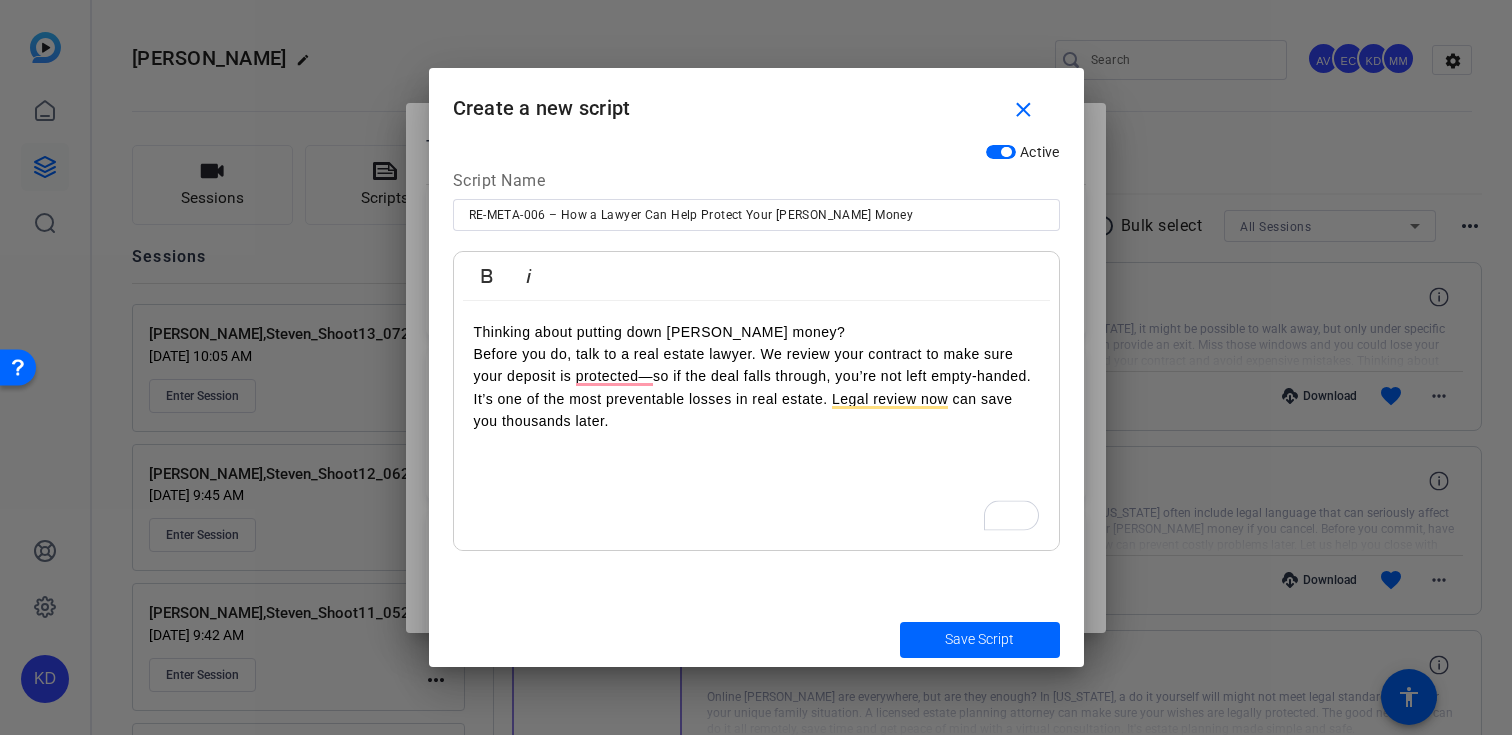 click on "Before you do, talk to a real estate lawyer. We review your contract to make sure your deposit is protected—so if the deal falls through, you’re not left empty-handed. It’s one of the most preventable losses in real estate. Legal review now can save you thousands later." at bounding box center (756, 388) 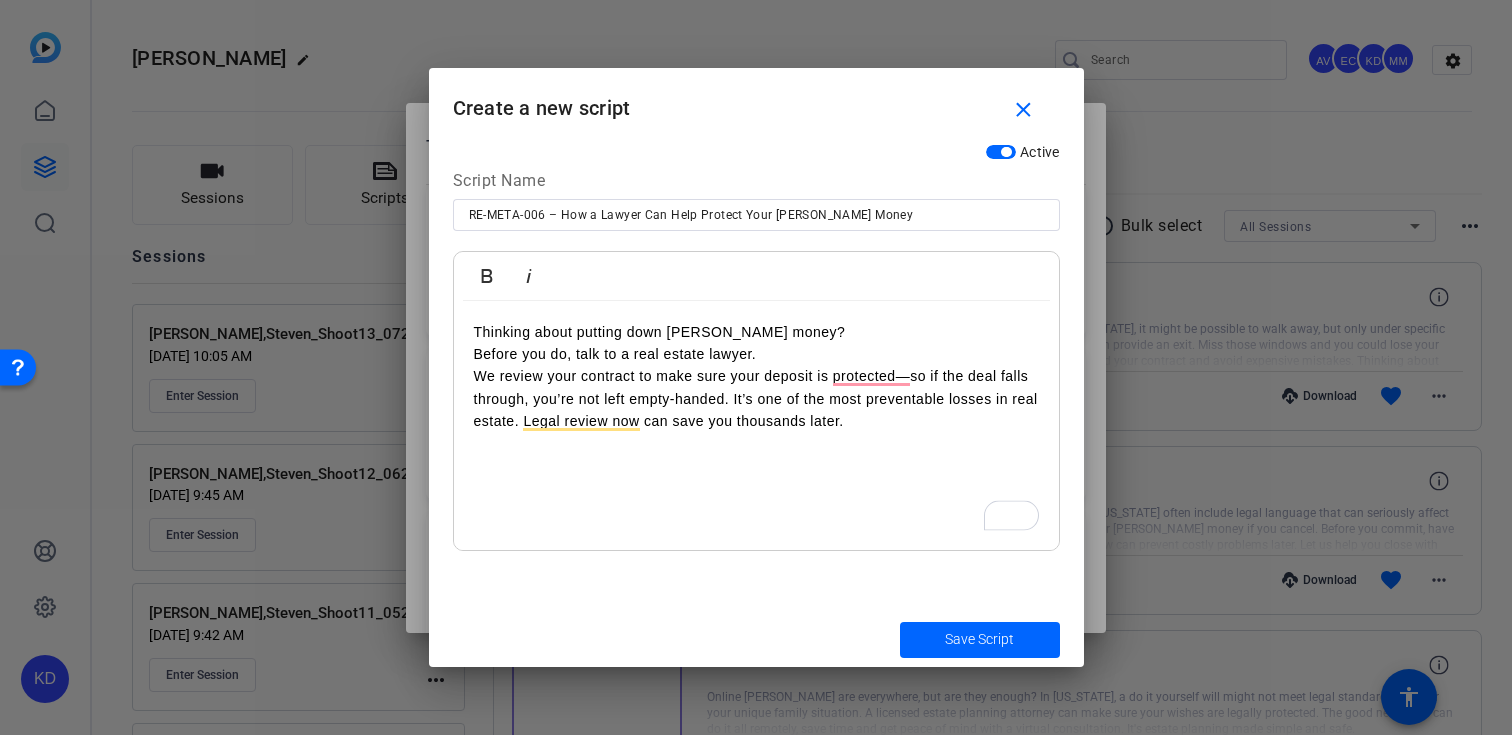 click on "We review your contract to make sure your deposit is protected—so if the deal falls through, you’re not left empty-handed. It’s one of the most preventable losses in real estate. Legal review now can save you thousands later." at bounding box center (756, 398) 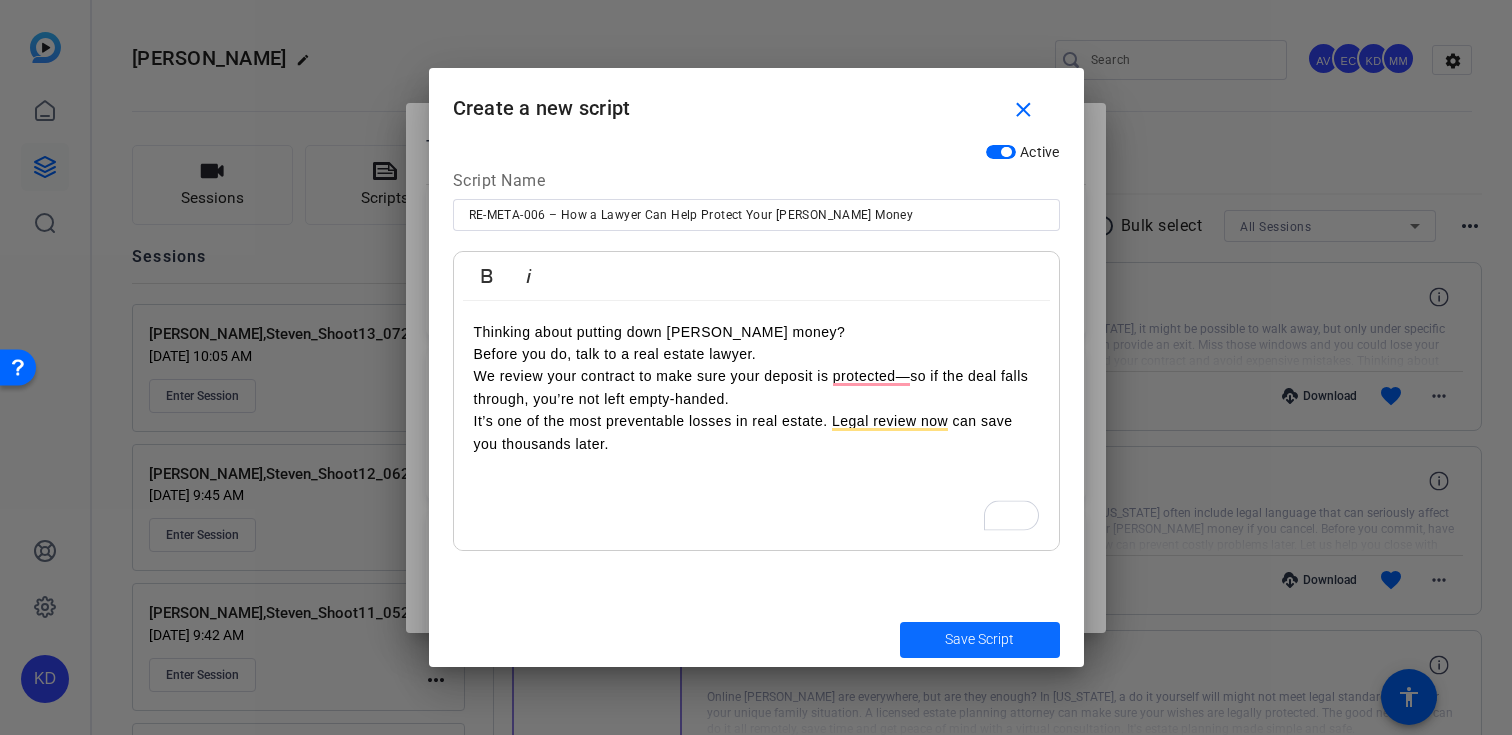 click on "Save Script" at bounding box center (979, 639) 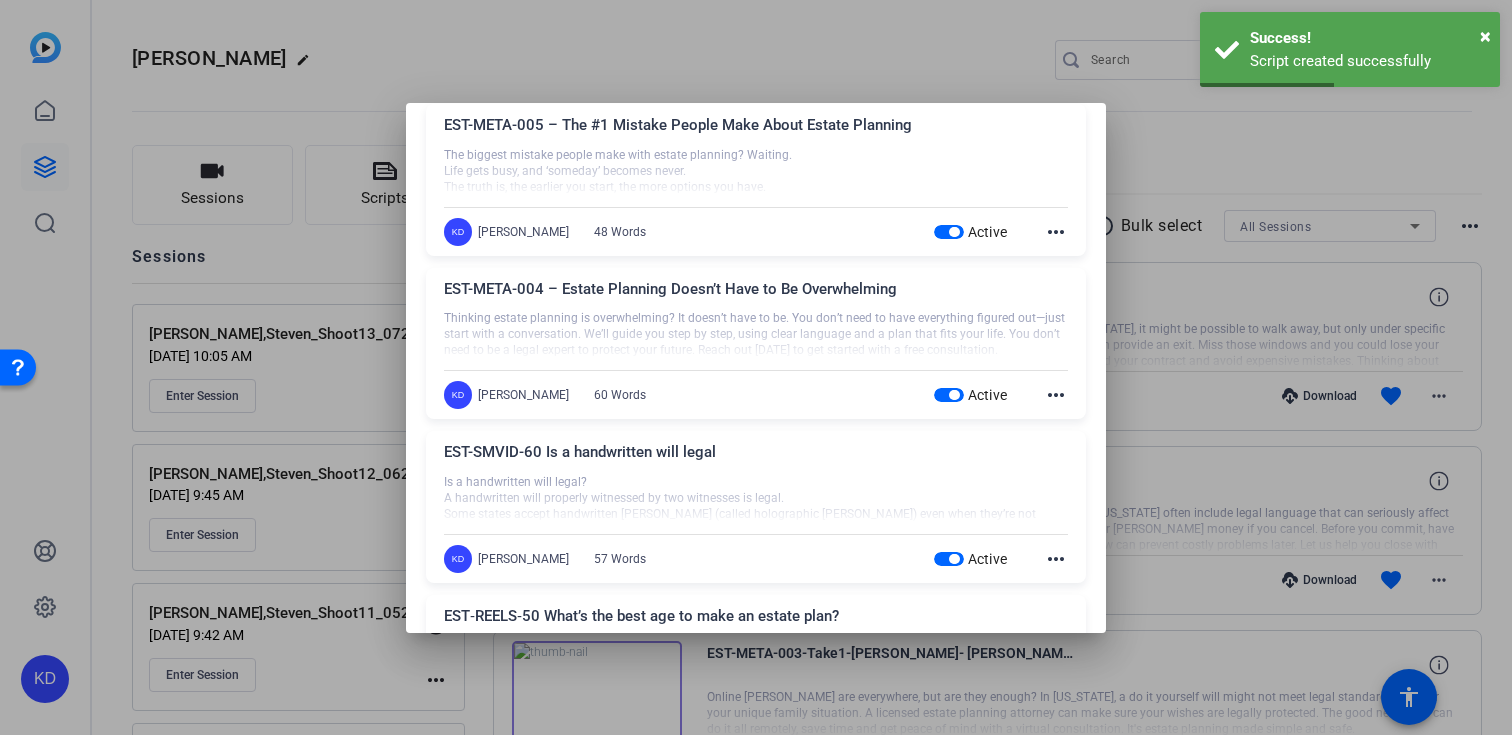 scroll, scrollTop: 736, scrollLeft: 0, axis: vertical 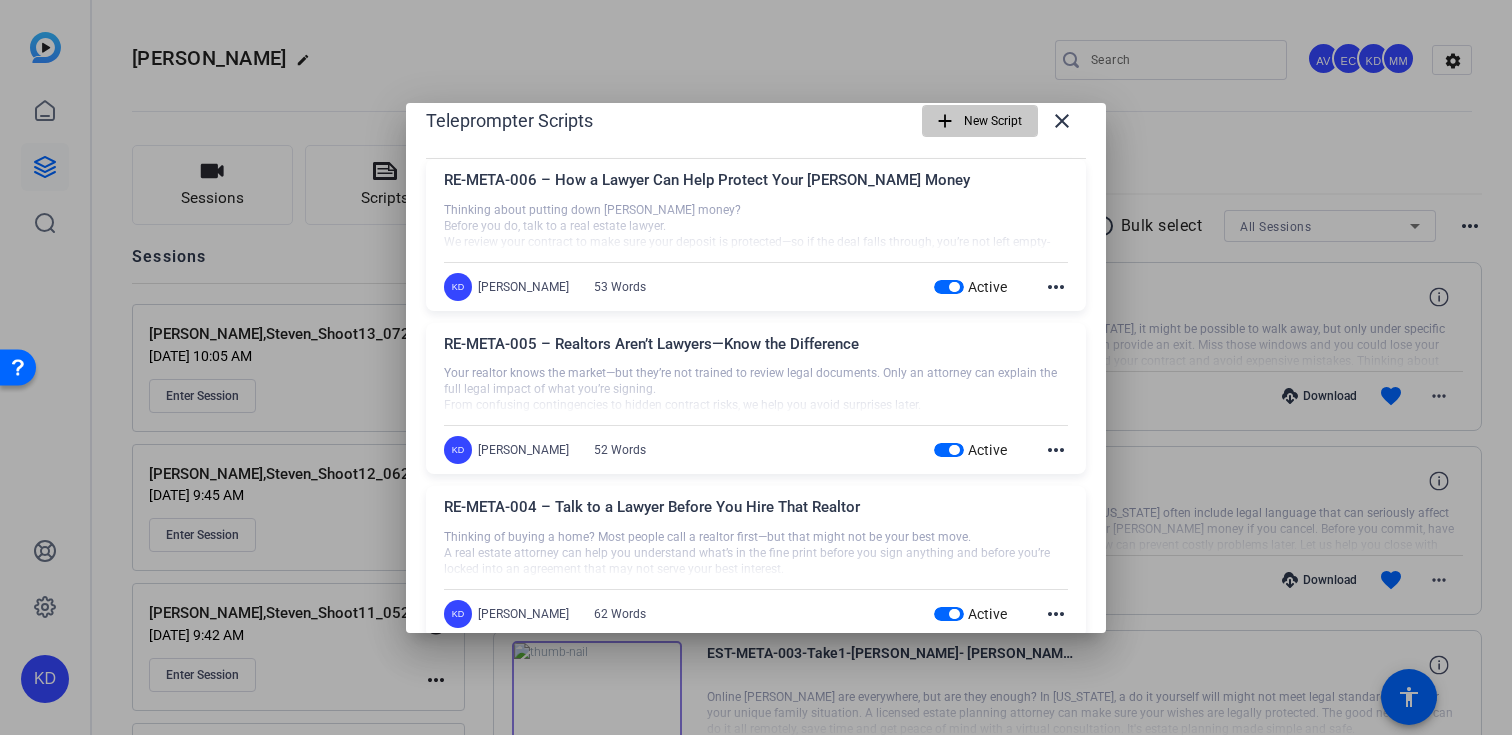 click on "New Script" at bounding box center (993, 121) 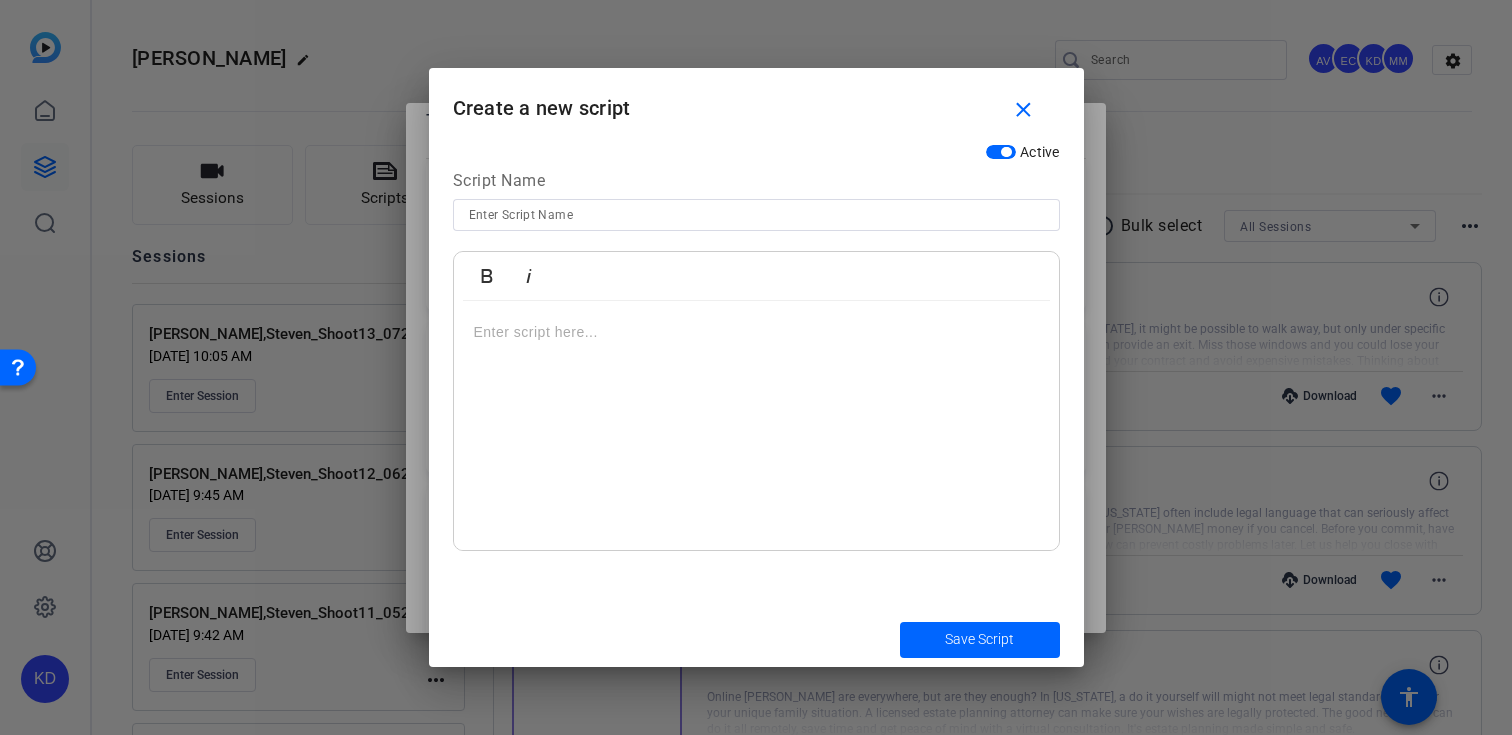 click at bounding box center [756, 215] 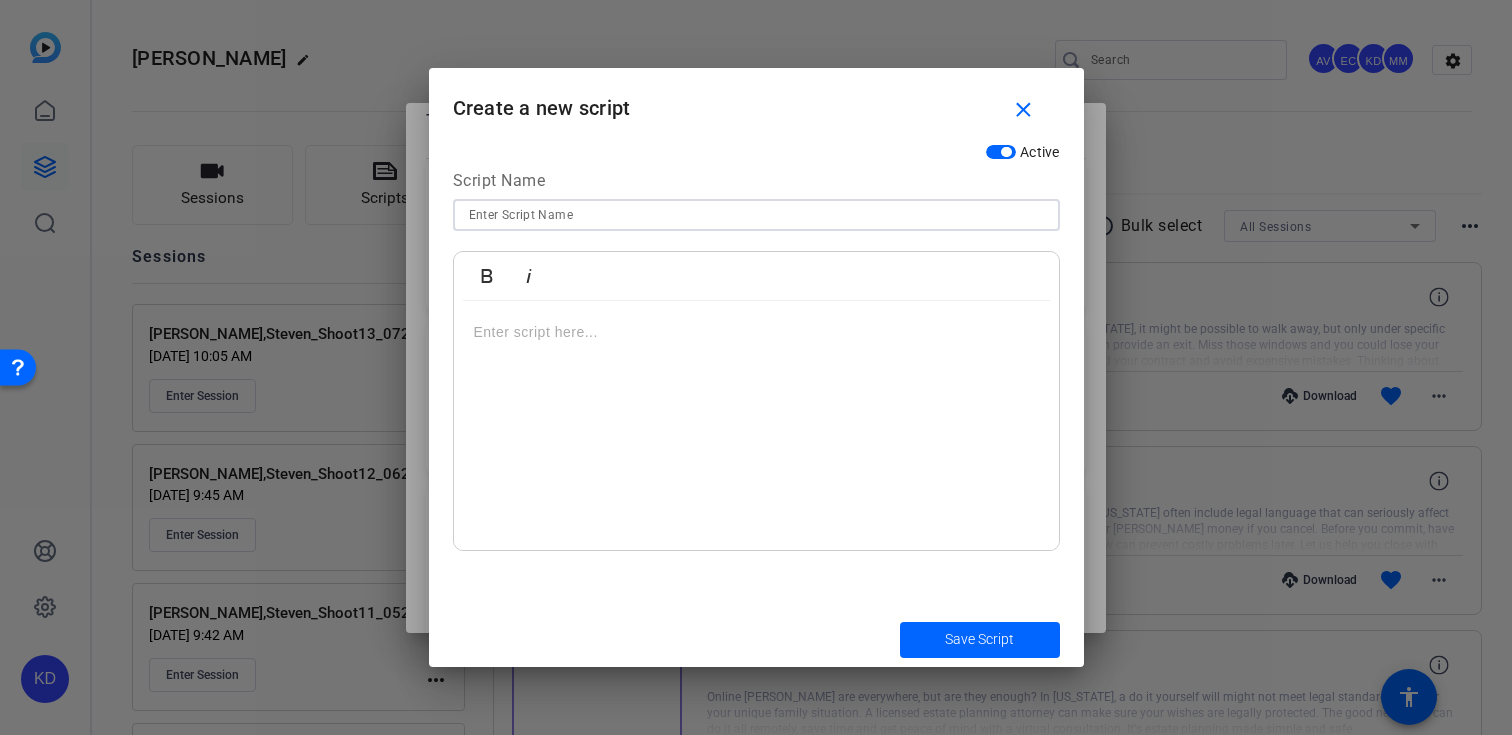 paste on "Common Real Estate Closing Mistakes That Cost [US_STATE] Buyers" 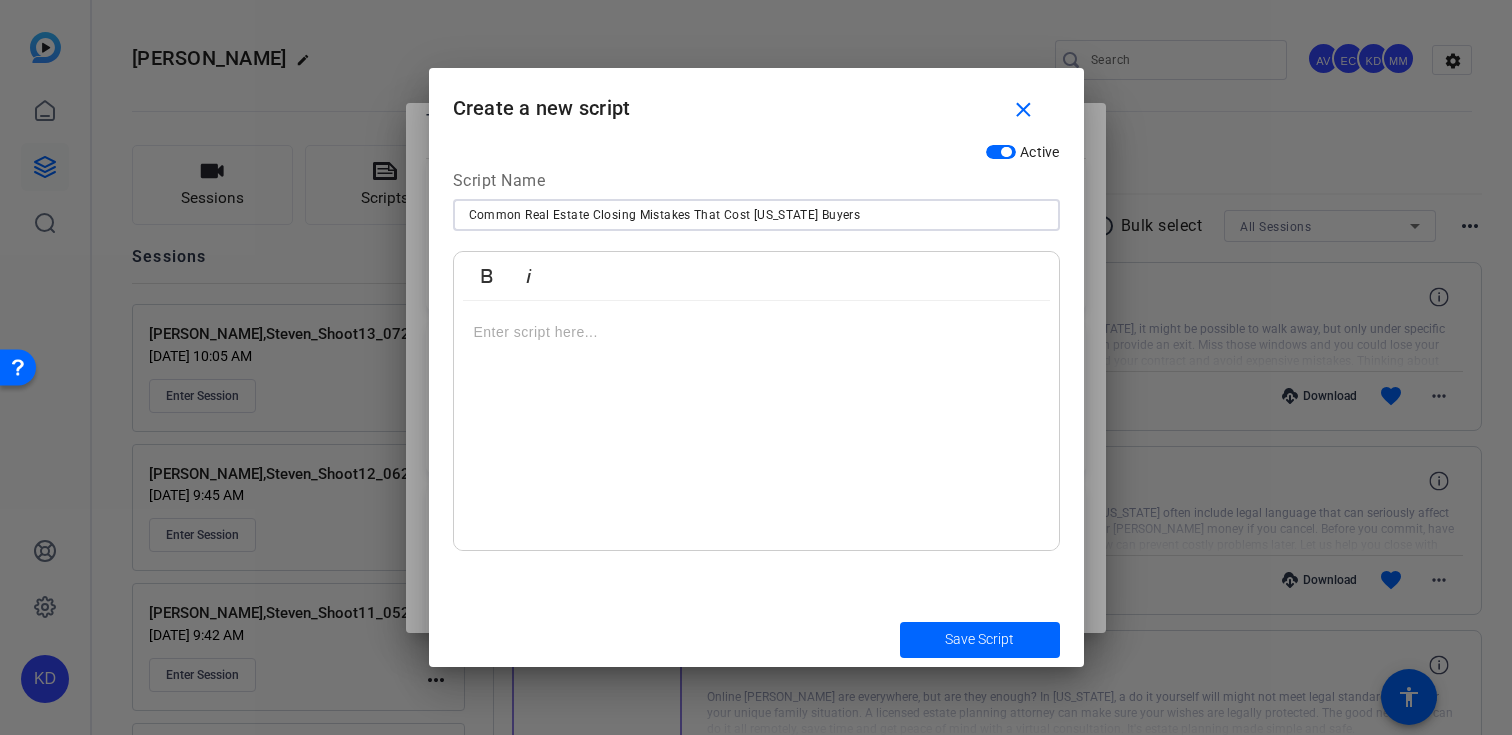 type on "Common Real Estate Closing Mistakes That Cost [US_STATE] Buyers" 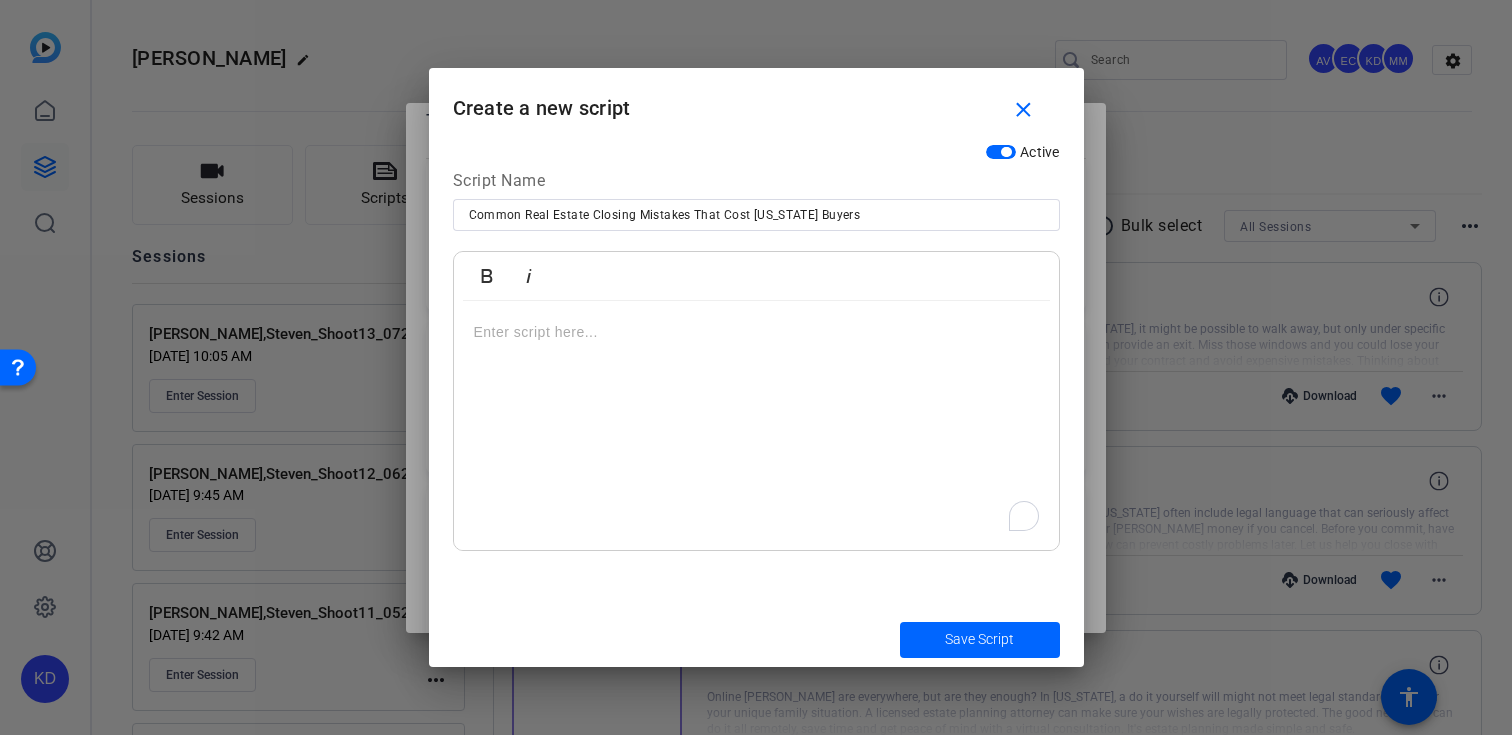 click at bounding box center (756, 332) 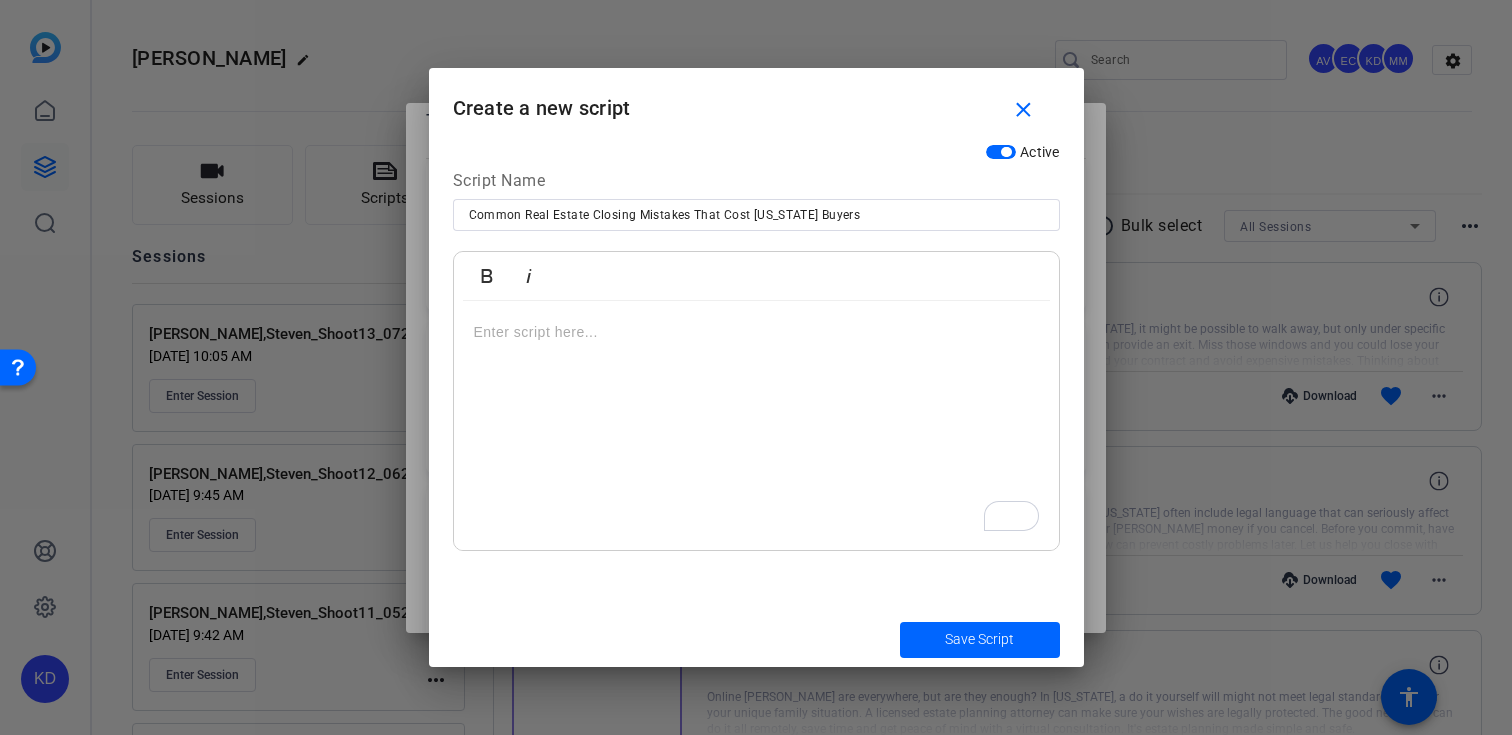 click at bounding box center (756, 426) 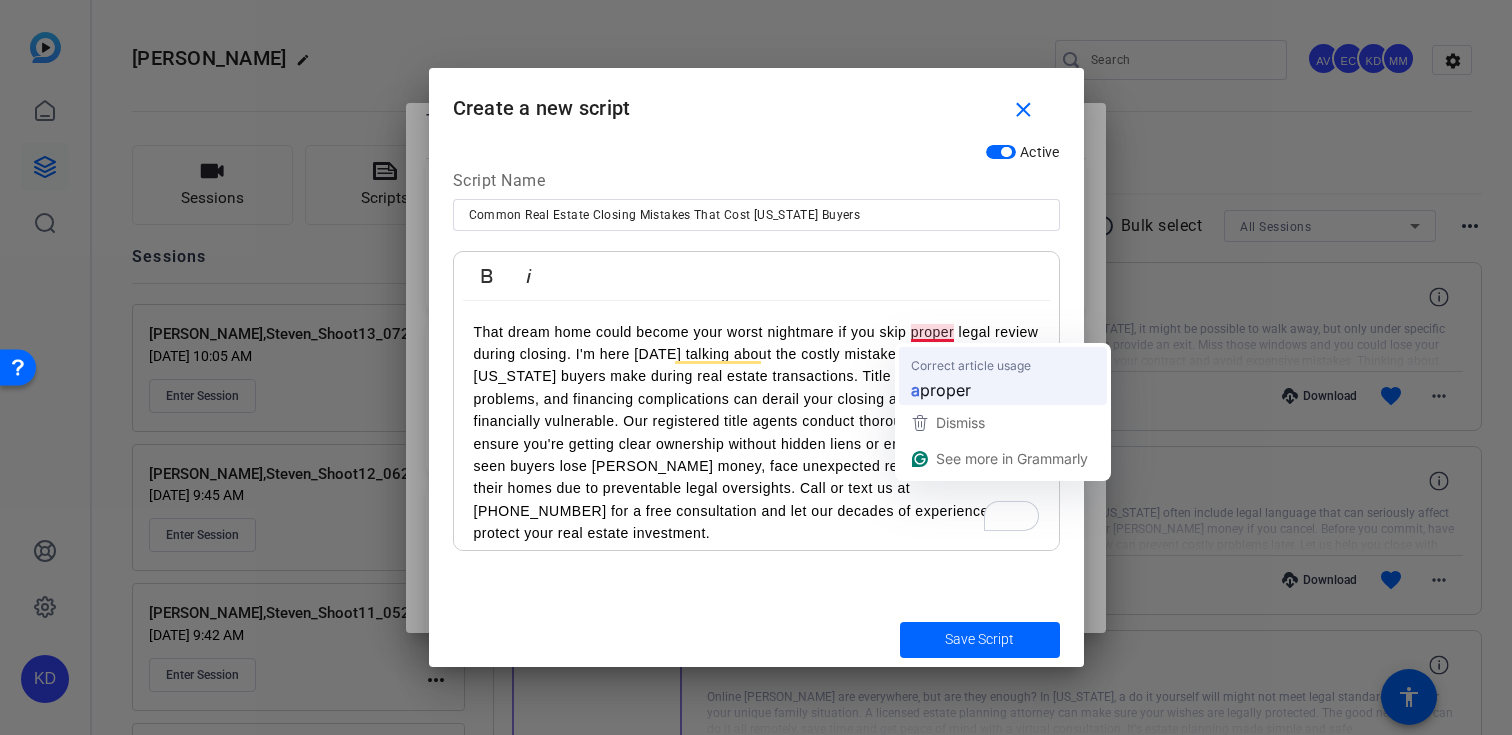 type 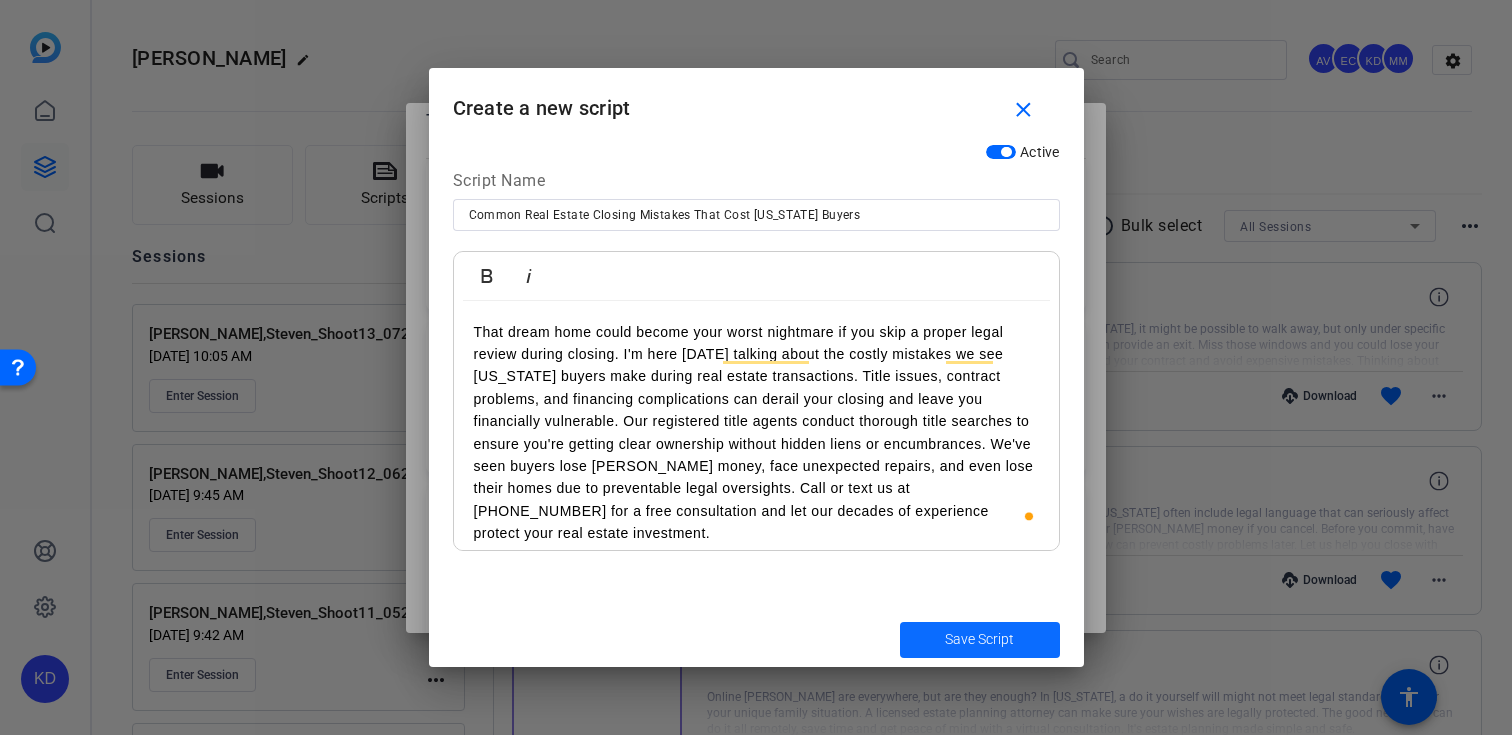click at bounding box center [980, 640] 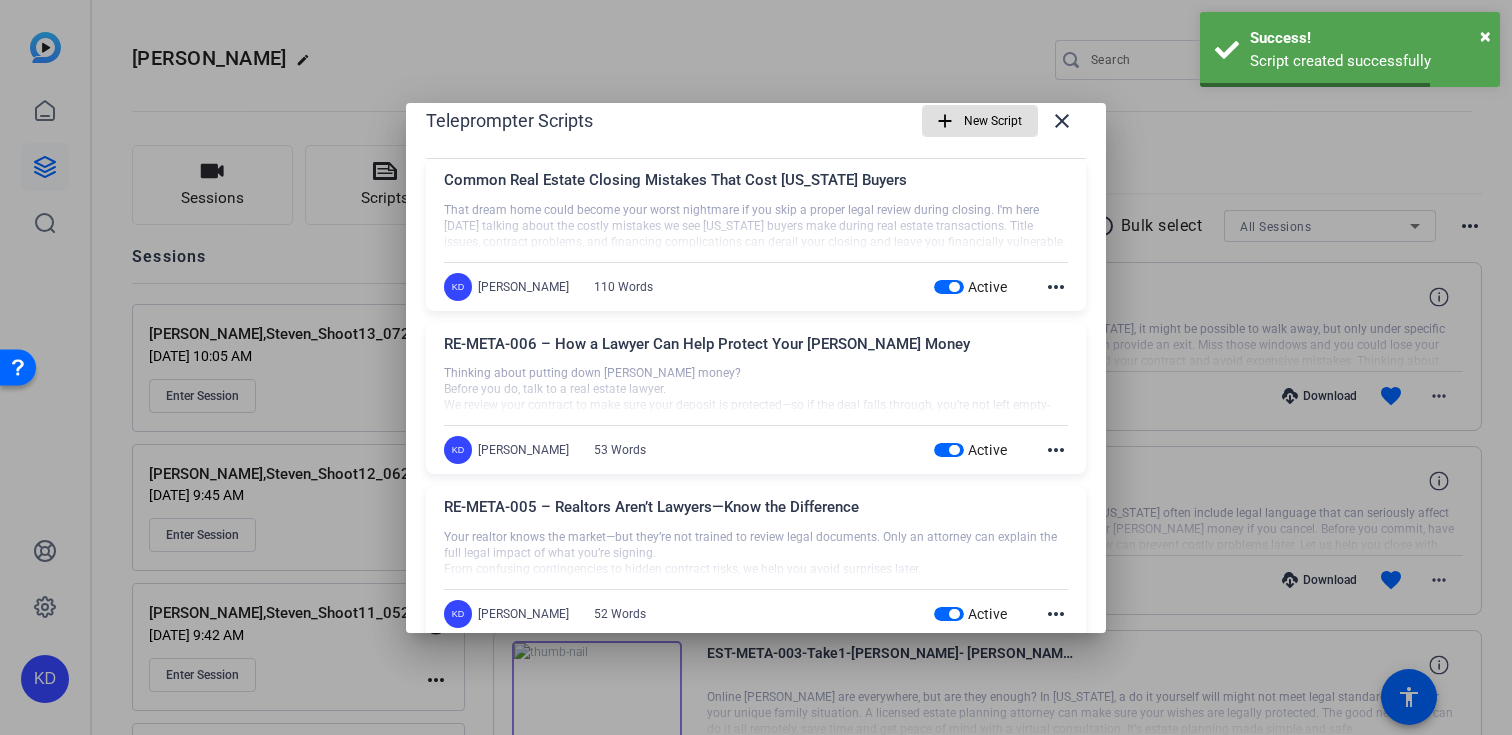click on "New Script" at bounding box center [993, 121] 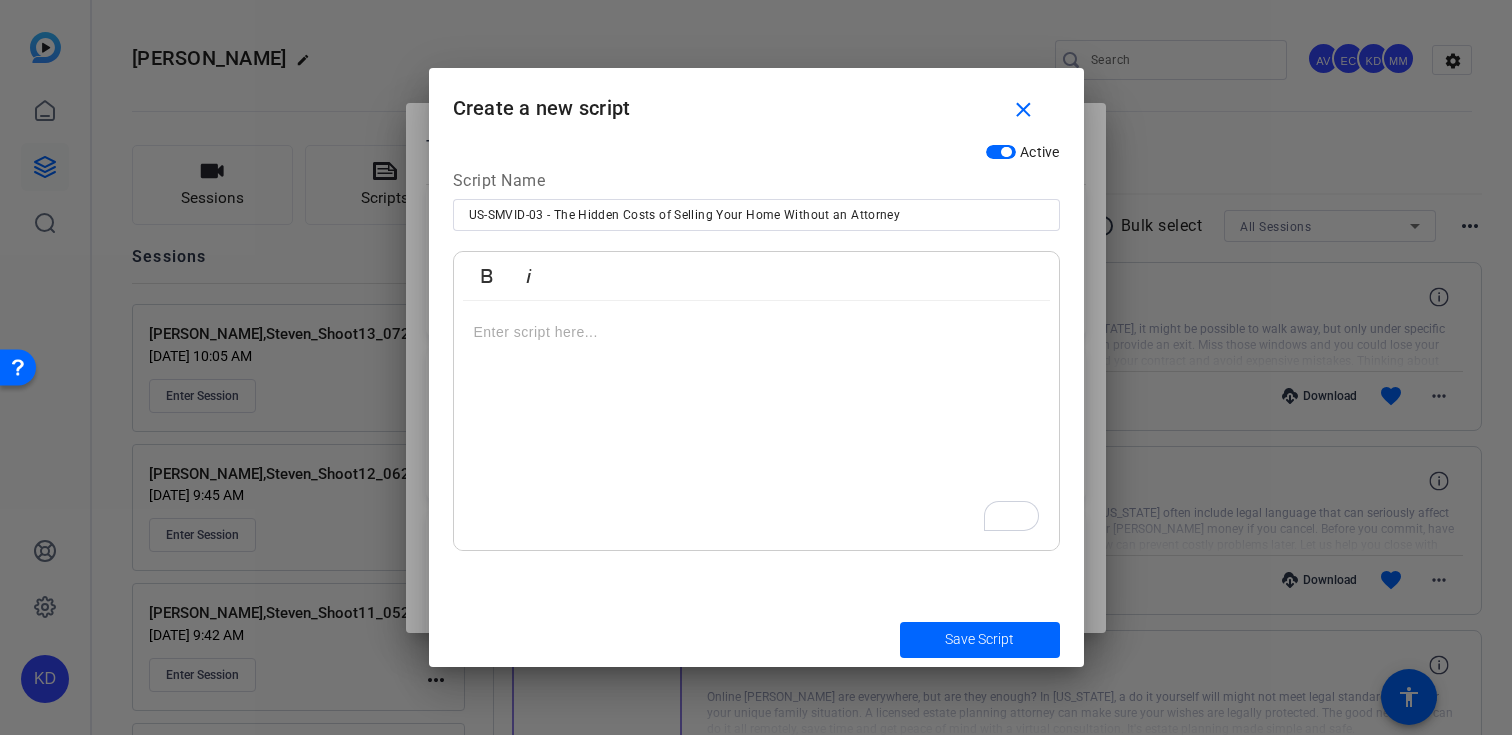 scroll, scrollTop: 0, scrollLeft: 0, axis: both 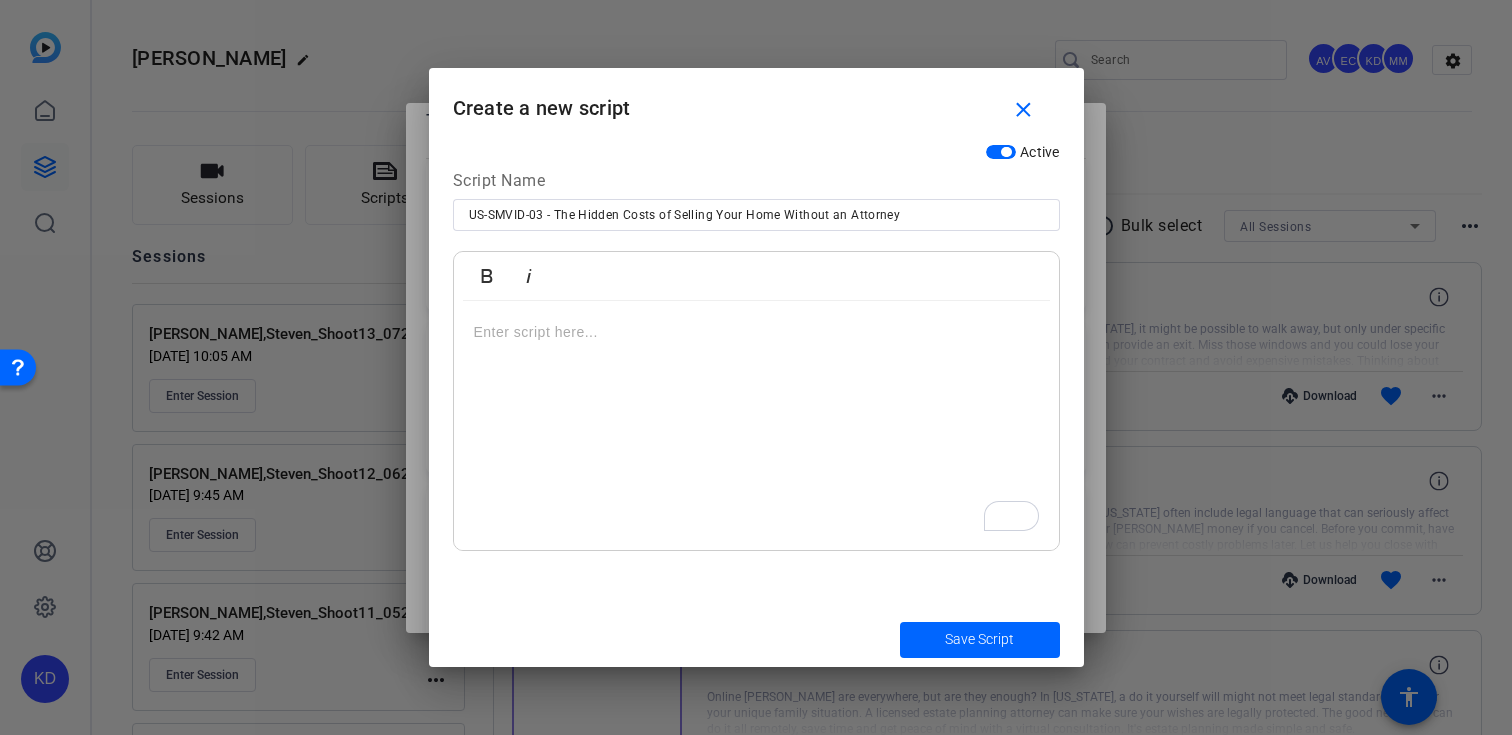 click at bounding box center (756, 332) 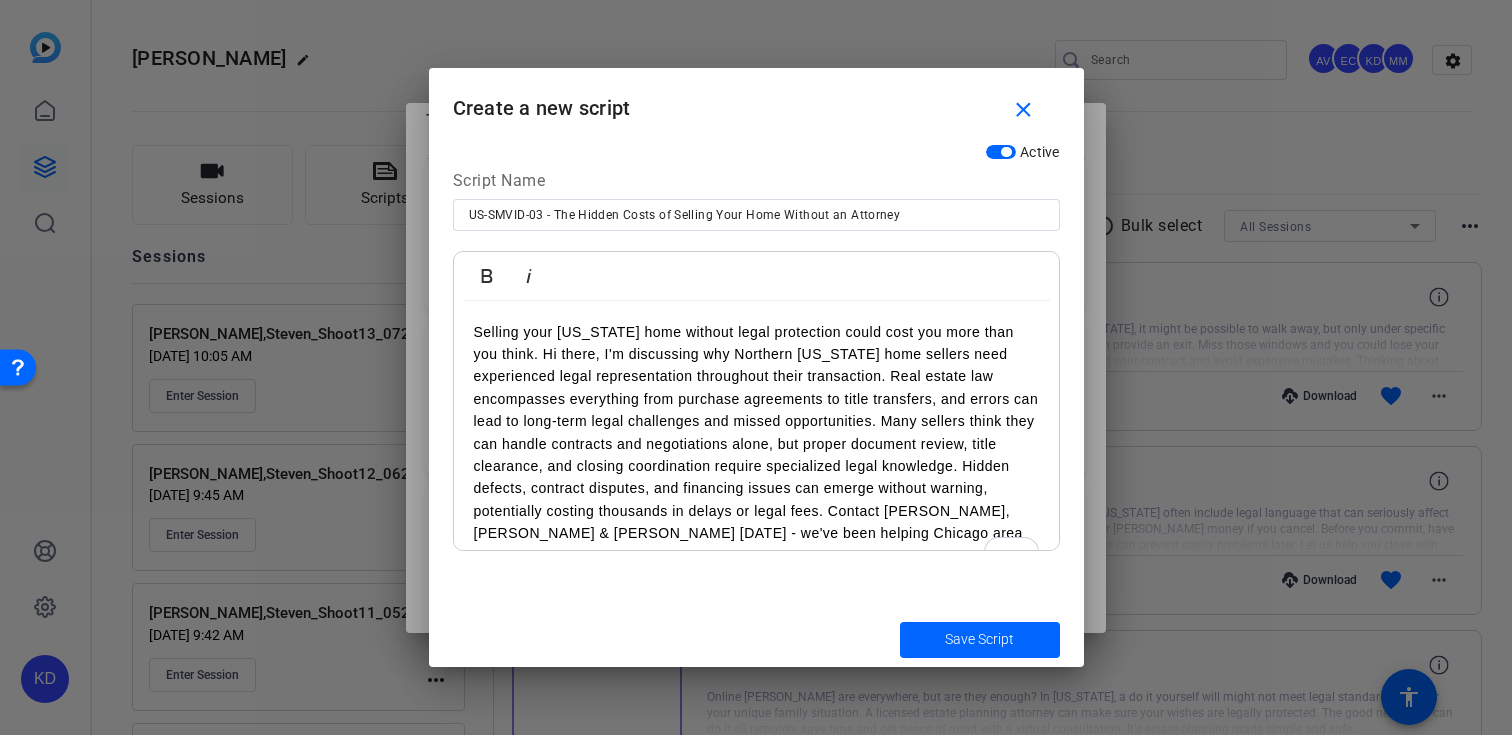 scroll, scrollTop: 17, scrollLeft: 0, axis: vertical 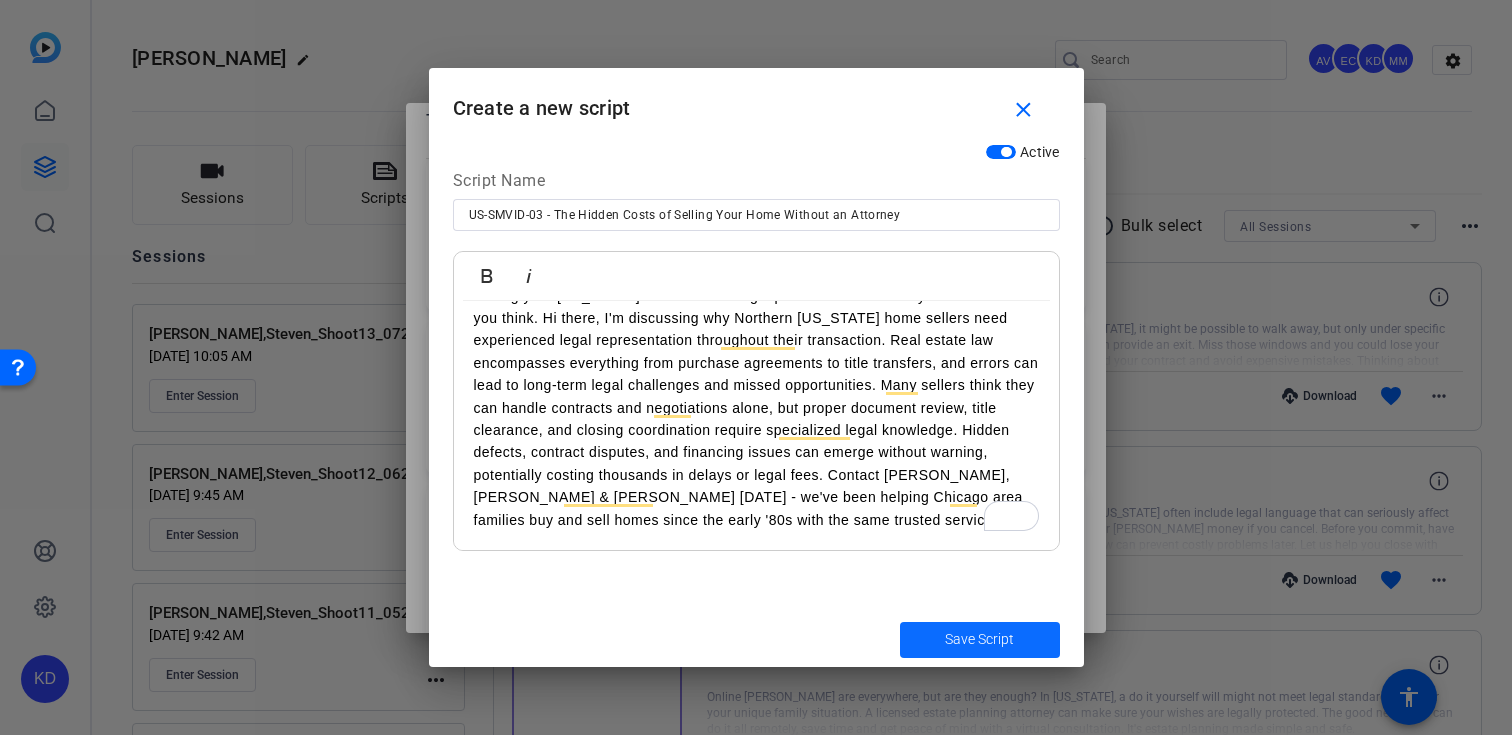 click at bounding box center (980, 640) 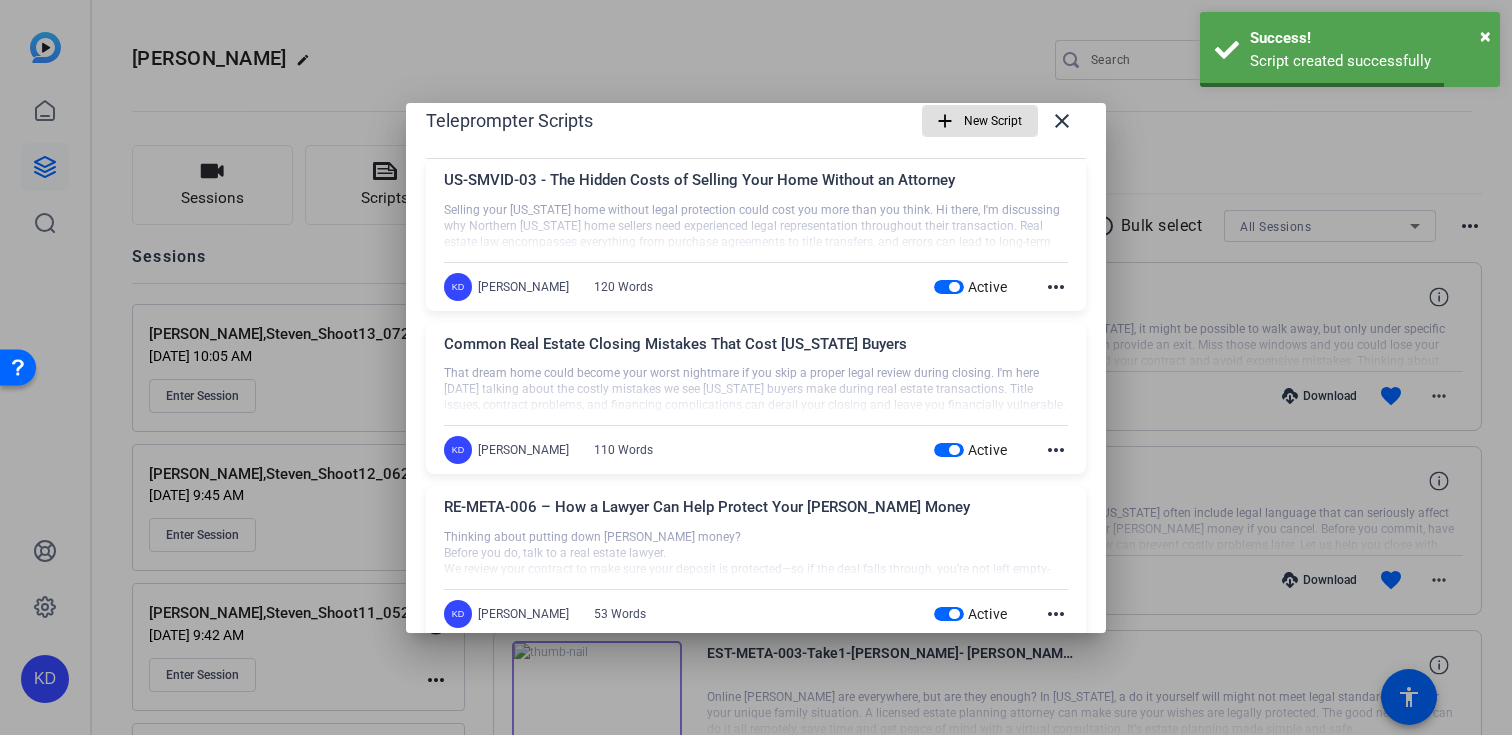 scroll, scrollTop: 0, scrollLeft: 0, axis: both 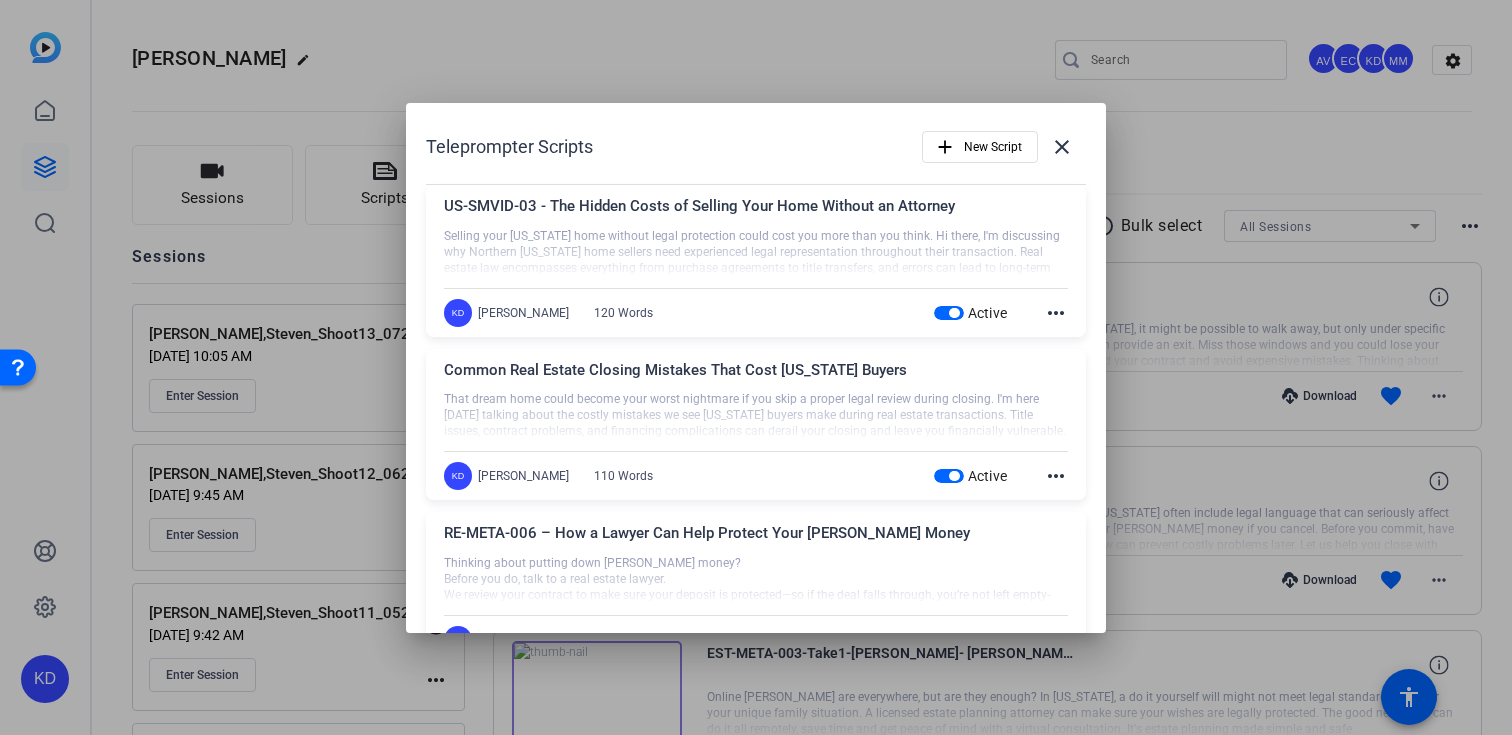 click on "more_horiz" 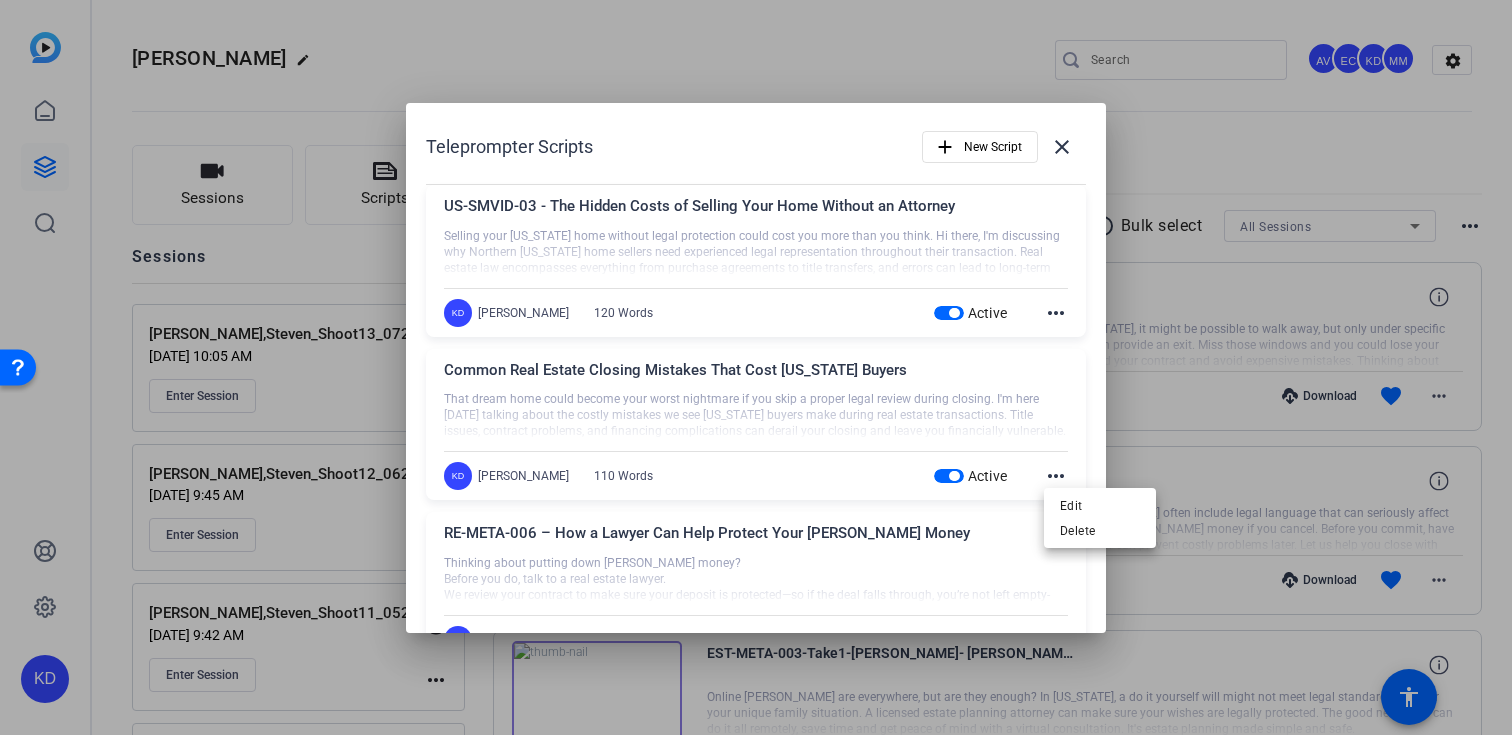 click on "Edit Delete" at bounding box center [1100, 518] 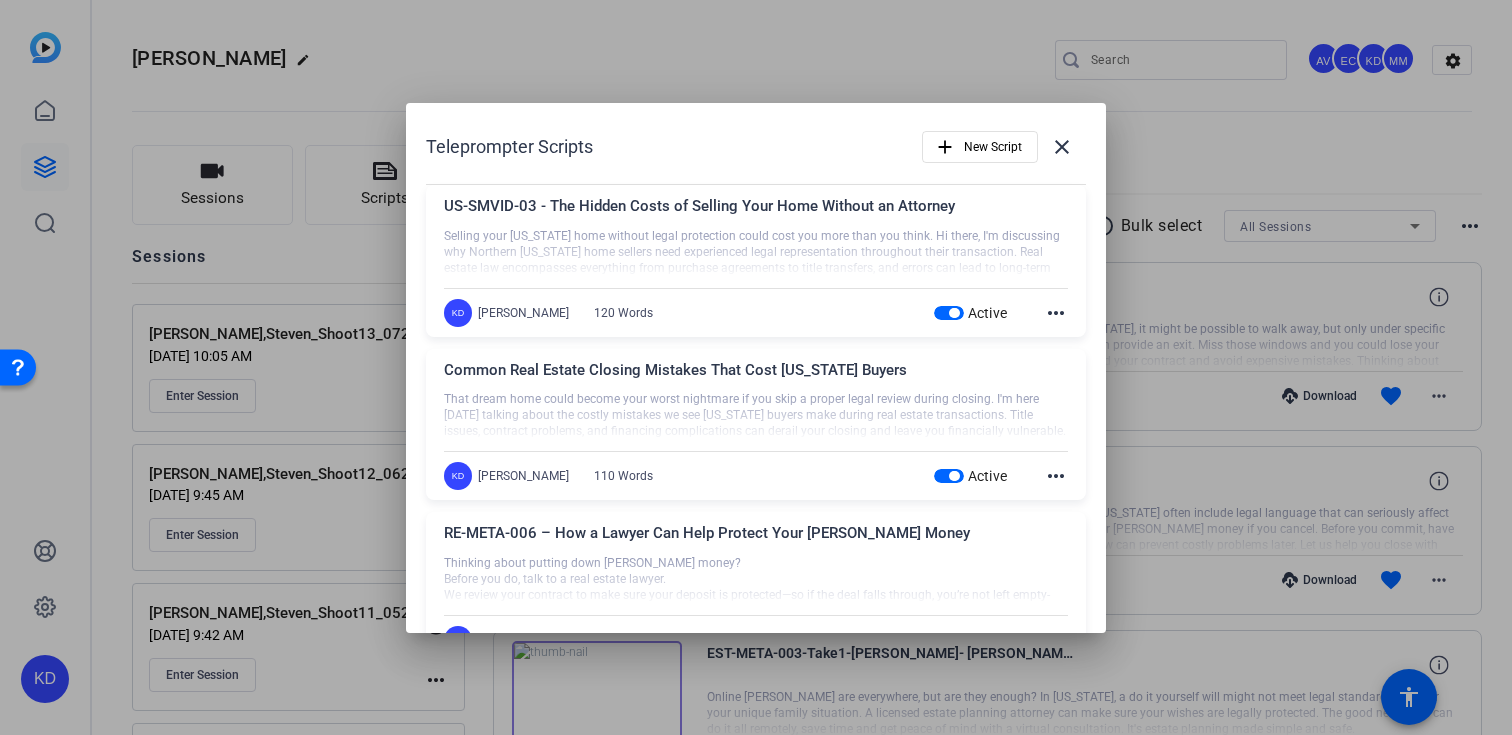 click on "more_horiz" 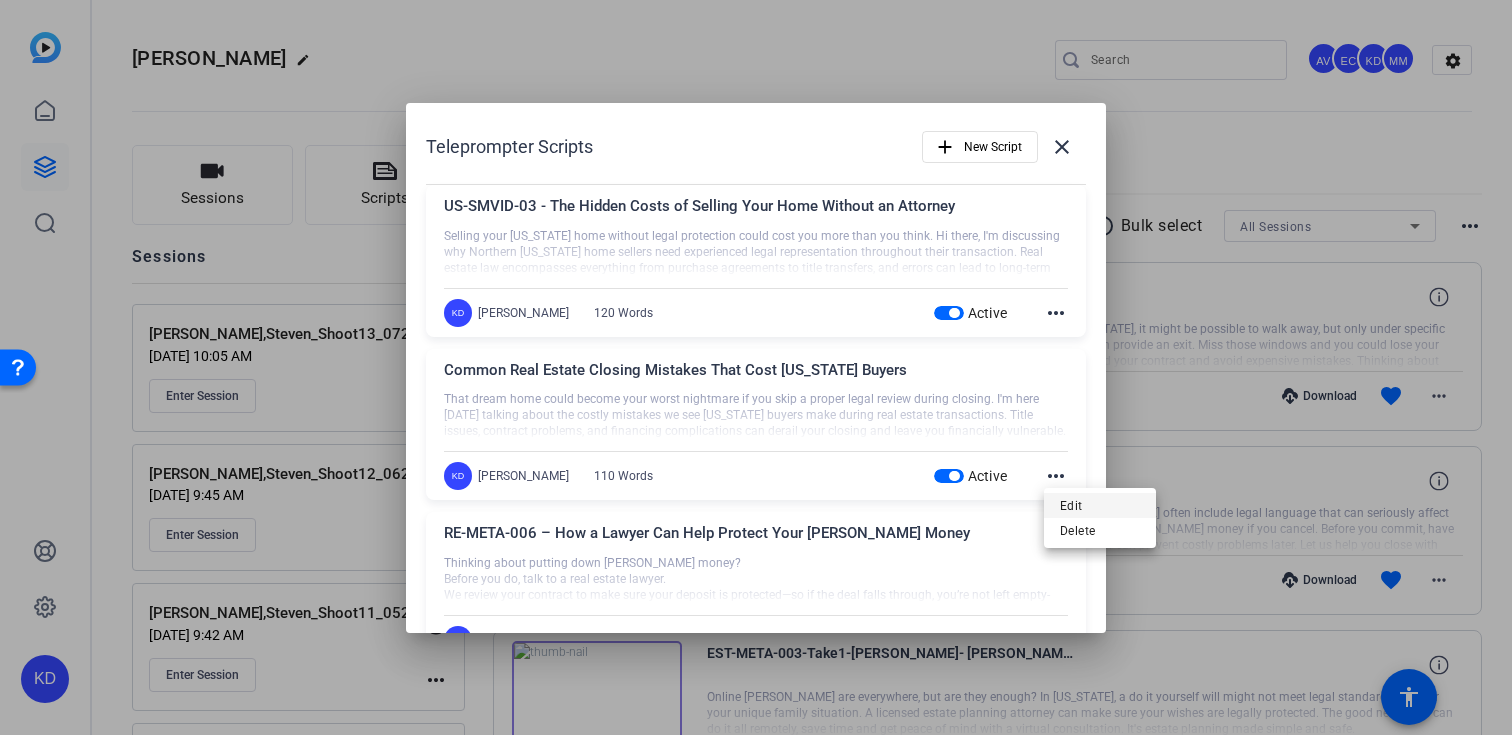 click on "Edit" at bounding box center (1100, 506) 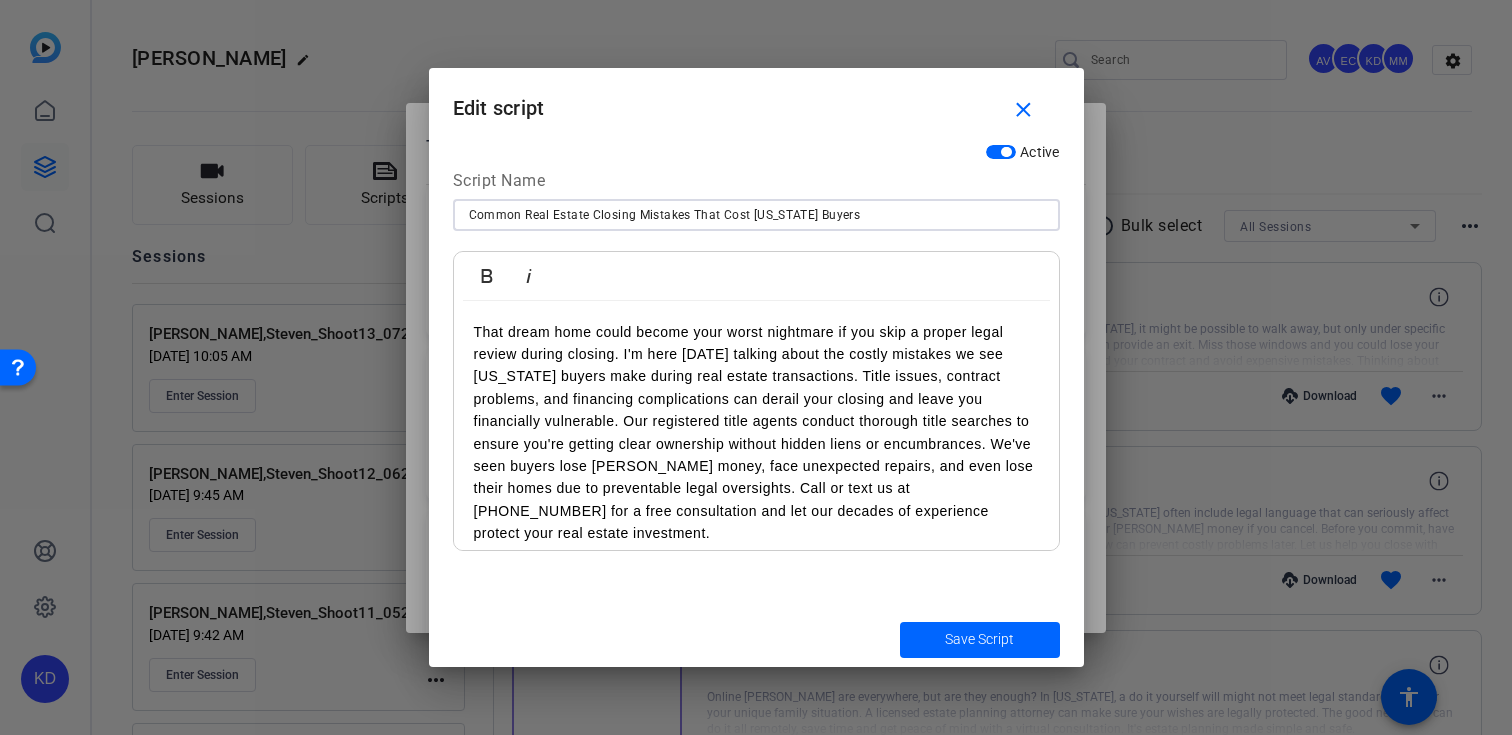 click on "Common Real Estate Closing Mistakes That Cost [US_STATE] Buyers" at bounding box center [756, 215] 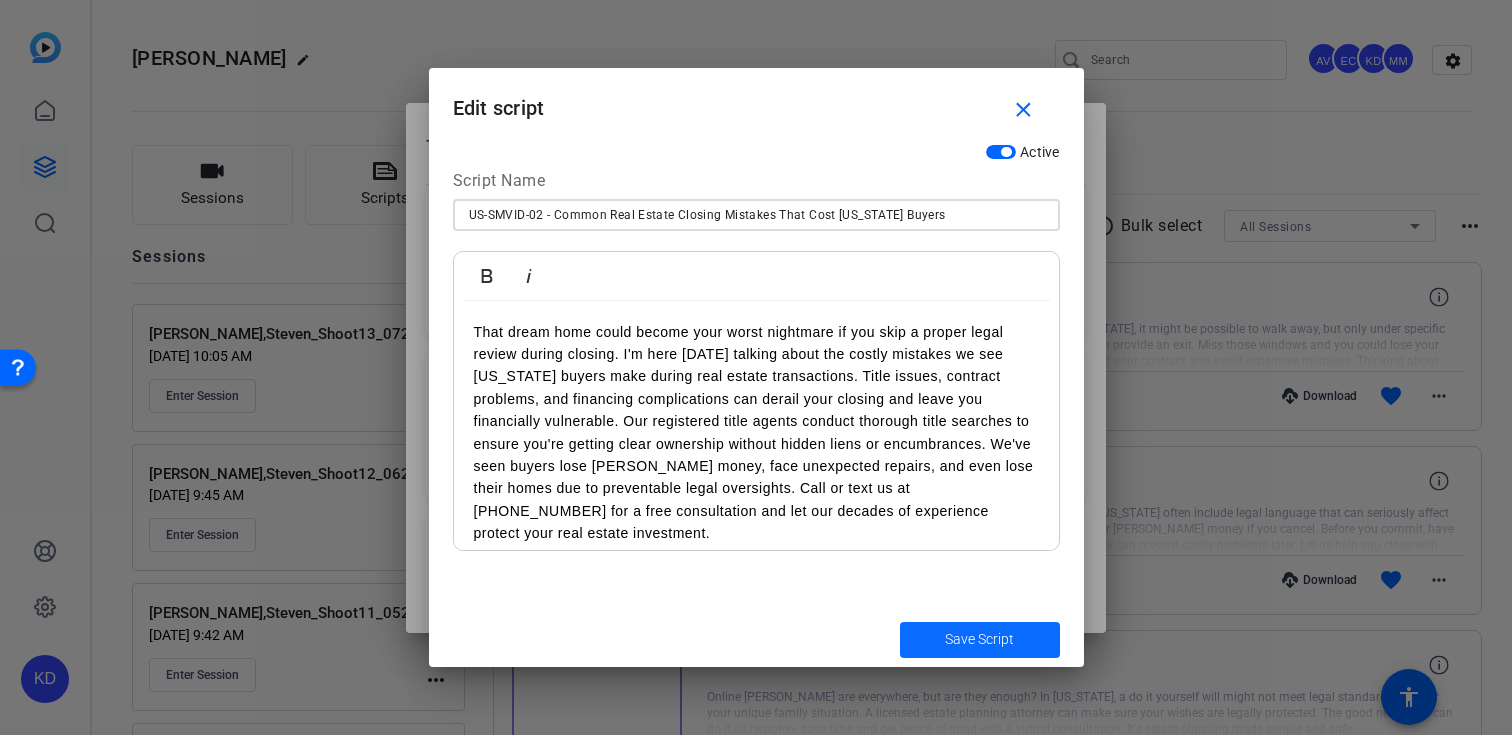 type on "US-SMVID-02 - Common Real Estate Closing Mistakes That Cost [US_STATE] Buyers" 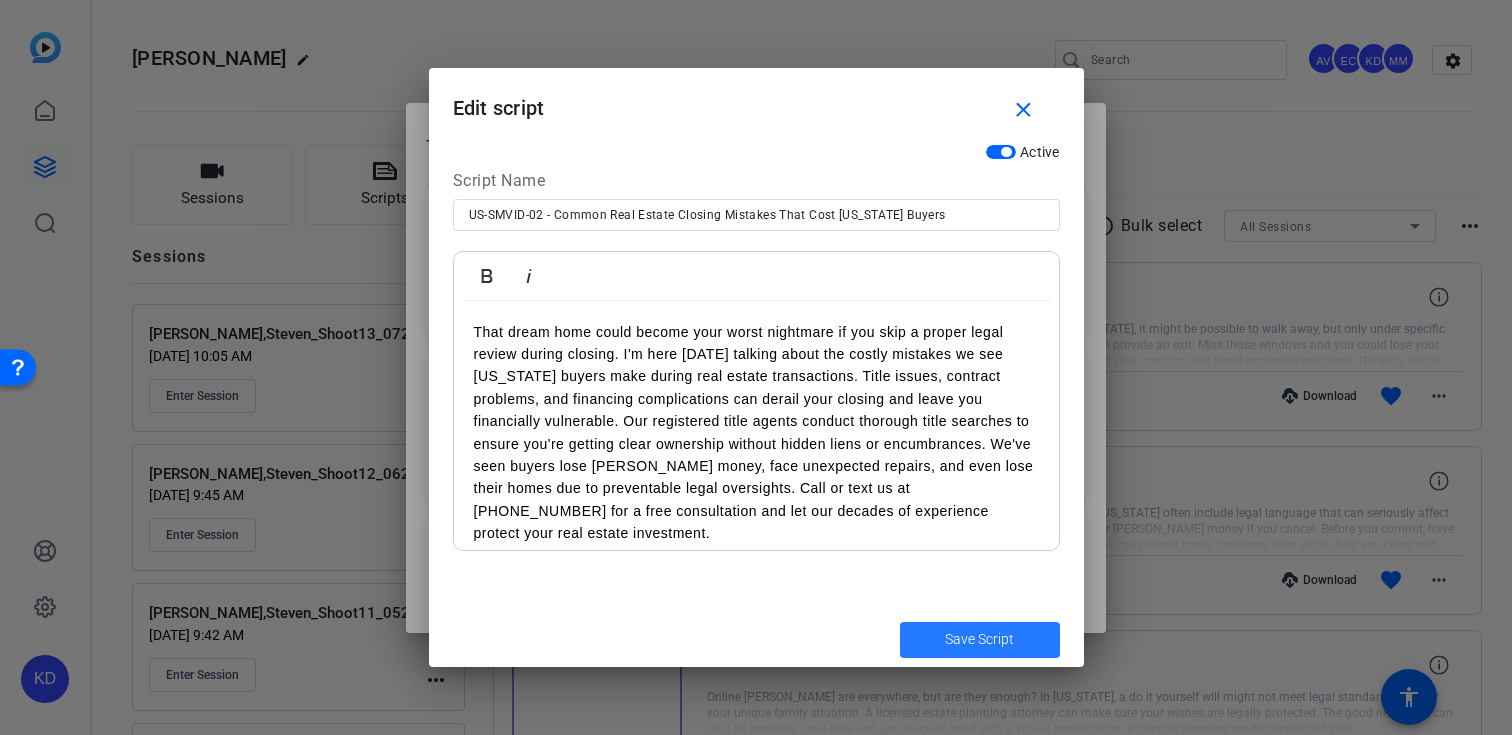 click on "Save Script" at bounding box center (979, 639) 